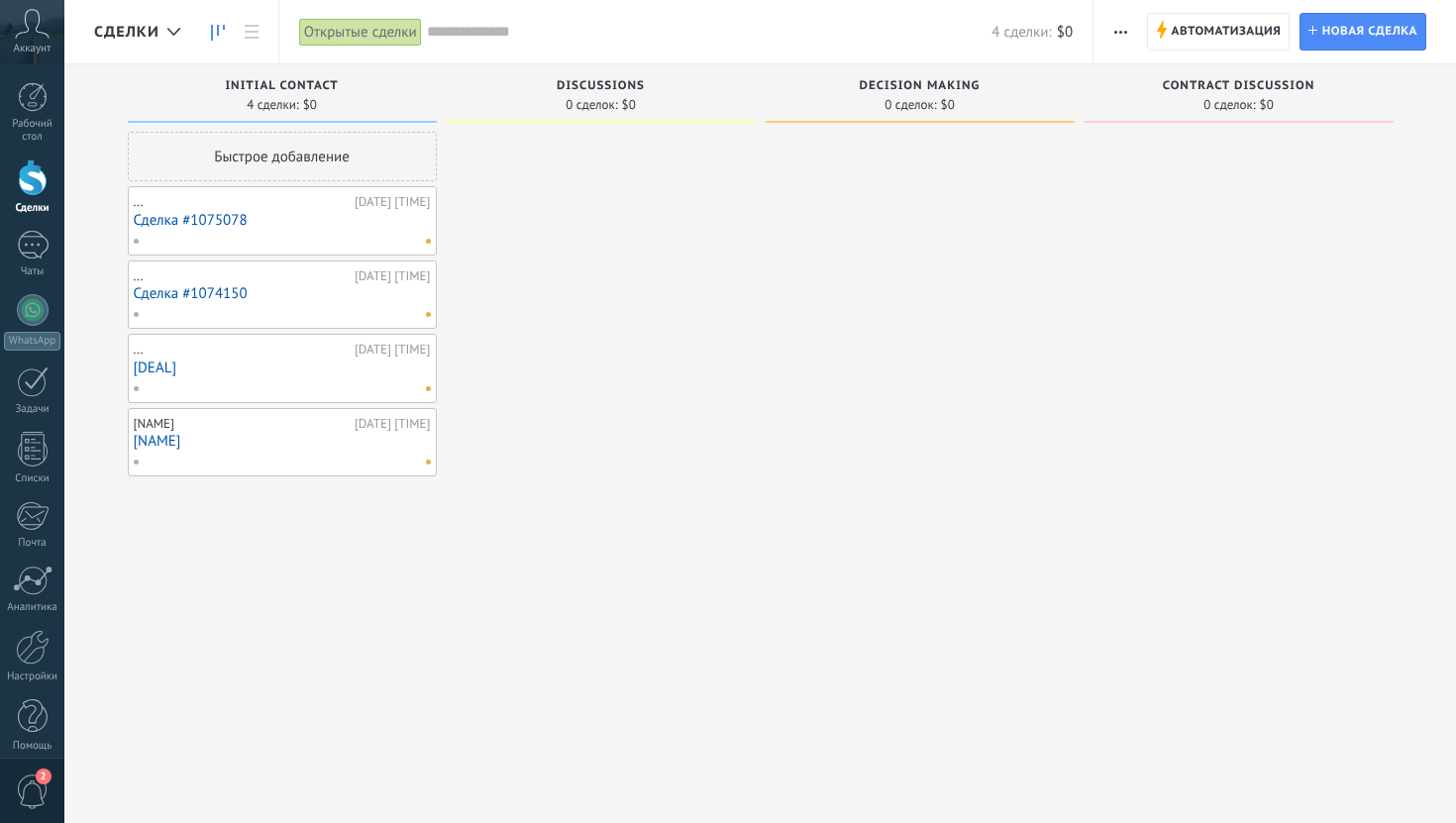 scroll, scrollTop: 0, scrollLeft: 0, axis: both 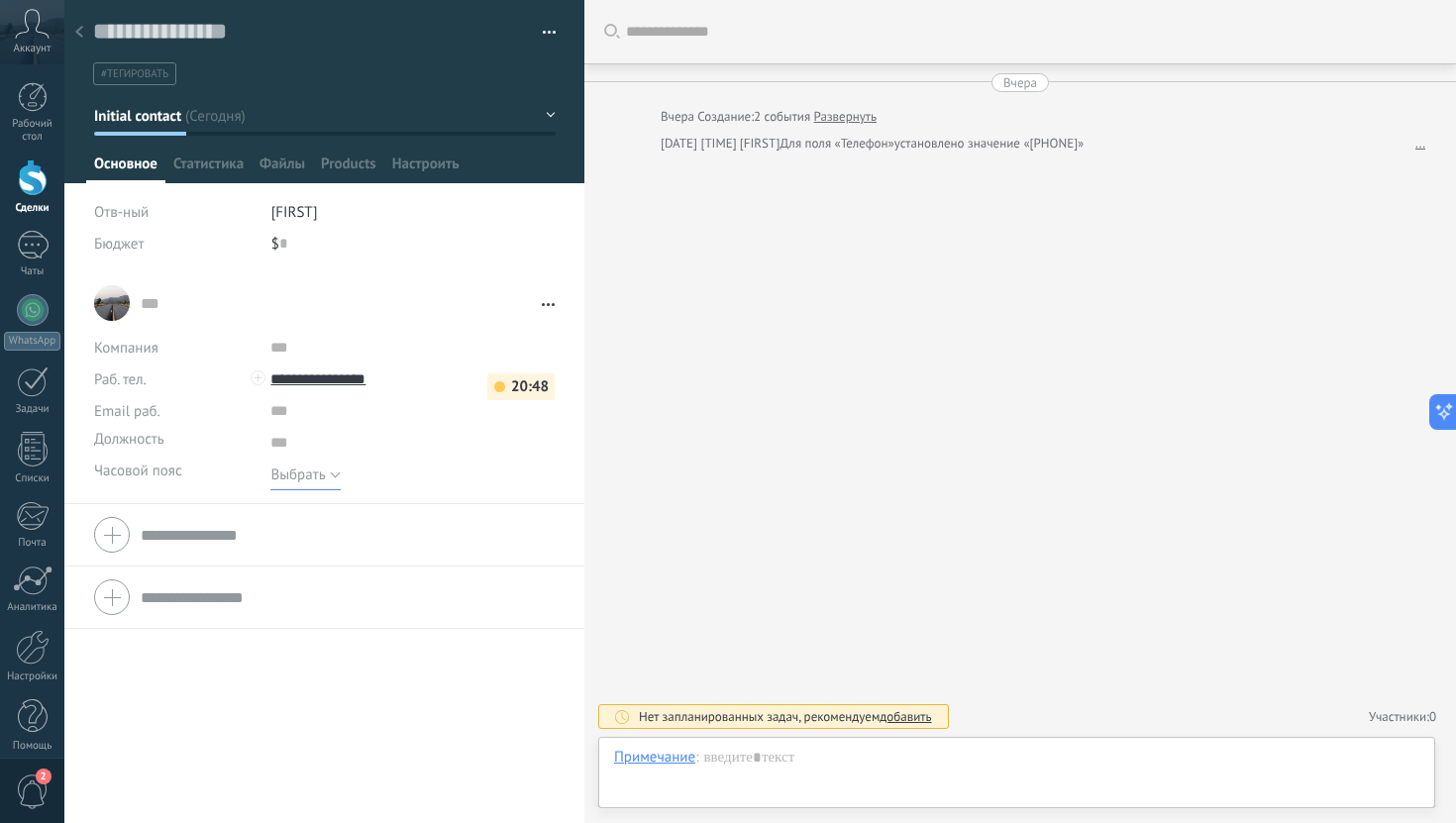 click on "Выбрать" at bounding box center (297, 474) 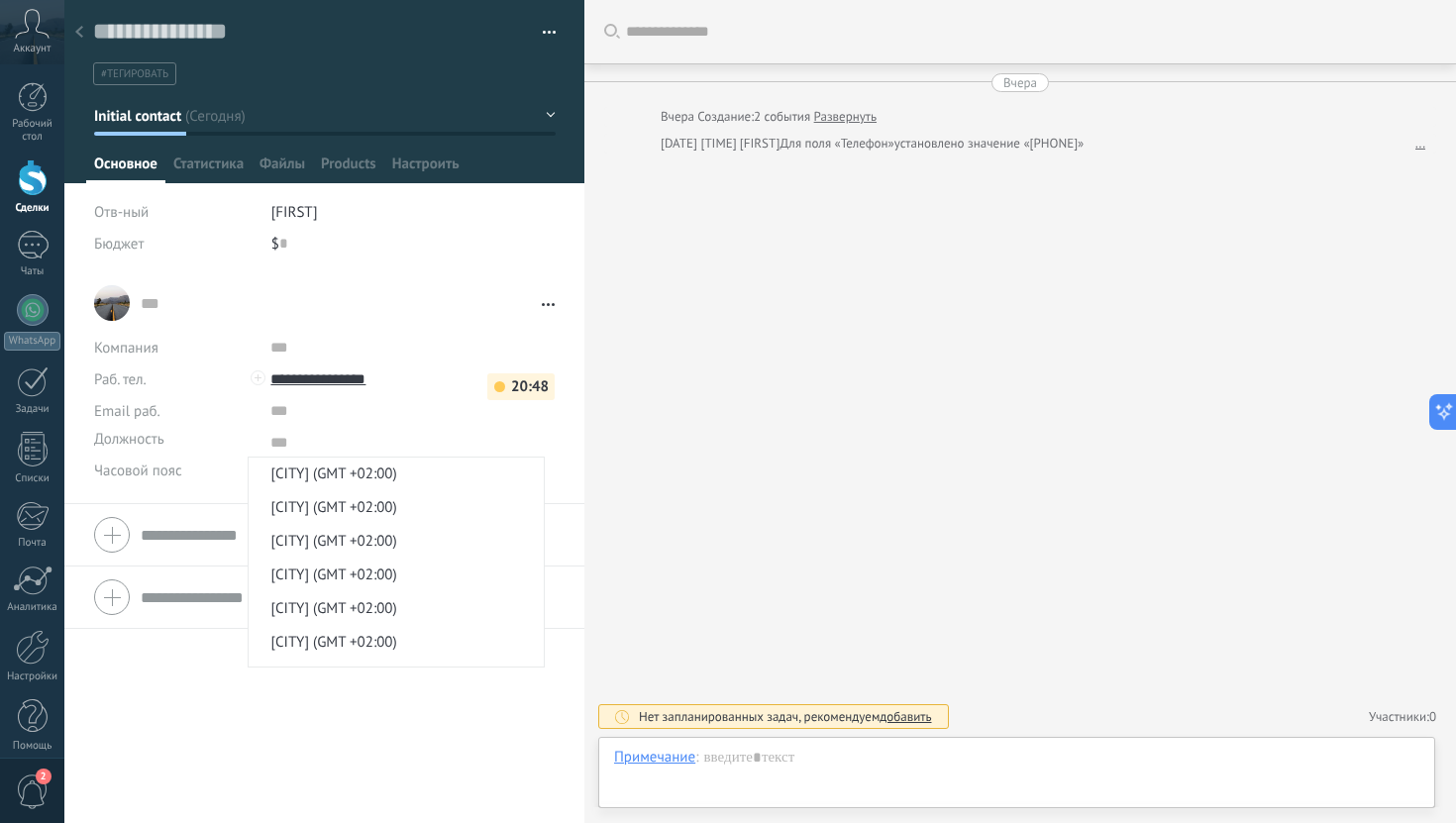 scroll, scrollTop: 2282, scrollLeft: 0, axis: vertical 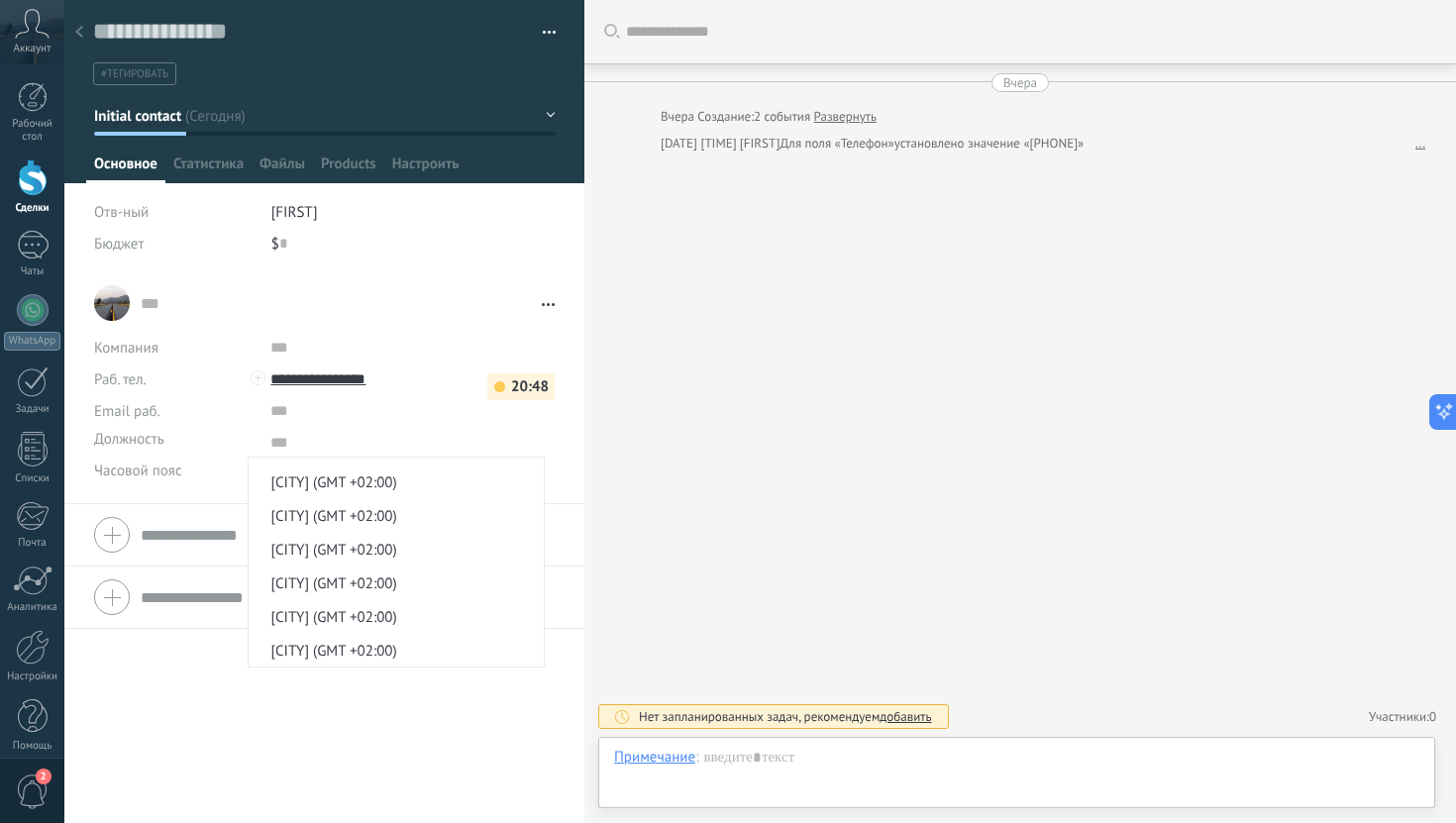 click on "Часовой пояс" at bounding box center [138, 470] 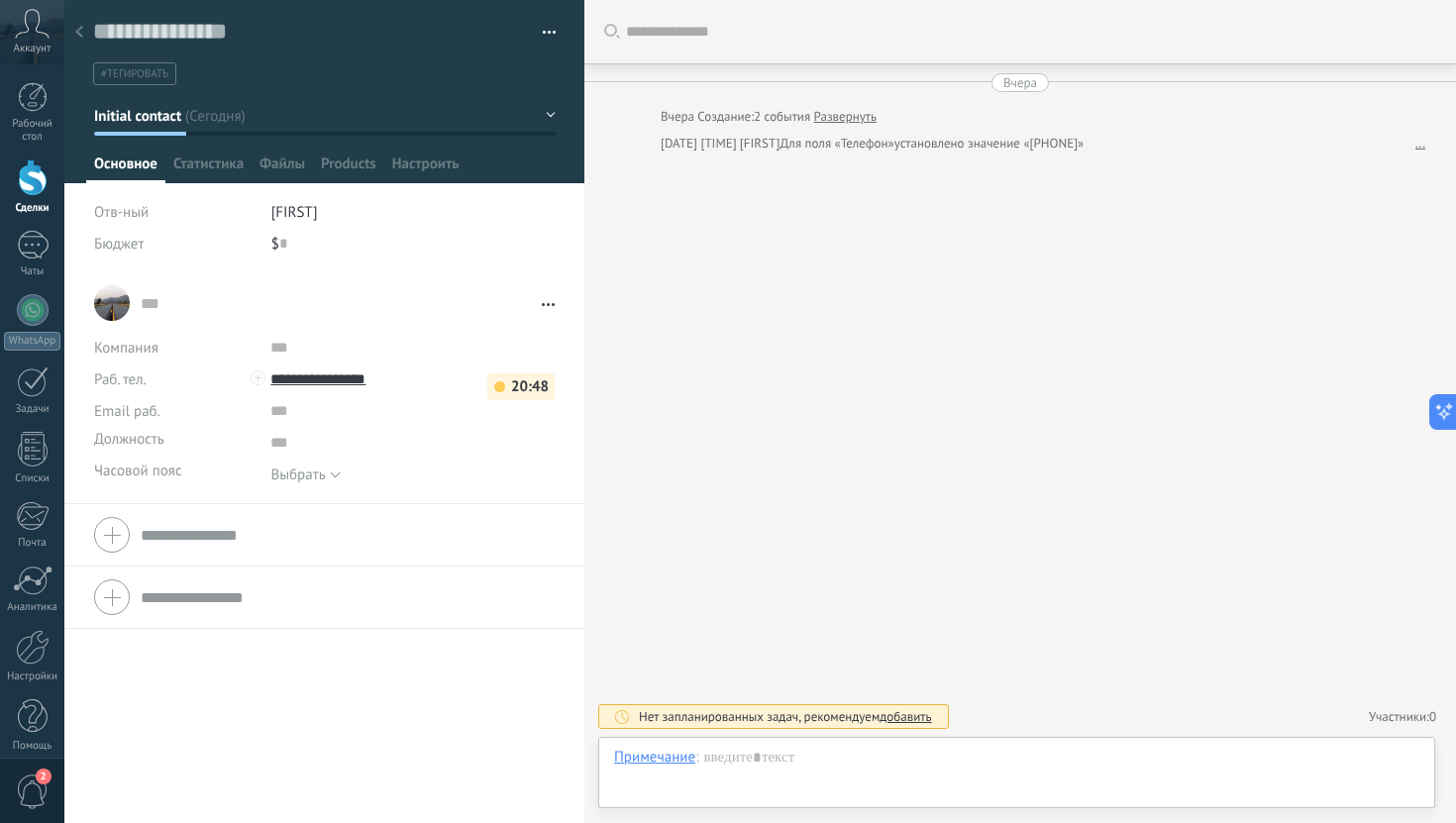 click on "20:48" at bounding box center [521, 386] 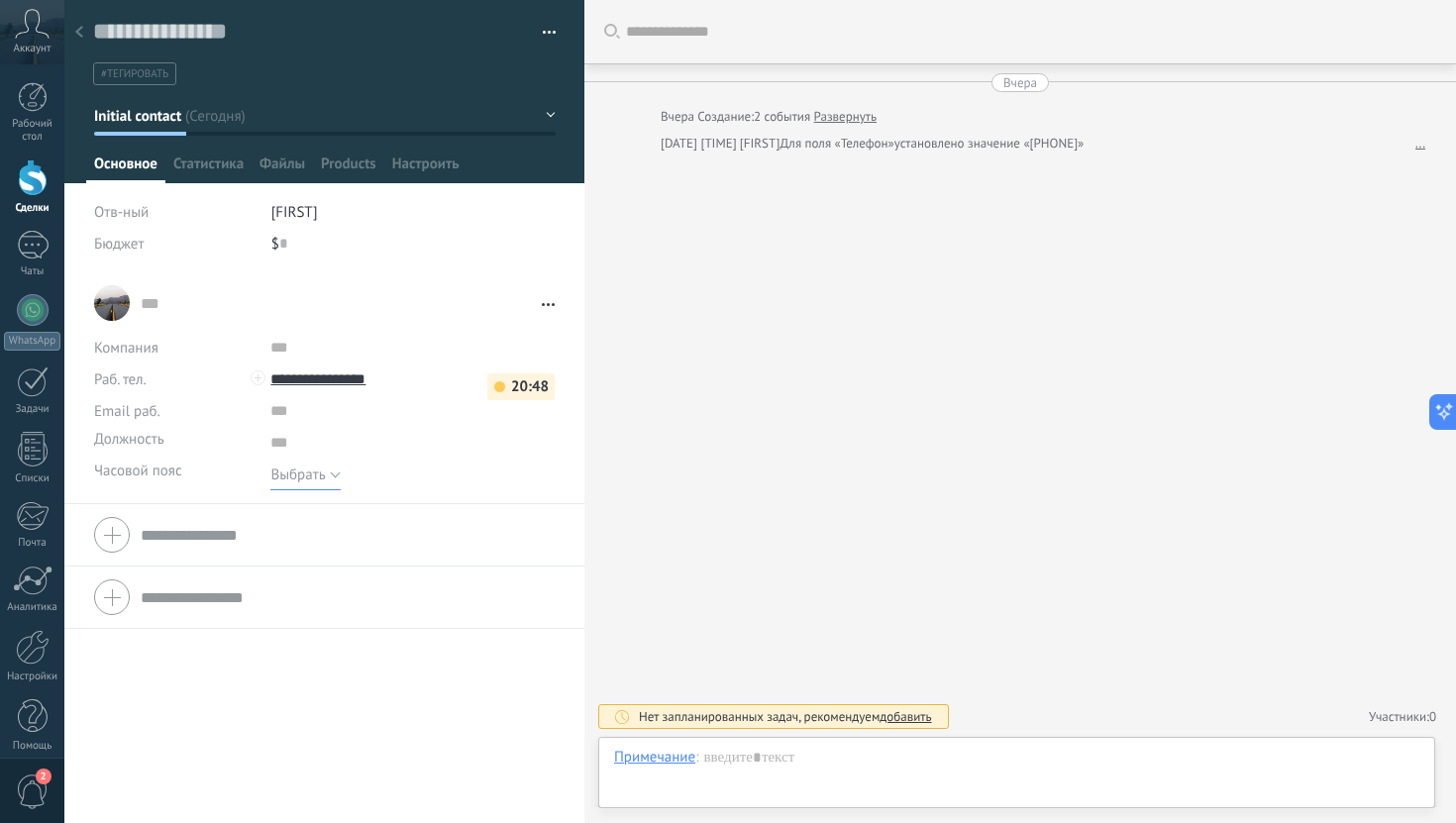click on "Выбрать" at bounding box center [297, 474] 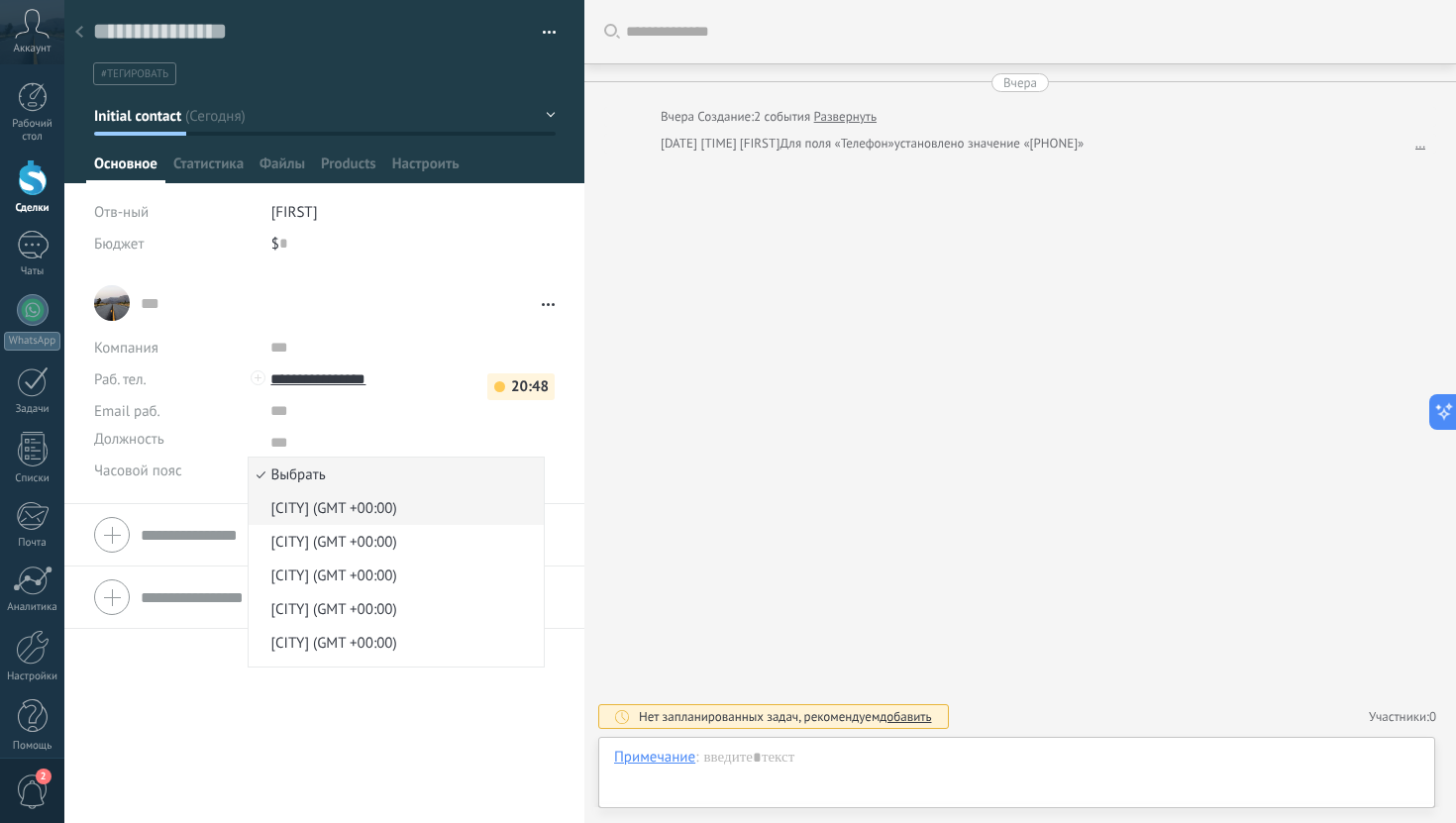click on "[CITY] (GMT [TIME])" at bounding box center (393, 508) 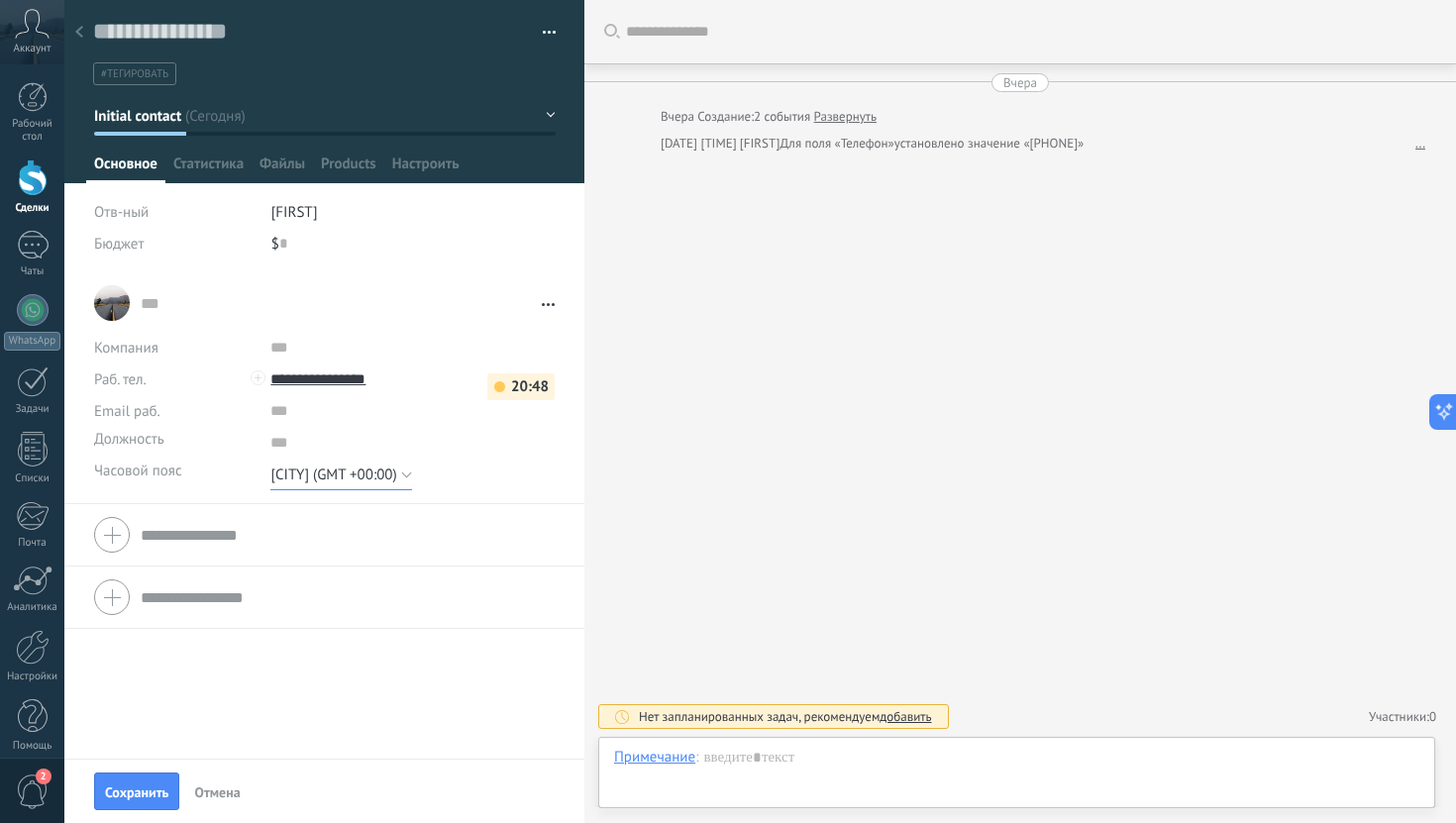click on "[CITY] (GMT [TIME])" at bounding box center [341, 474] 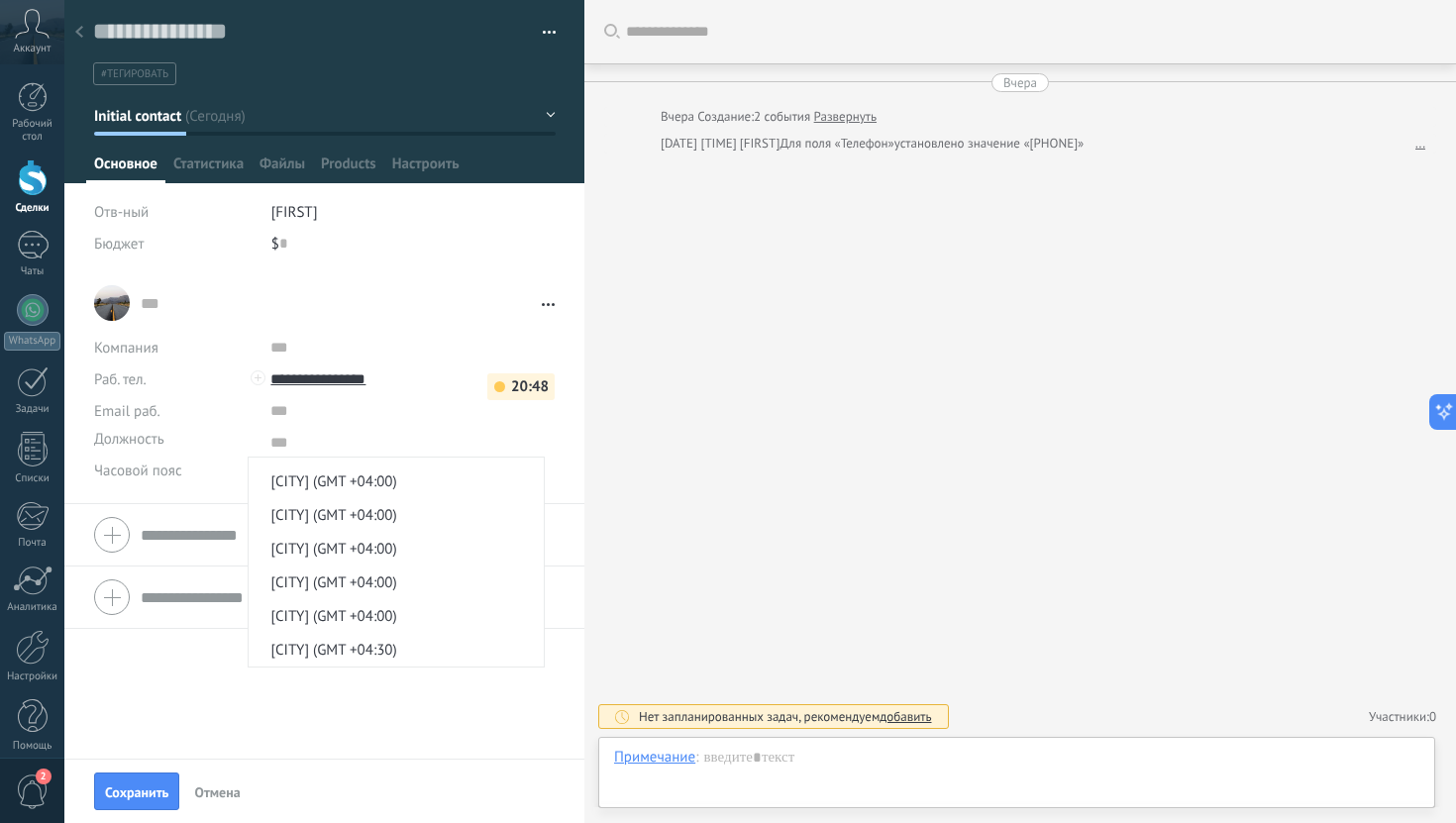 scroll, scrollTop: 5316, scrollLeft: 0, axis: vertical 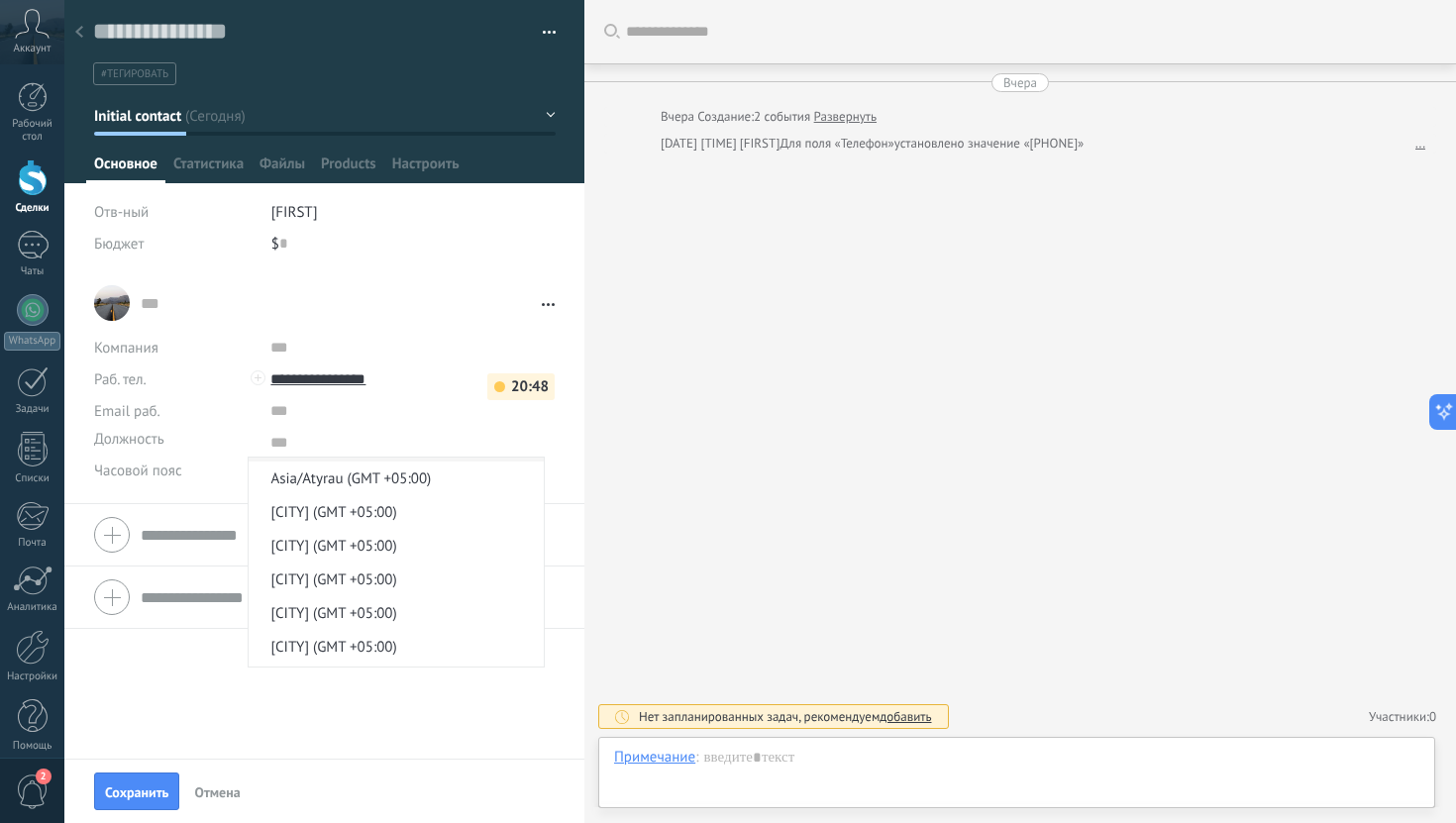 click on "[CITY] (GMT [TIME])" at bounding box center (393, 445) 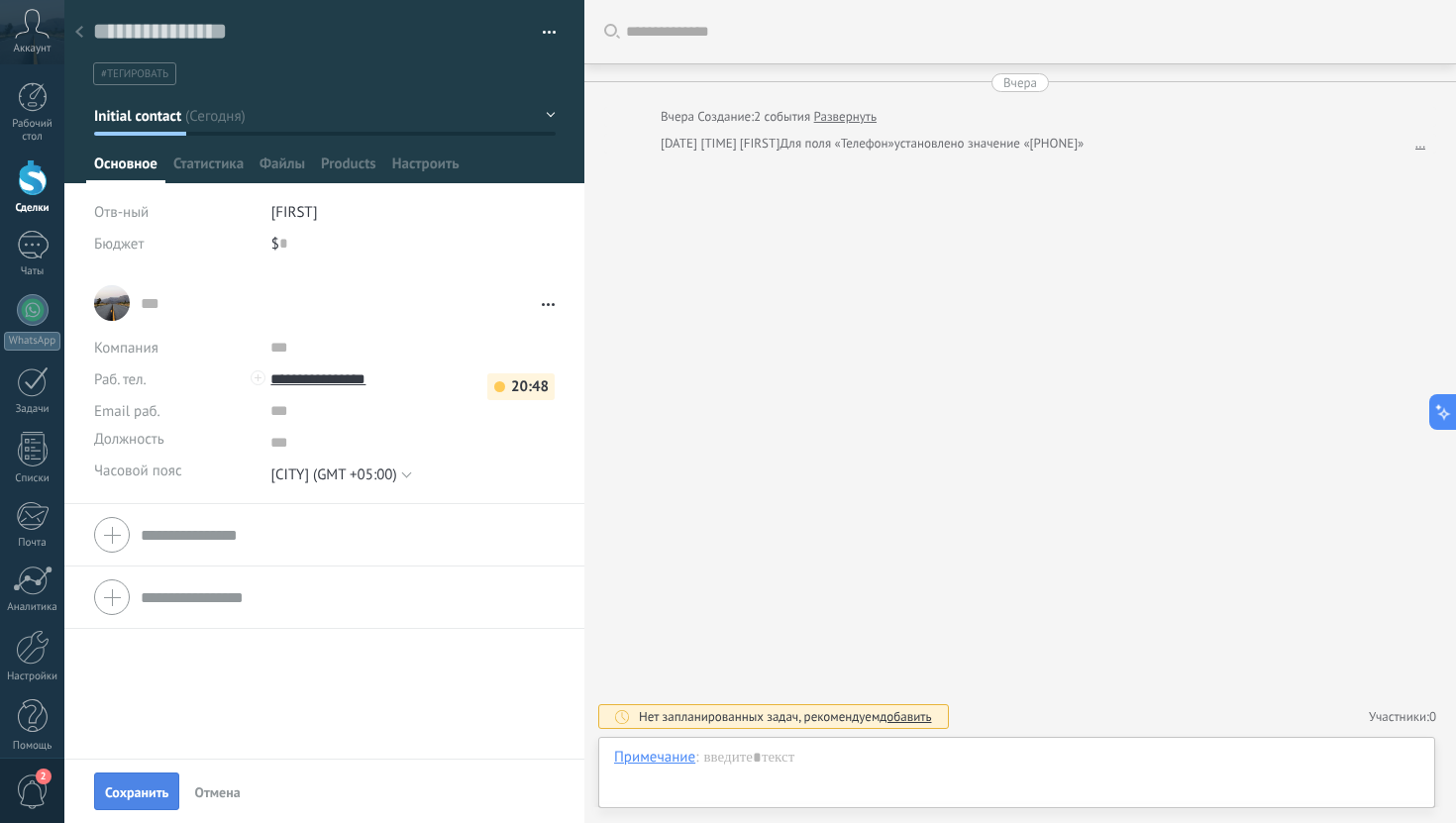 click on "Сохранить" at bounding box center [137, 791] 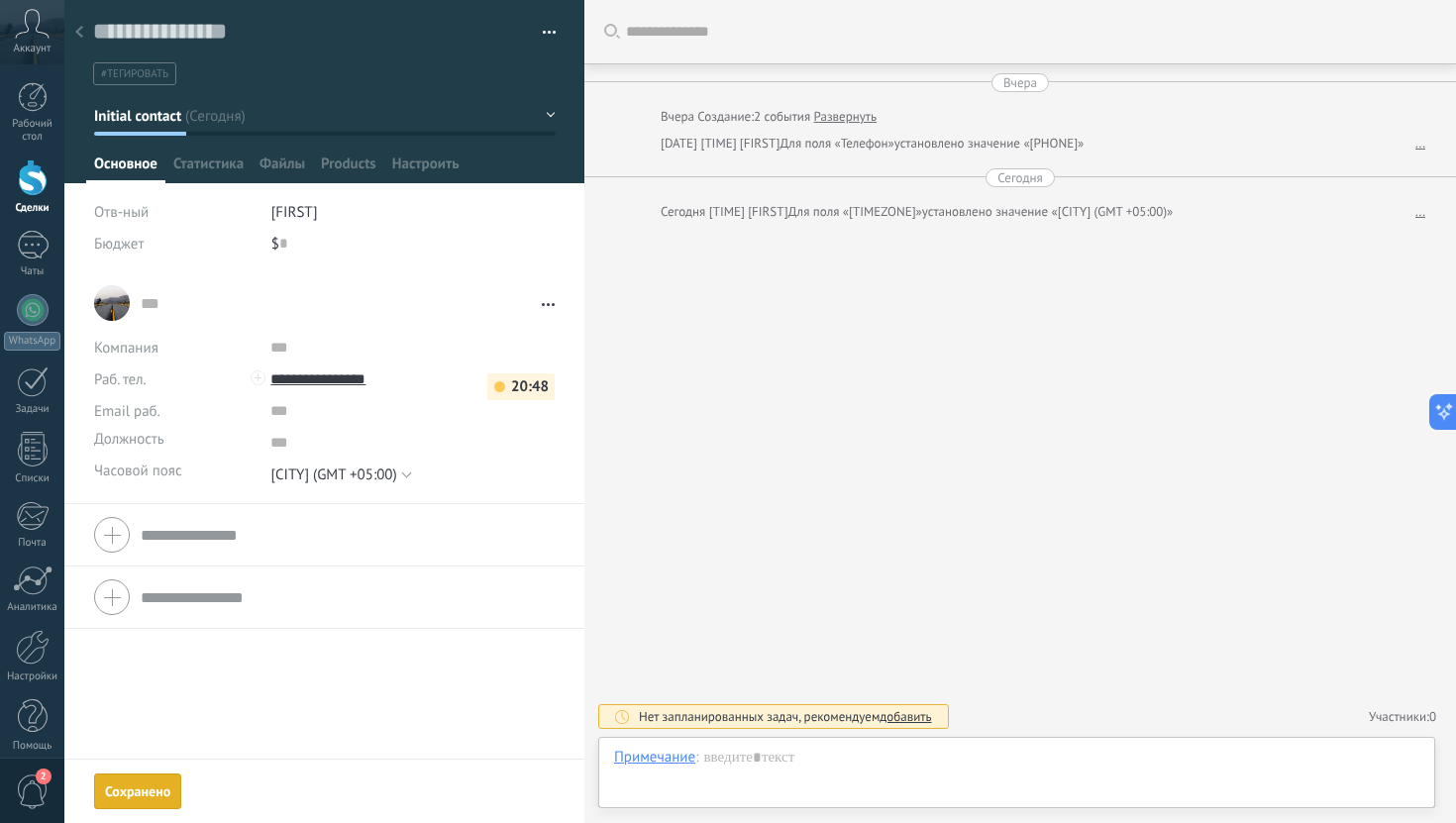 click on "20:48" at bounding box center [521, 386] 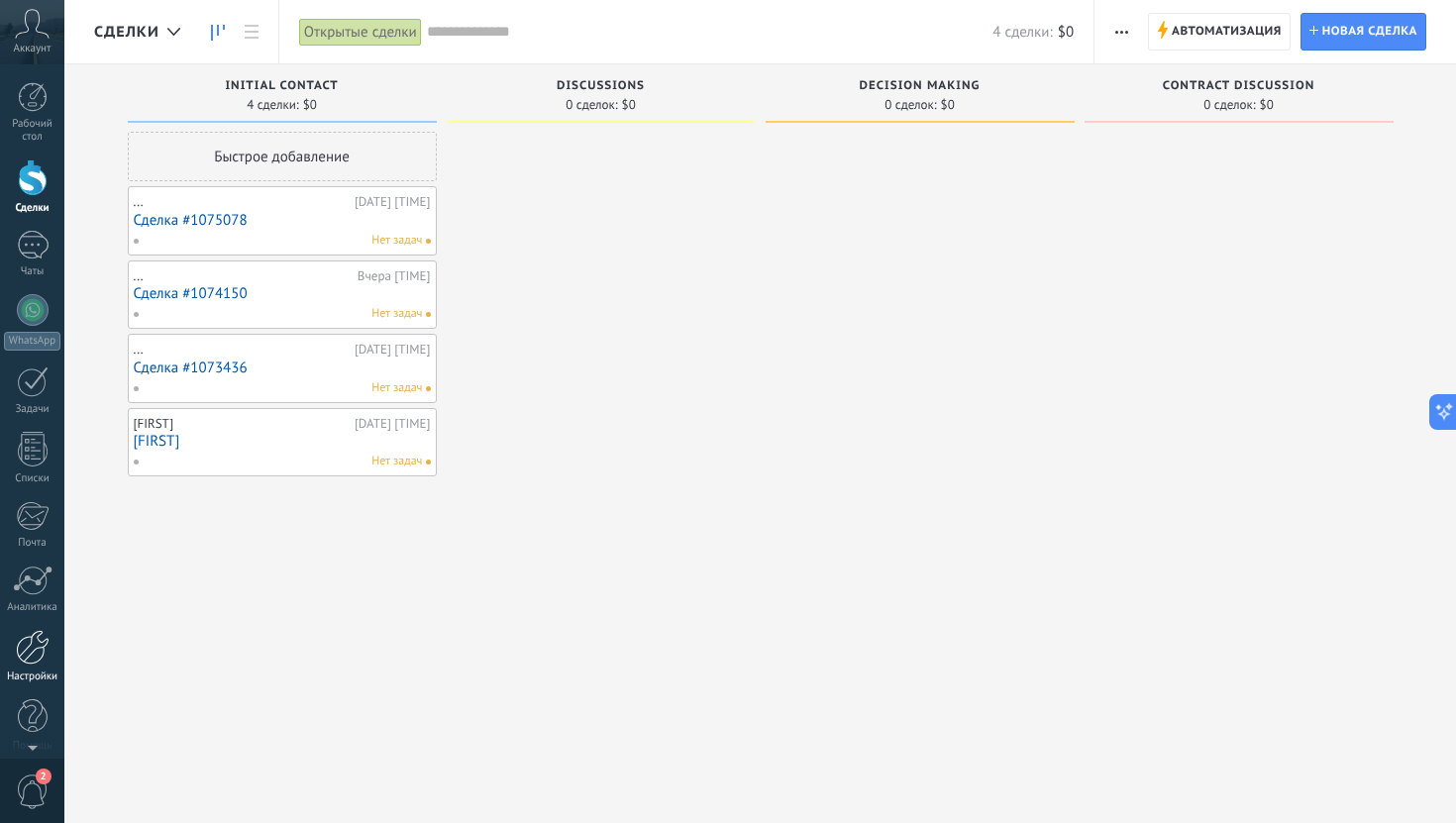 click at bounding box center [33, 647] 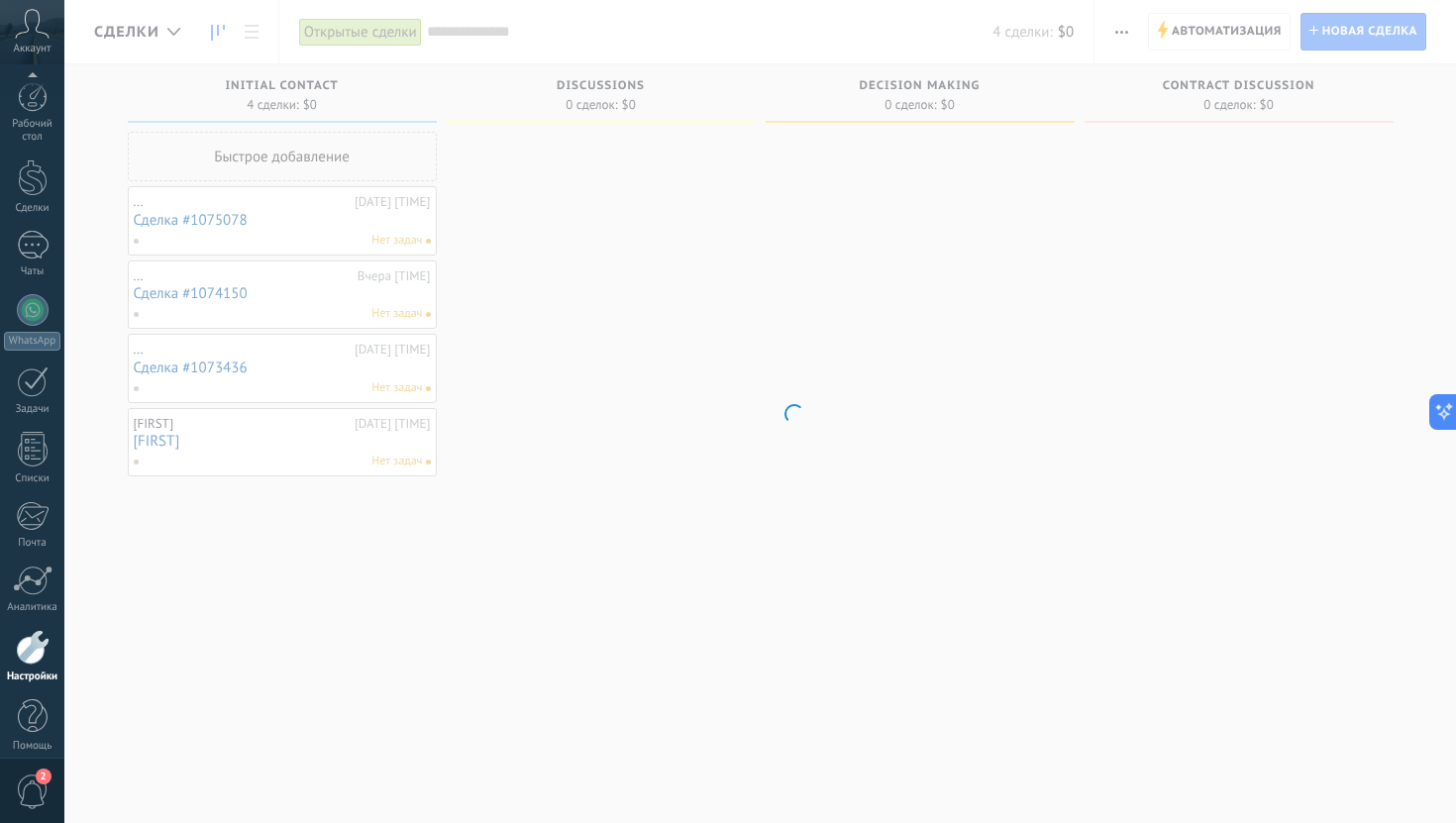 scroll, scrollTop: 14, scrollLeft: 0, axis: vertical 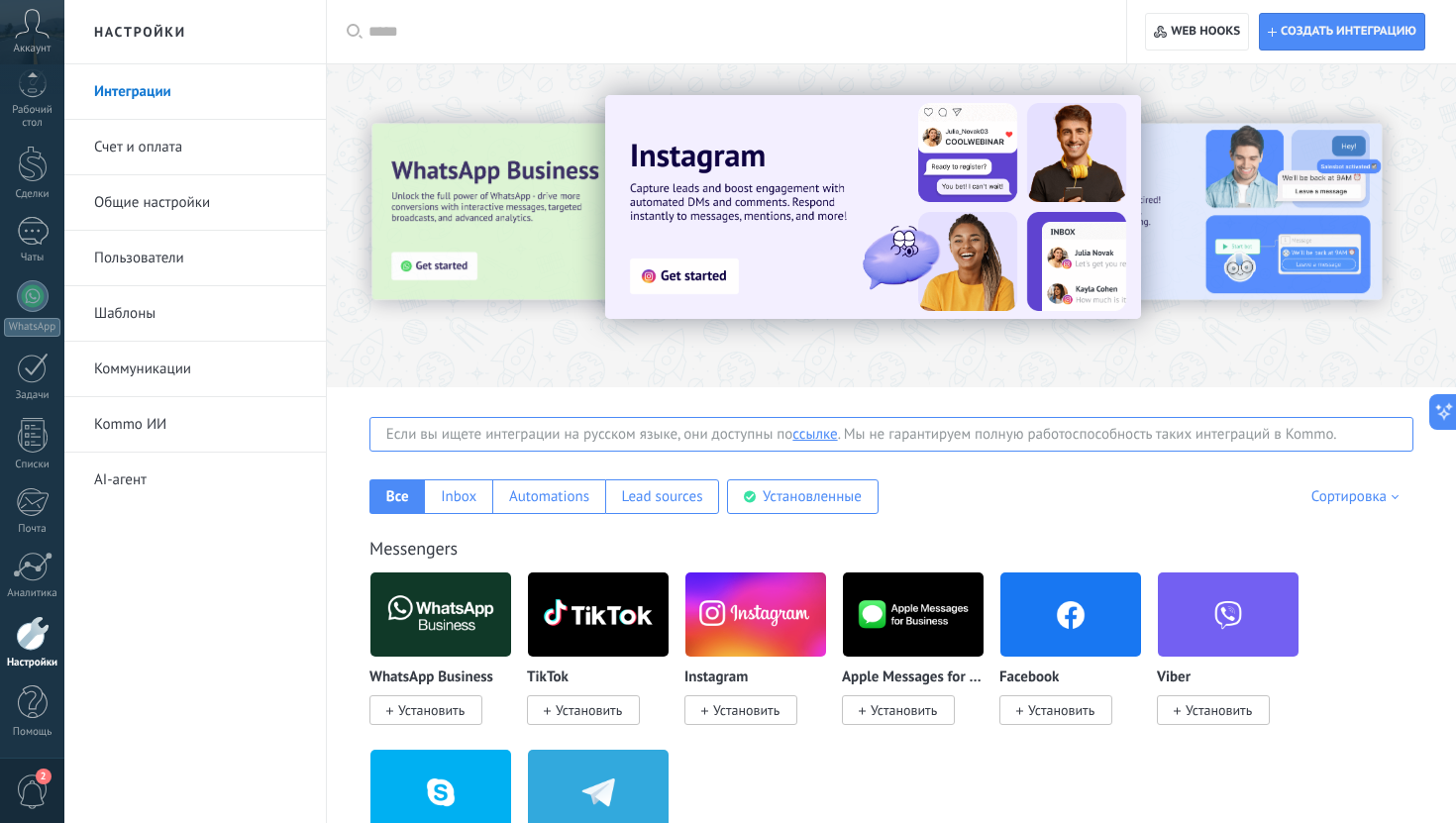 click on "ссылке" at bounding box center (814, 434) 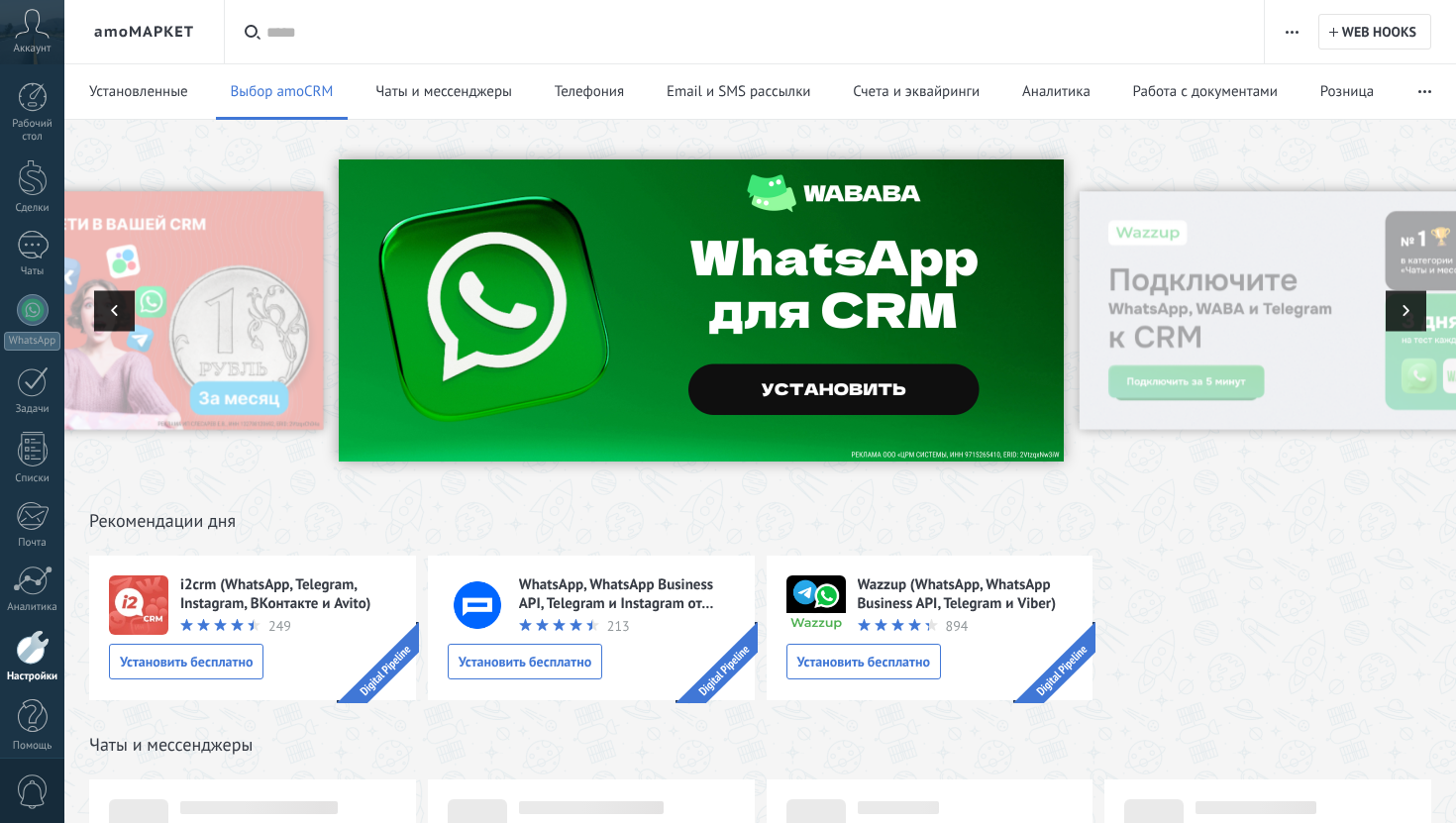 scroll, scrollTop: 0, scrollLeft: 0, axis: both 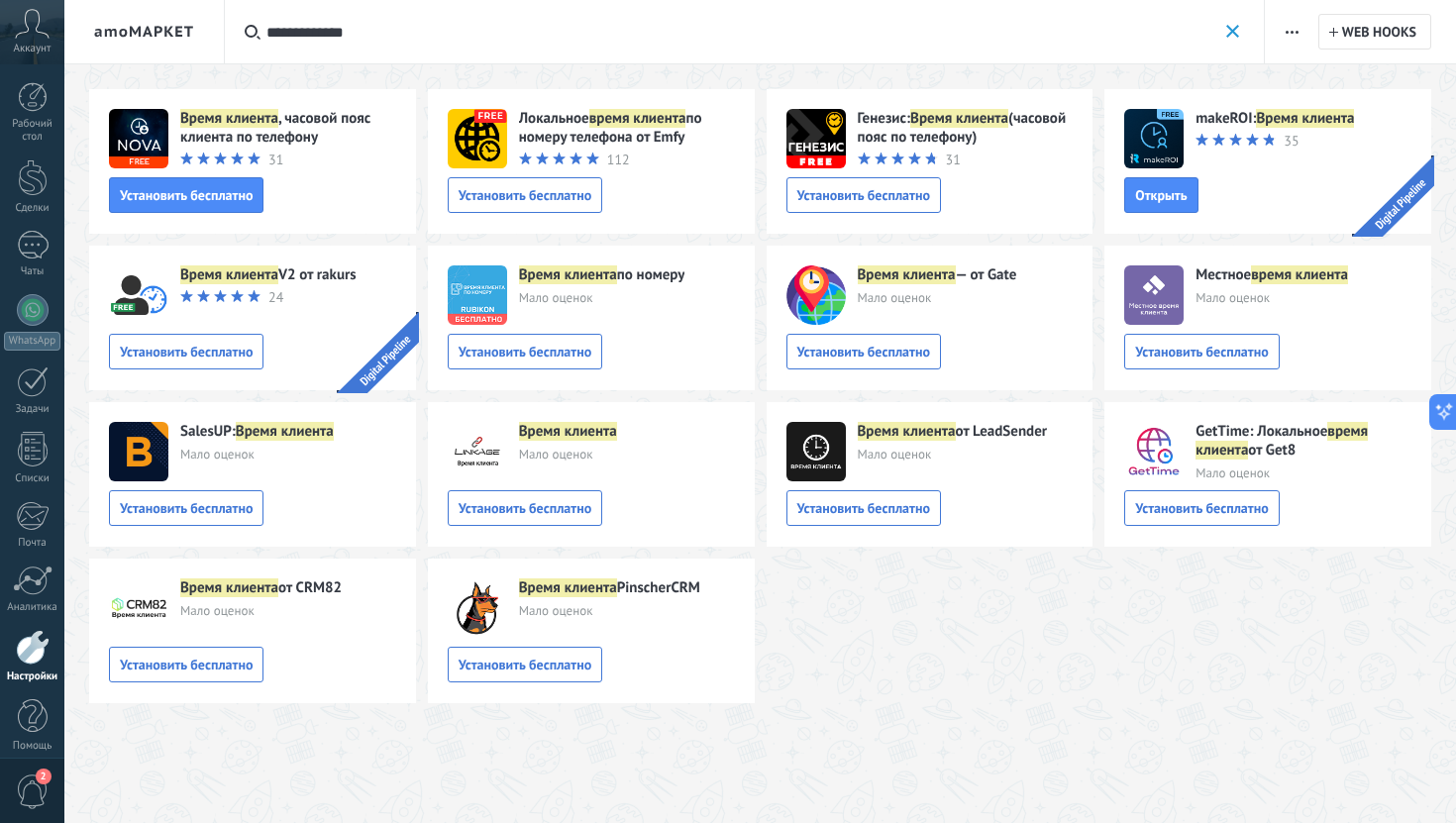 type on "**********" 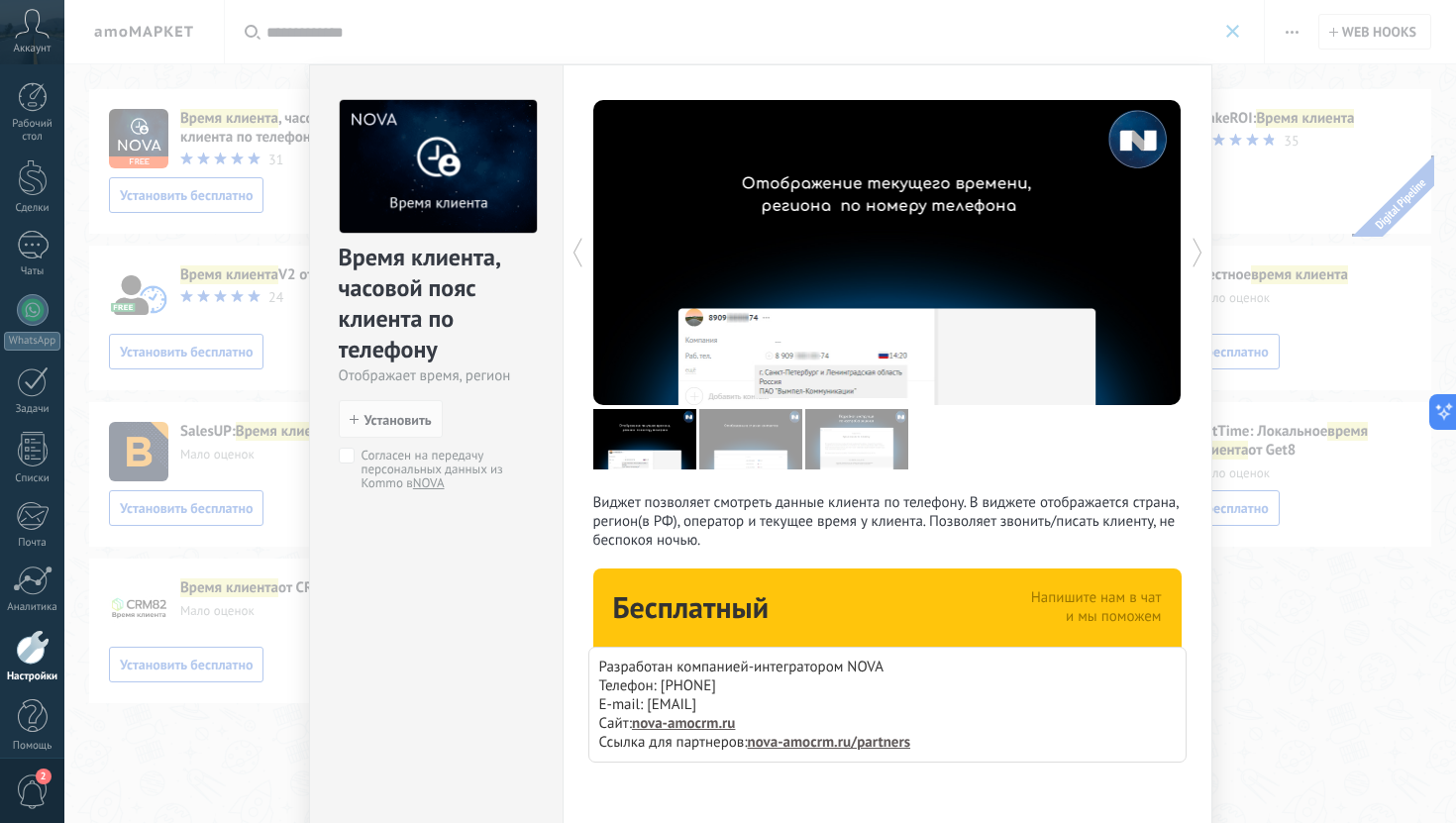 click at bounding box center (751, 439) 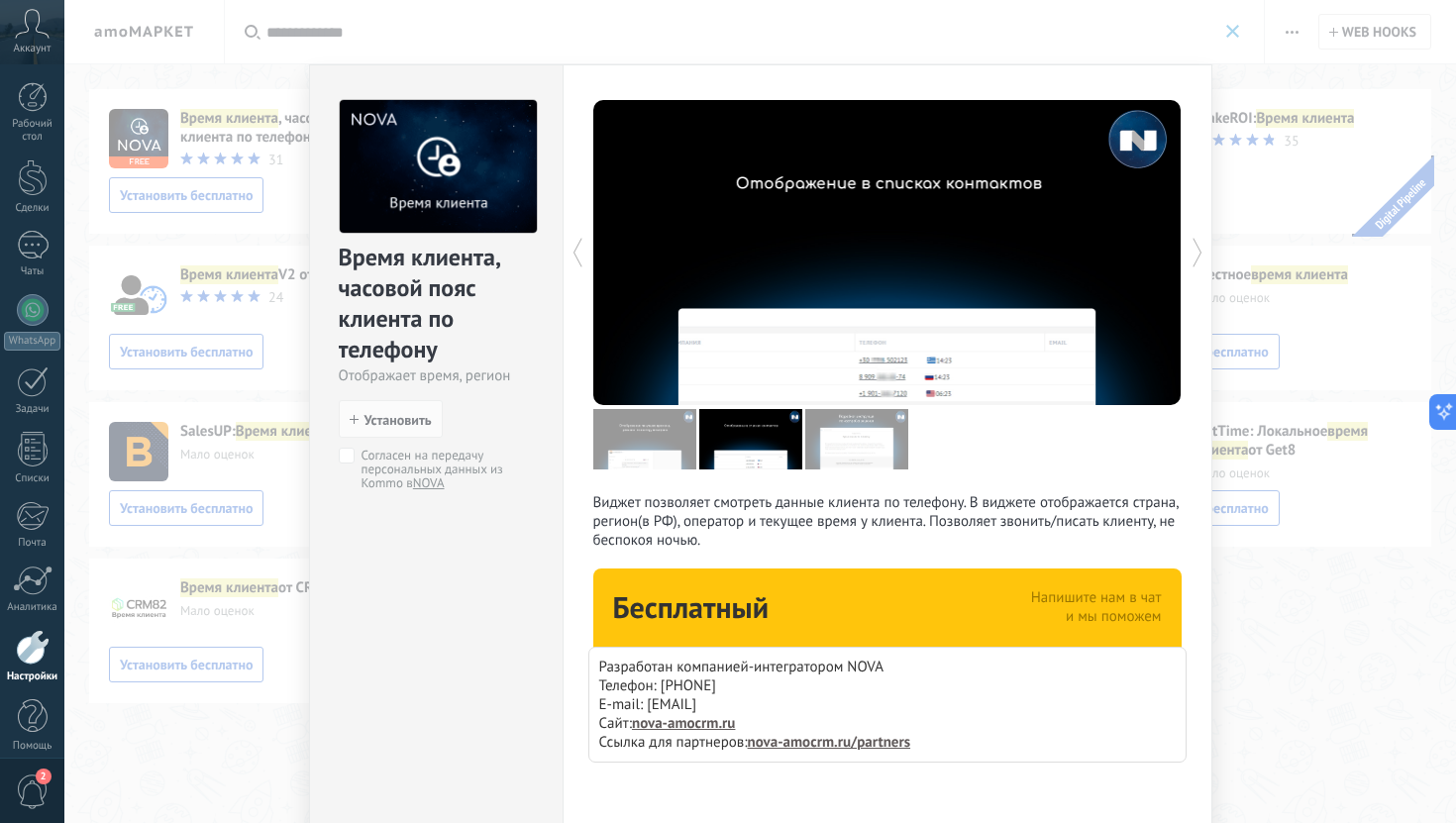 click at bounding box center [857, 439] 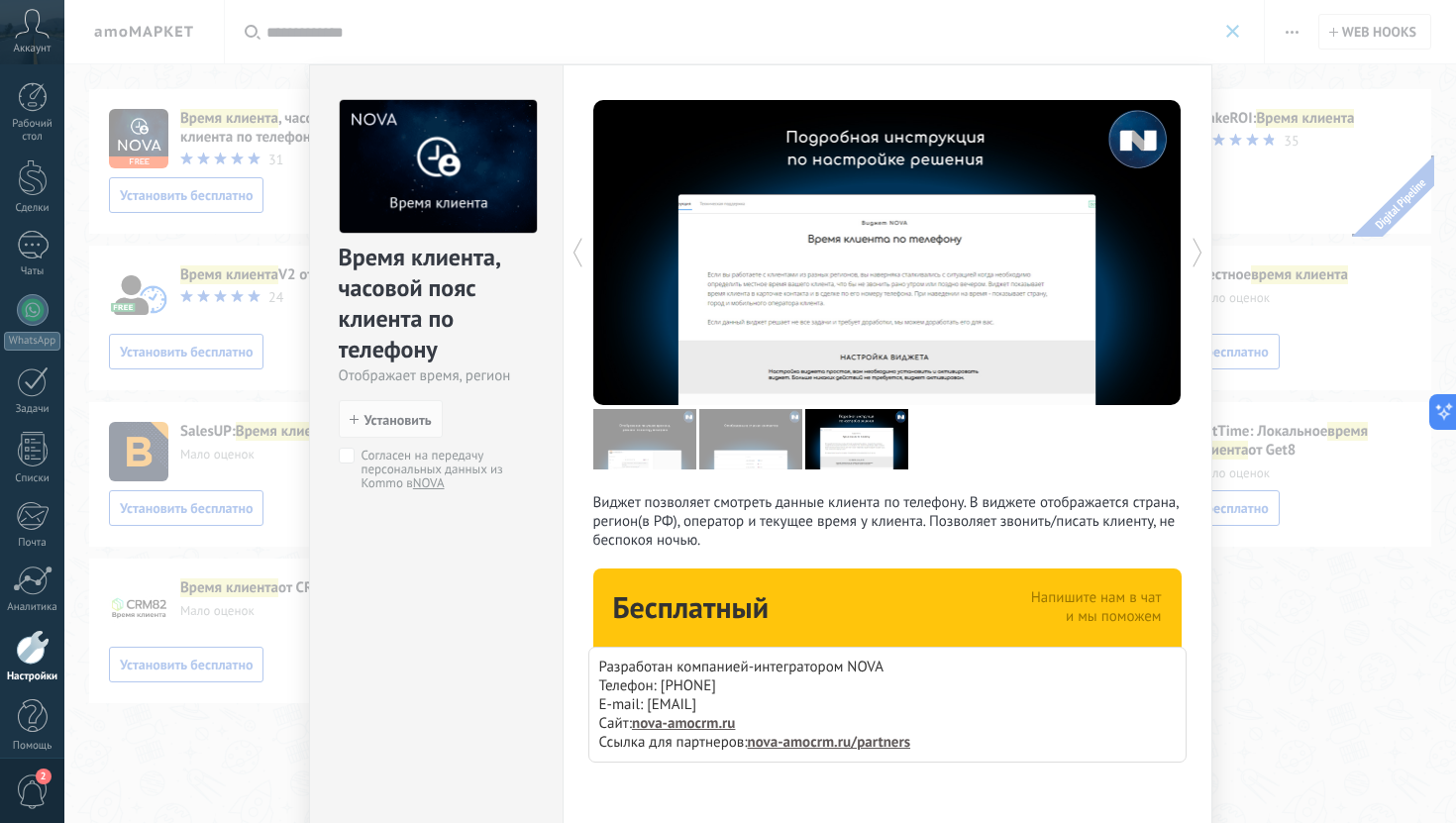 click on "Согласен на передачу персональных данных из Kommo в  NOVA" at bounding box center (433, 468) 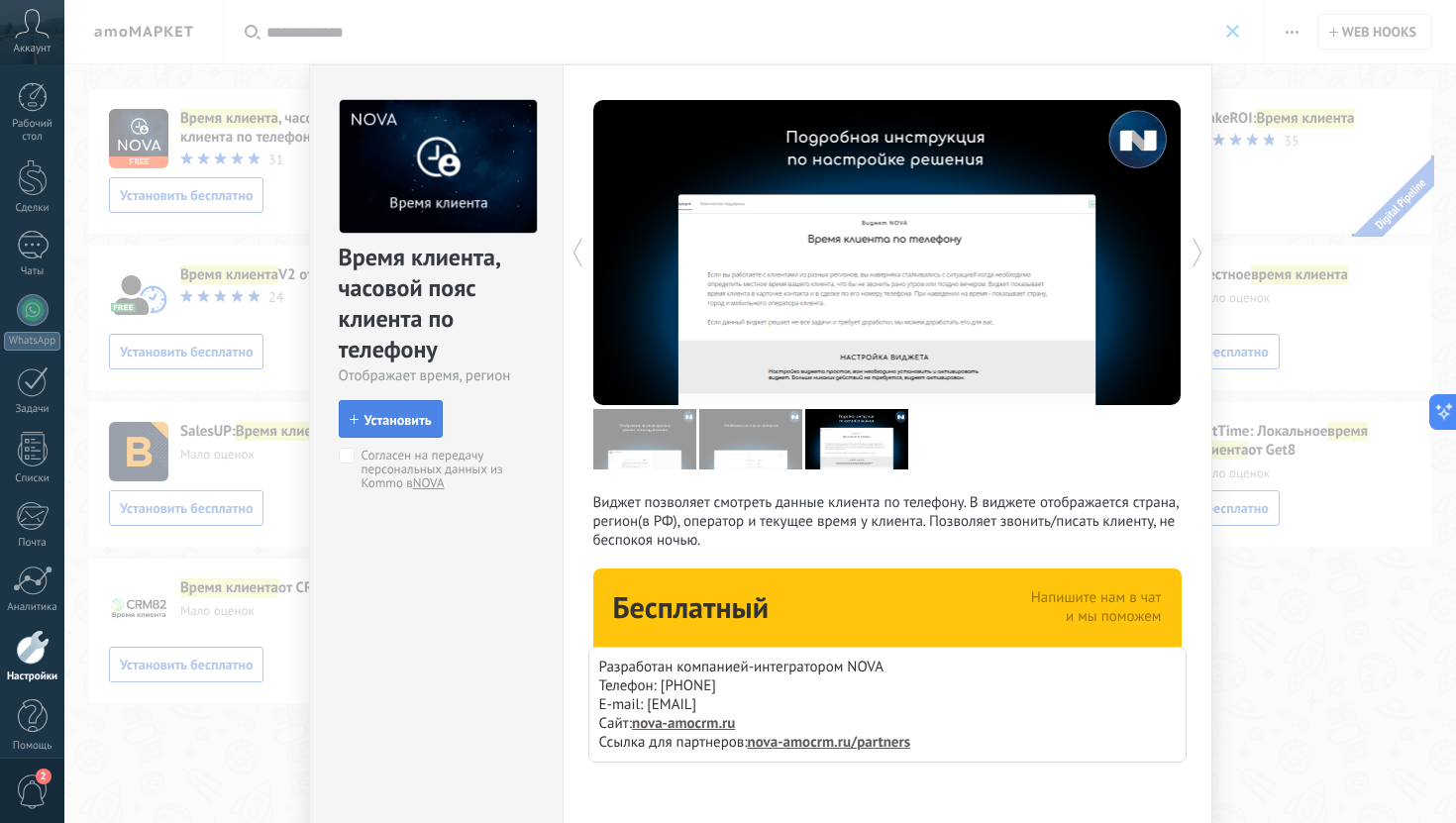click on "Установить" at bounding box center (398, 420) 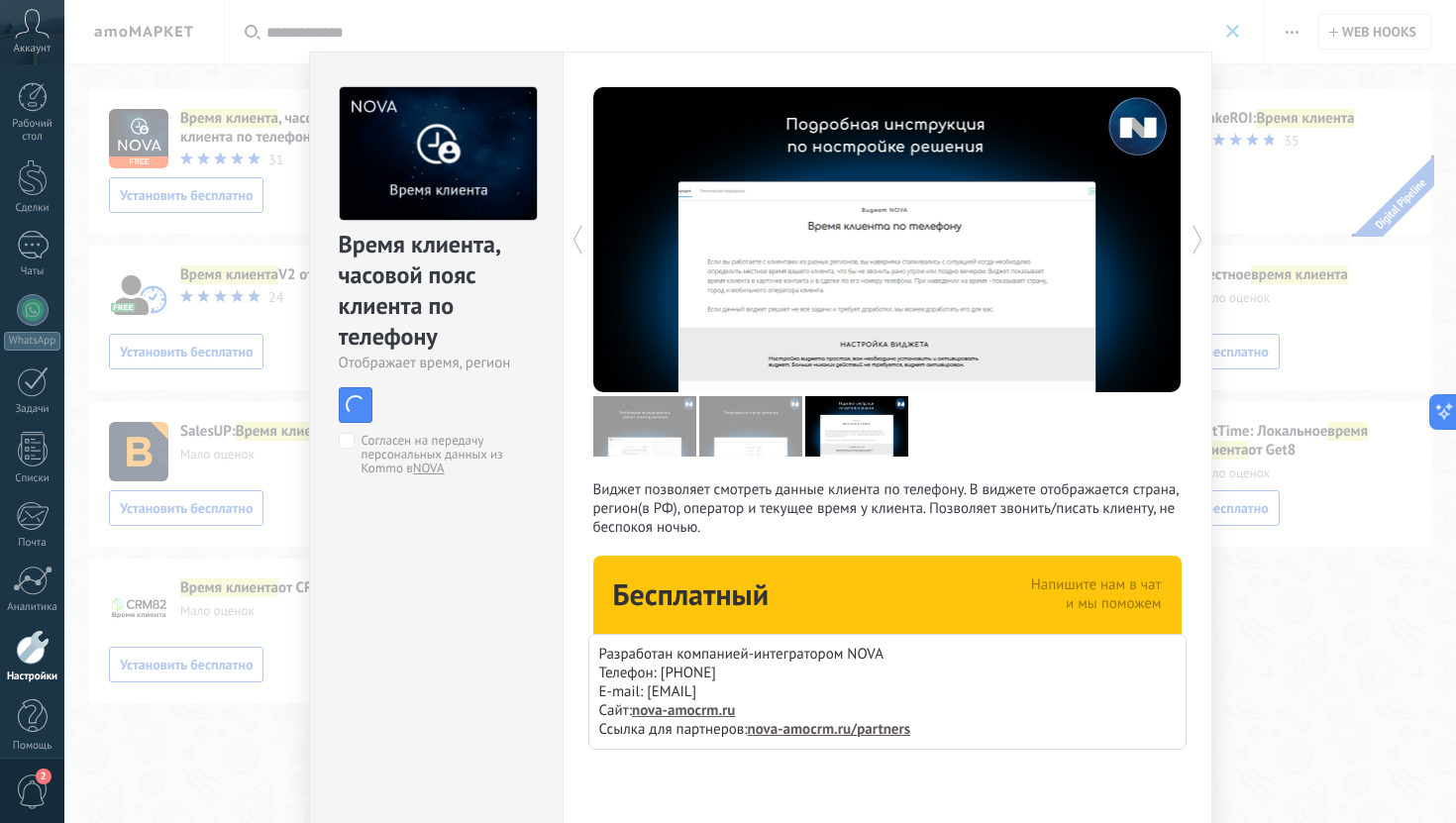 scroll, scrollTop: 0, scrollLeft: 0, axis: both 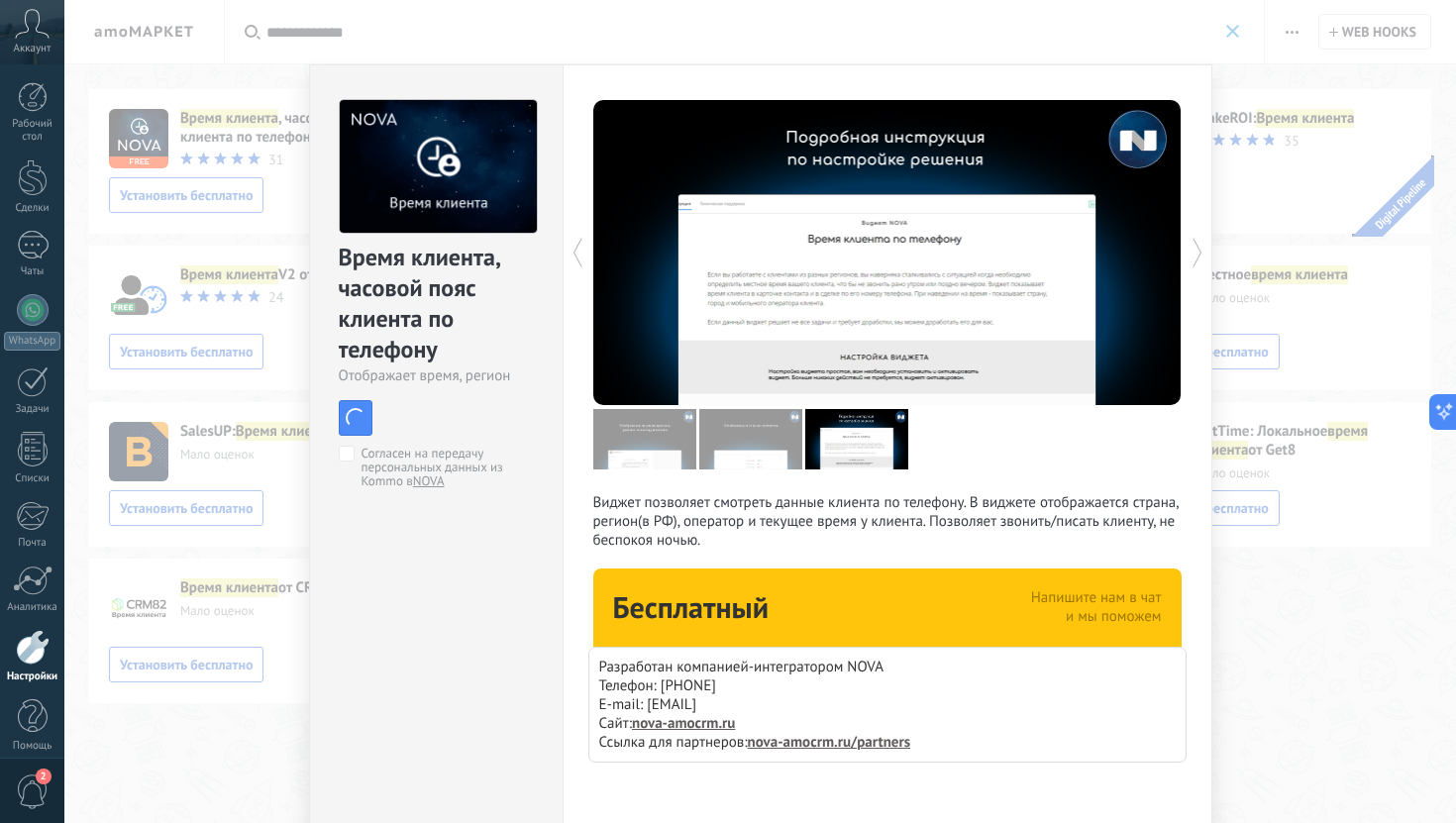 click at bounding box center (751, 439) 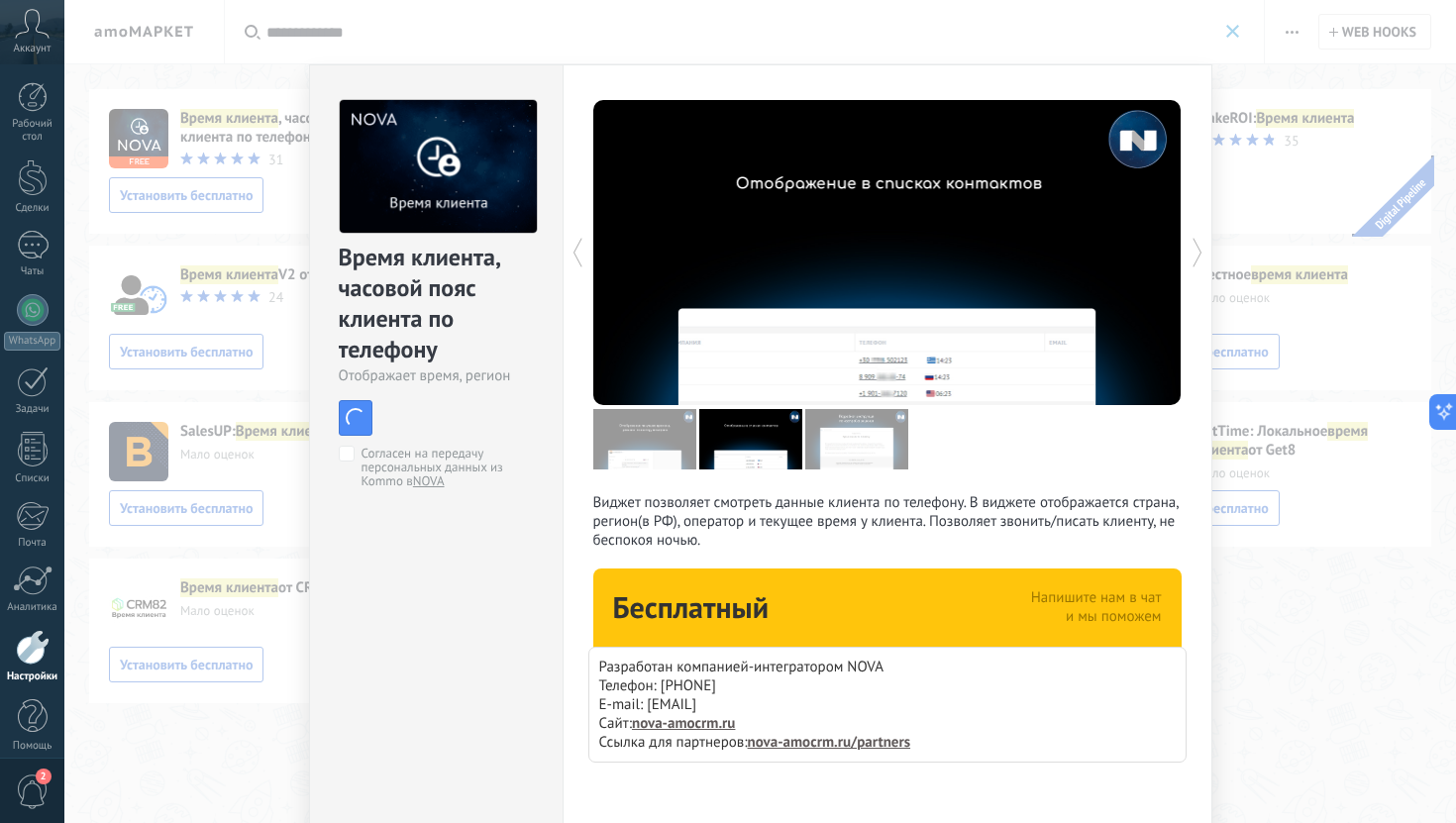 click at bounding box center (645, 439) 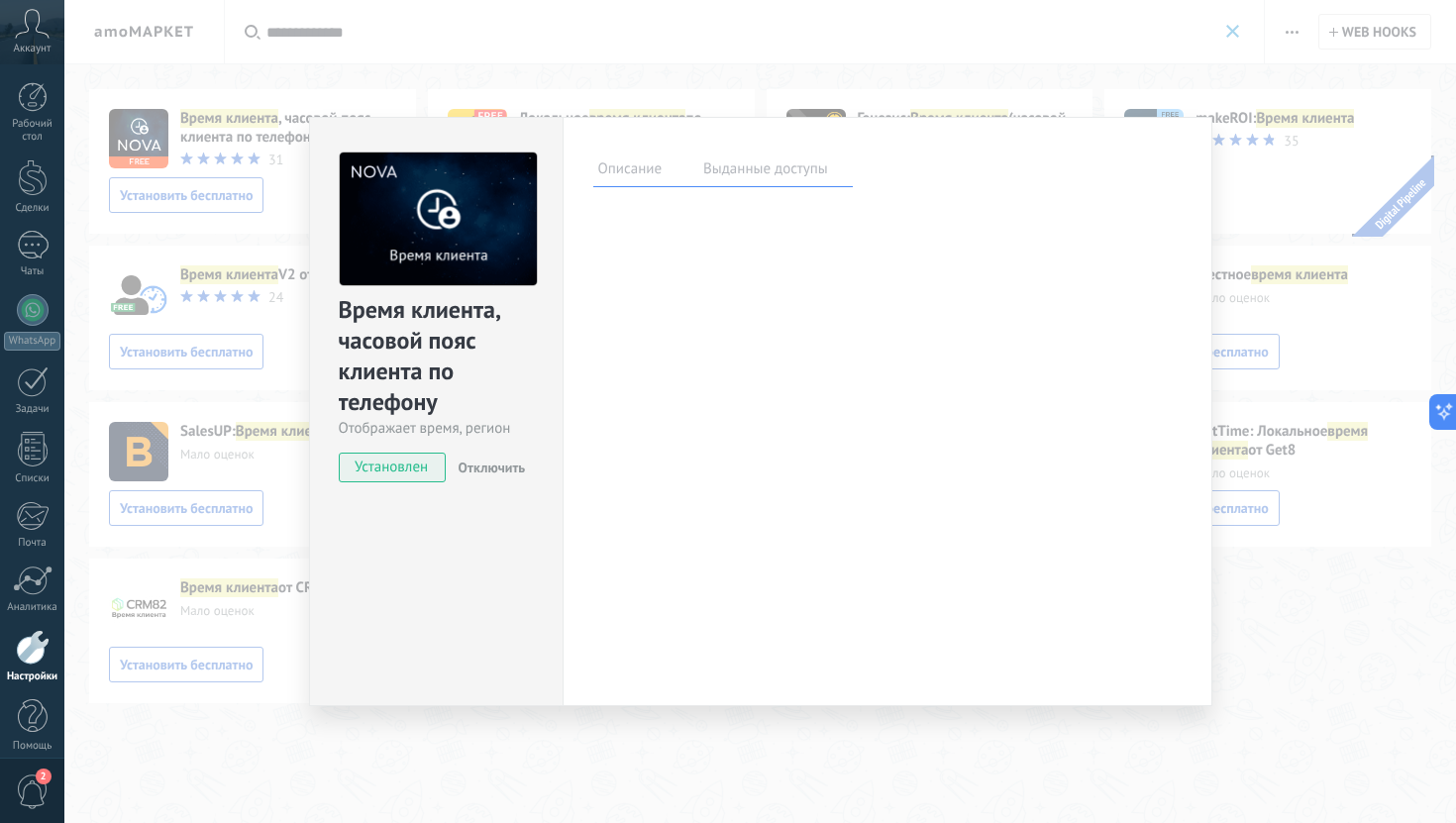 click on "Выданные доступы" at bounding box center (766, 171) 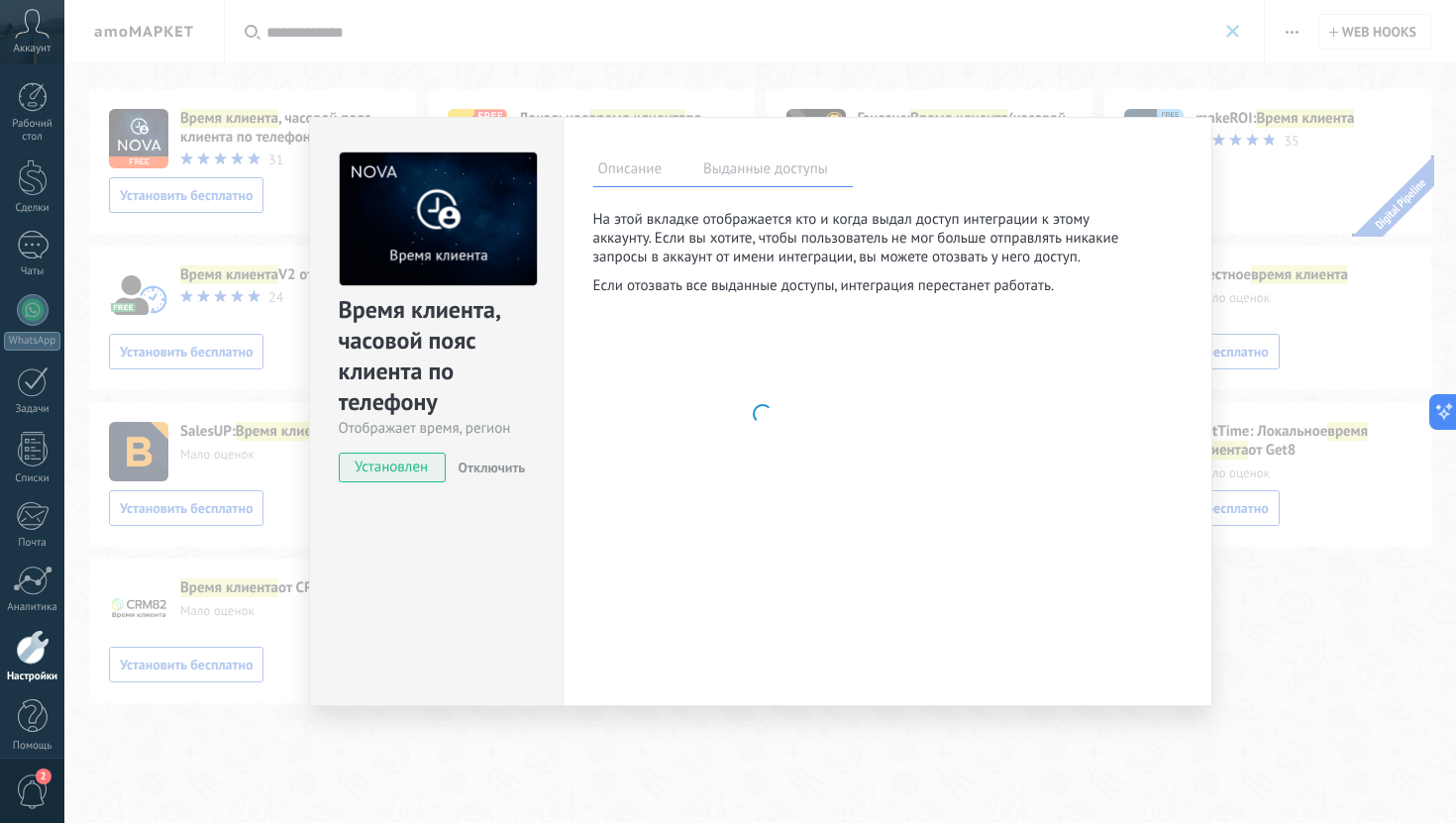 click on "Описание" at bounding box center [630, 171] 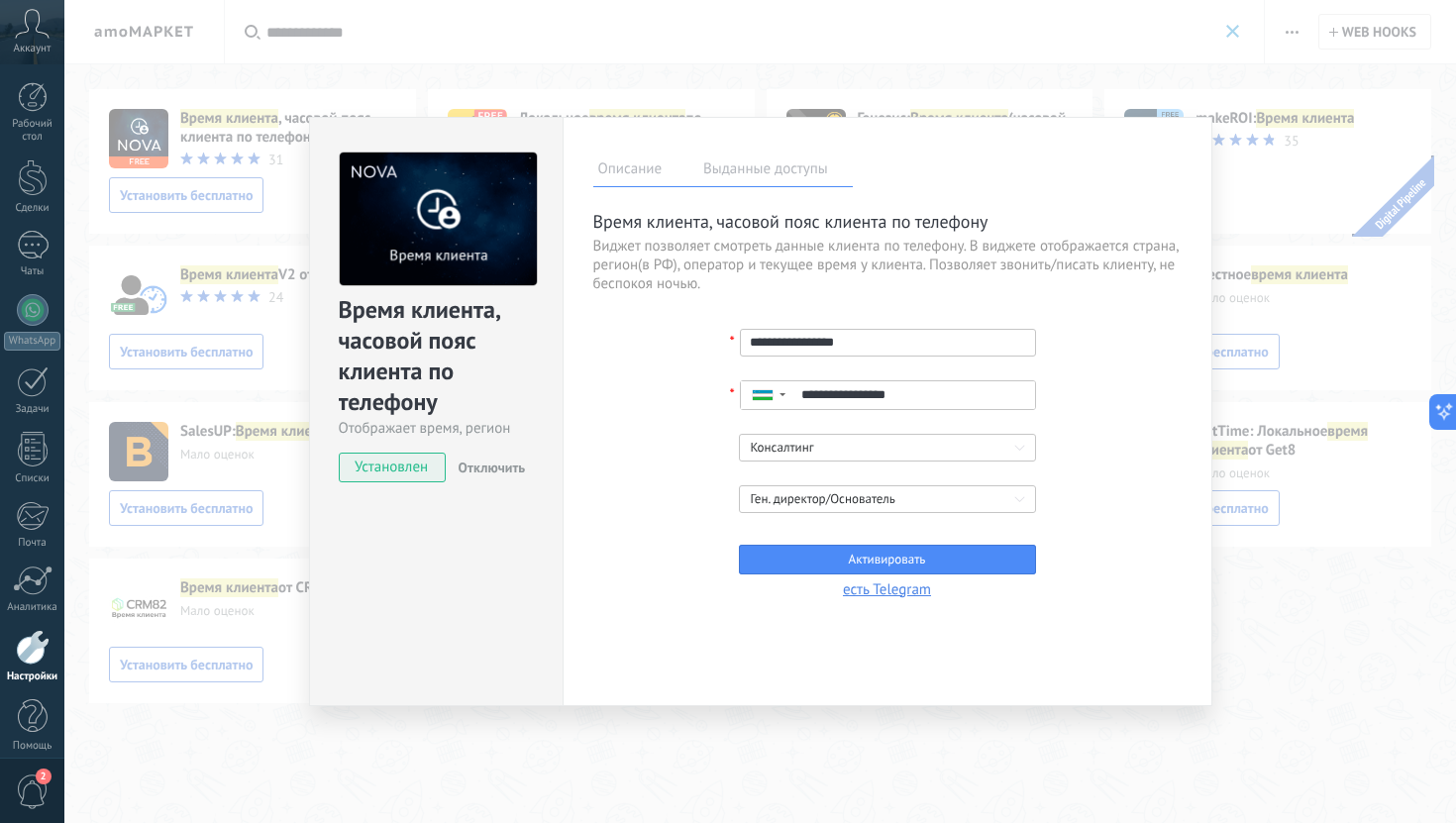click on "есть Telegram" at bounding box center (886, 589) 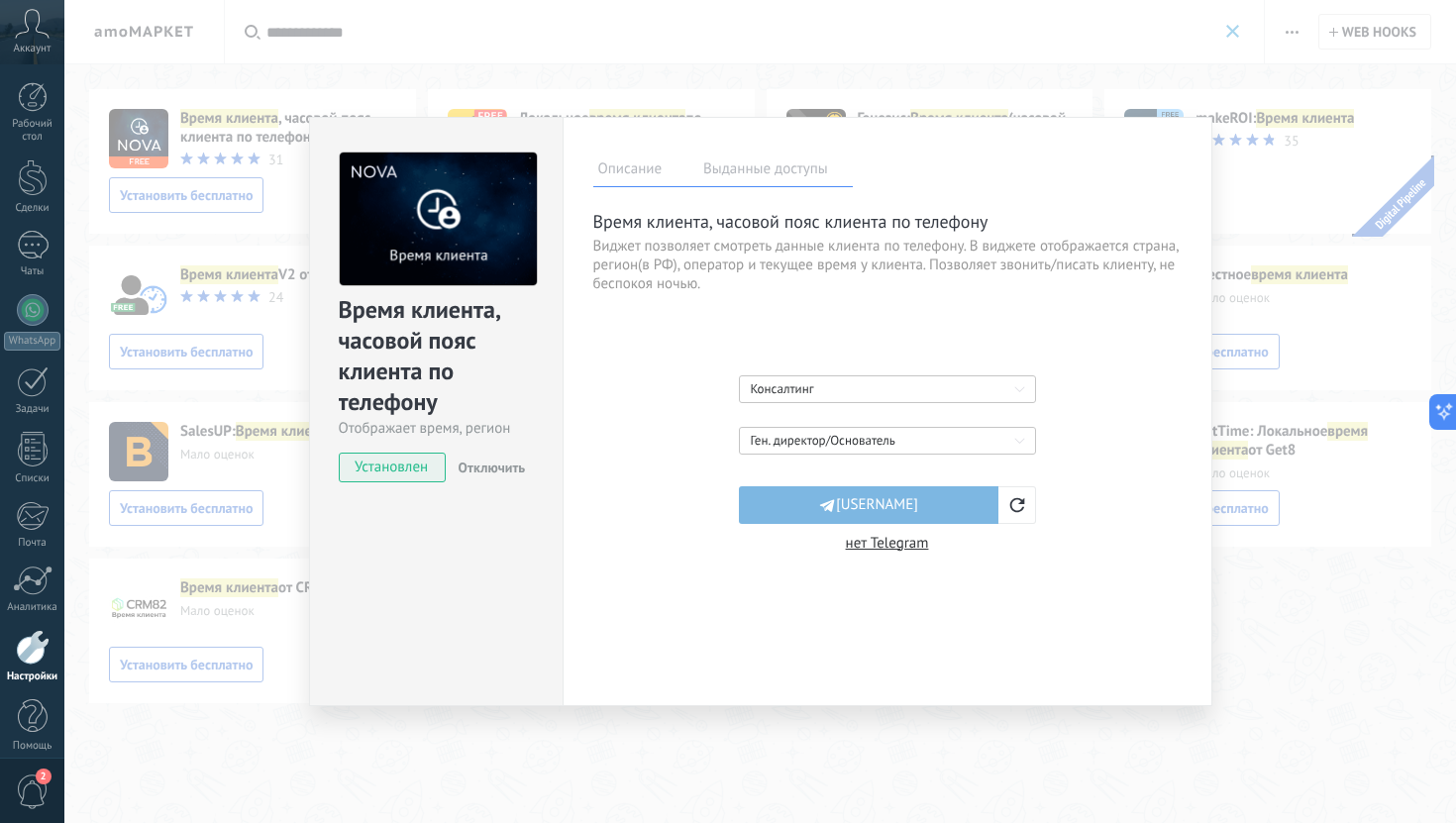 click on "@crmbiznes" at bounding box center (869, 505) 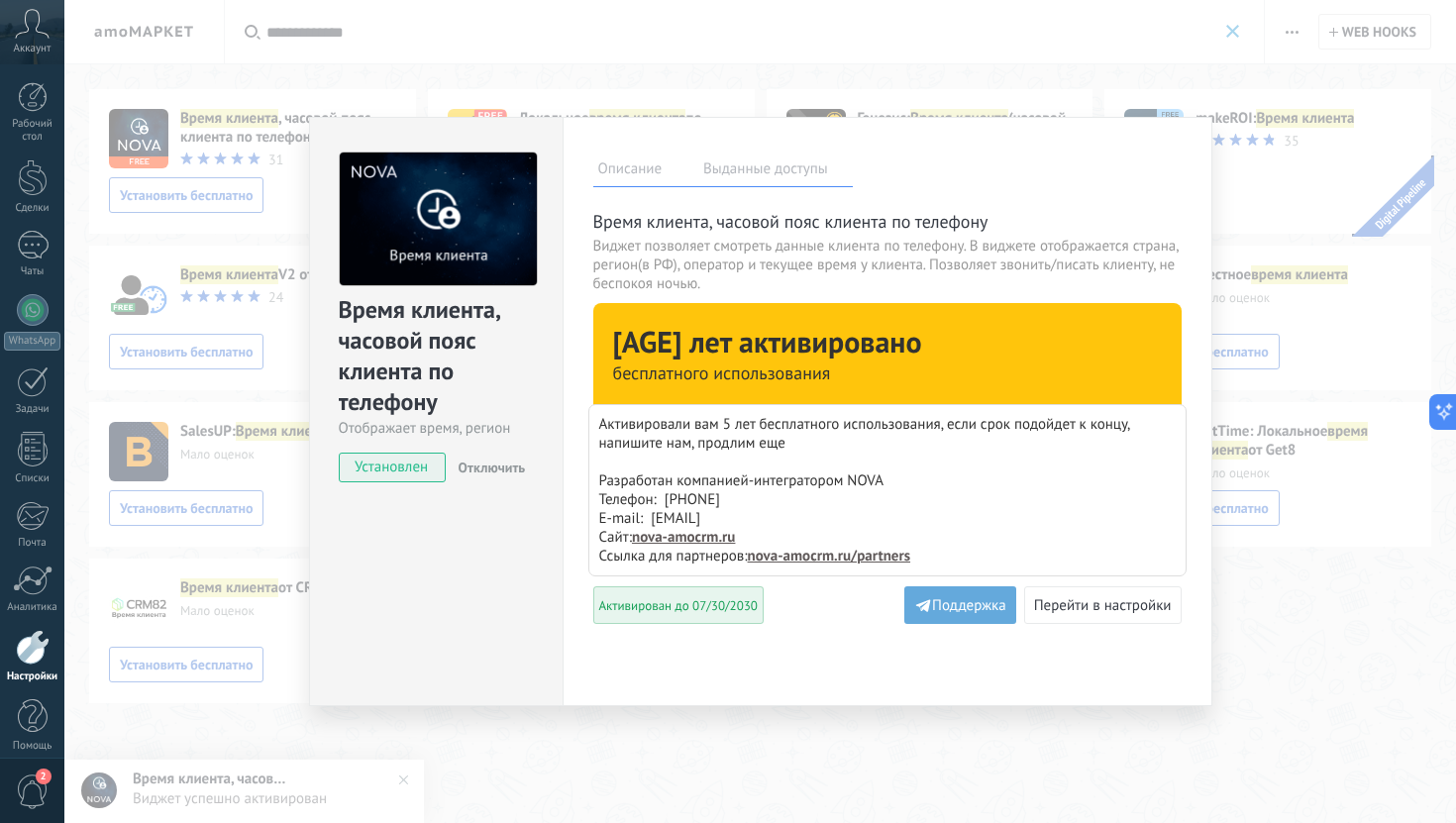 click on "Время клиента, часовой пояс клиента по телефону Отображает время, регион Установлен Отключить Описание Выданные доступы На этой вкладке отображается кто и когда выдал доступ интеграции к этому аккаунту. Если вы хотите, чтобы пользователь не мог больше отправлять никакие запросы в аккаунт от имени интеграции, вы можете отозвать у него доступ. Если отозвать все выданные доступы, интеграция перестанет работать. Нет пользователей, которые предоставили доступ данному приложению. Shokh Полный доступ к аккаунту выдан: 08/01/25 10:49 Отозвать доступ Сохранить  Сайт:" at bounding box center (760, 411) 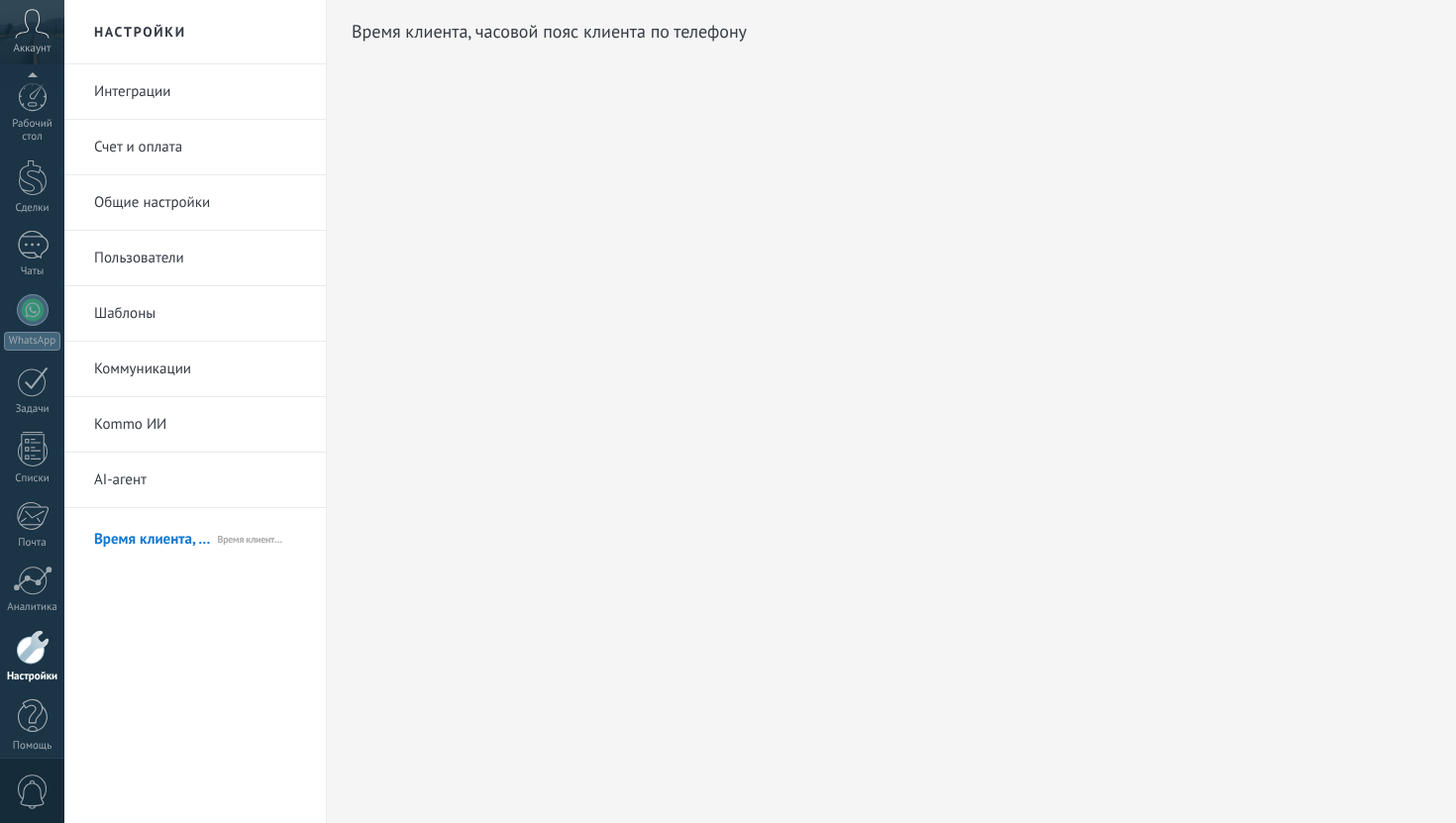 scroll, scrollTop: 0, scrollLeft: 0, axis: both 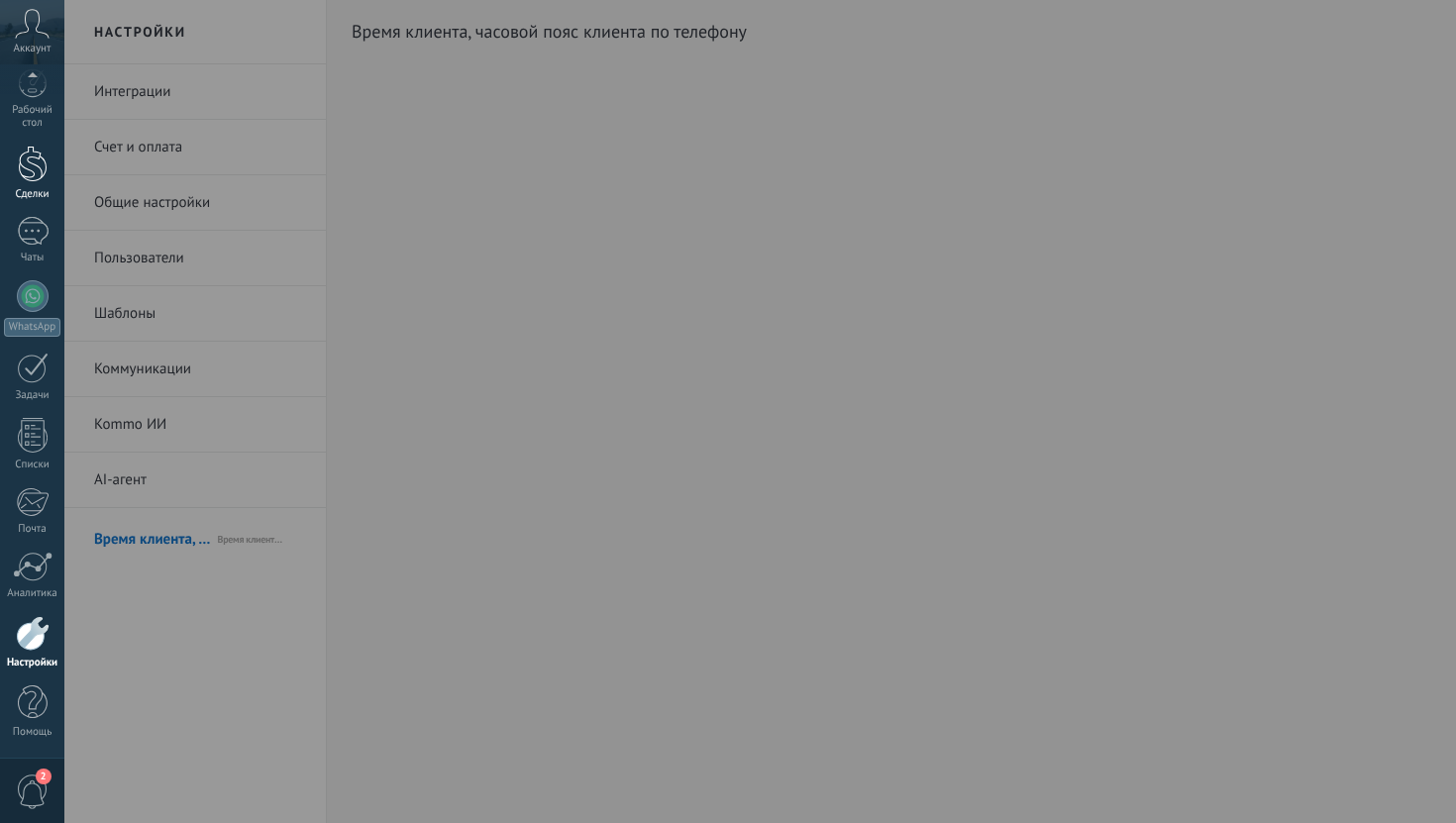 click at bounding box center [33, 163] 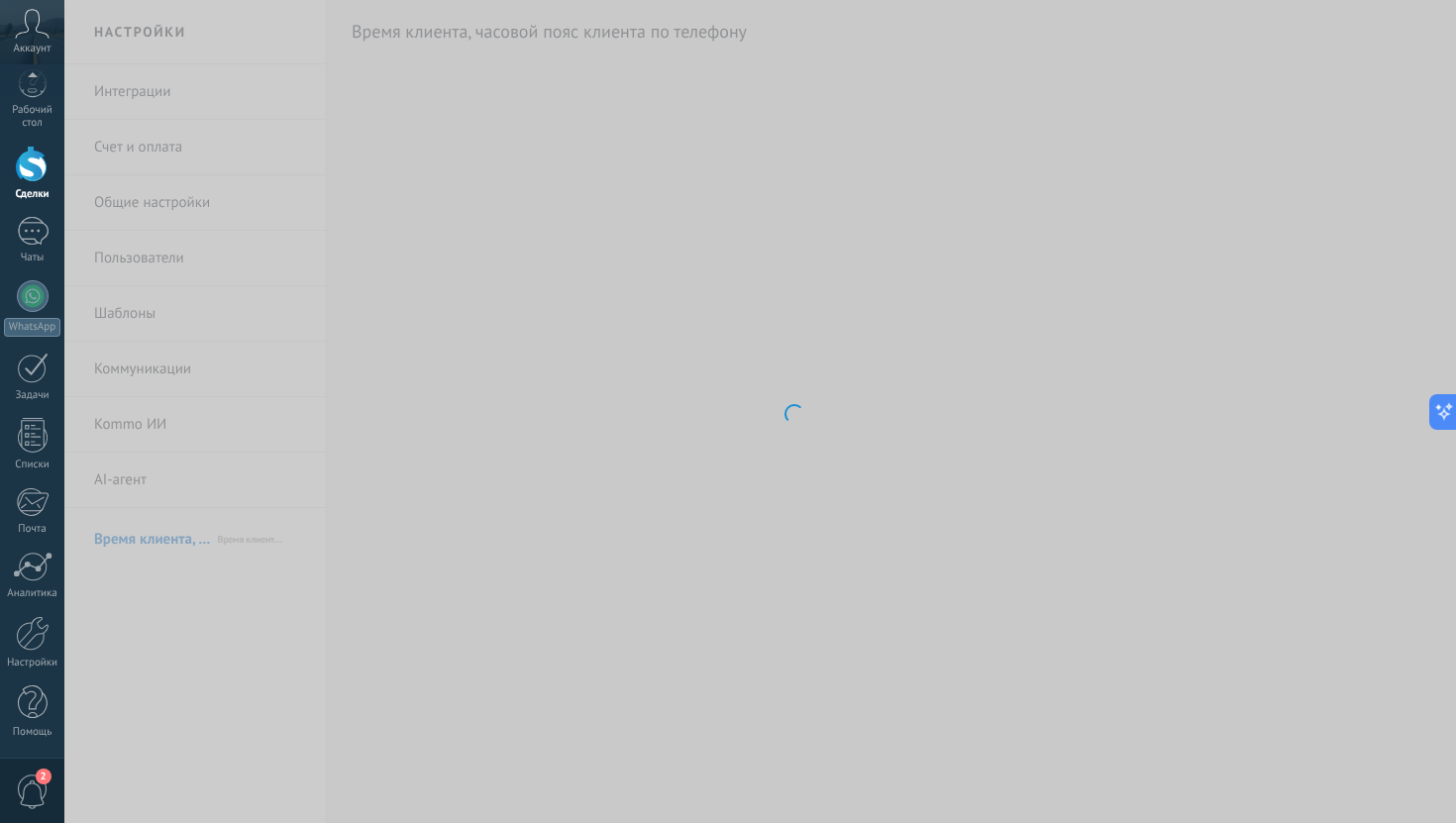 scroll, scrollTop: 0, scrollLeft: 0, axis: both 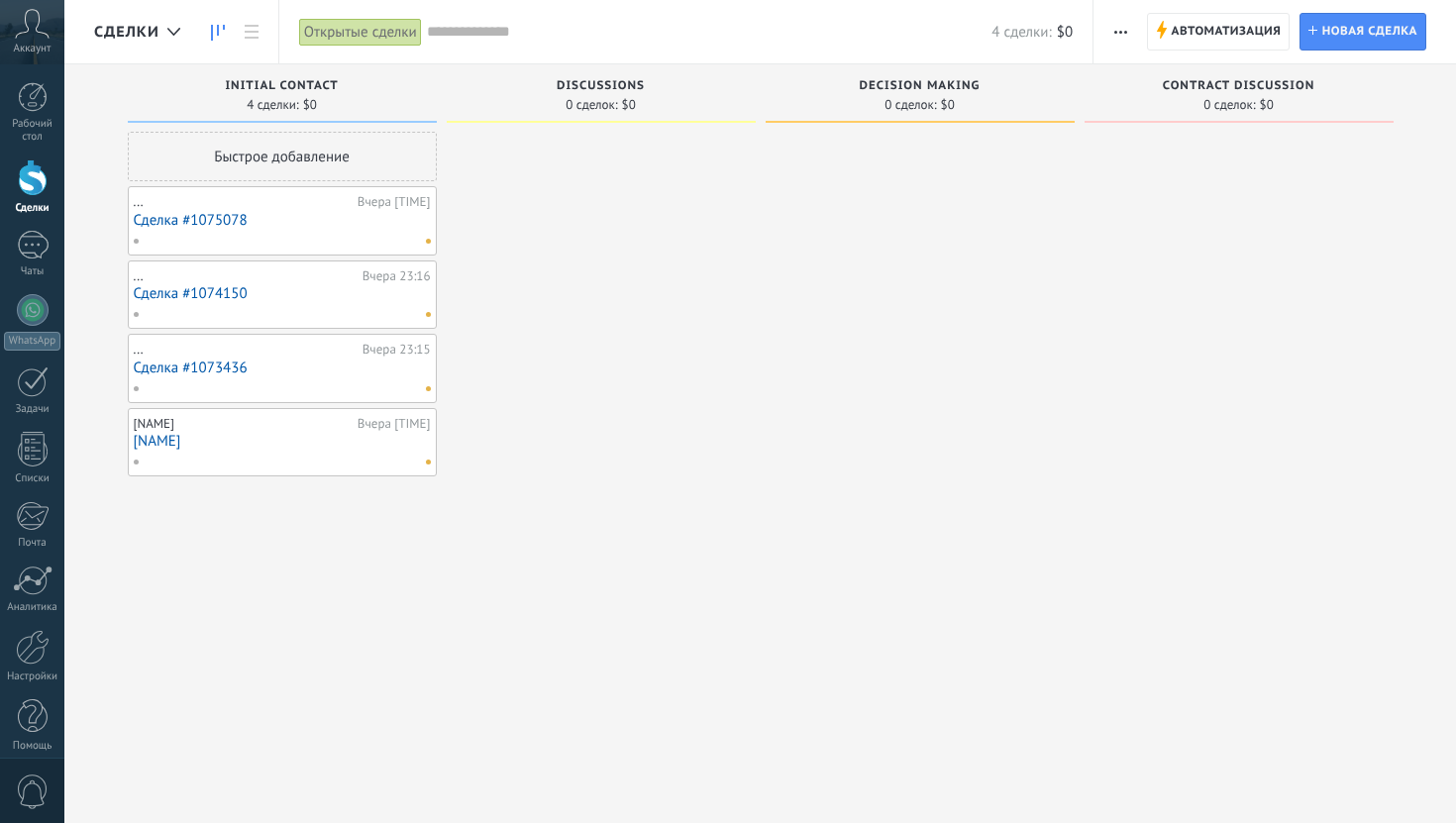 click on "Сделка #1075078" at bounding box center (282, 220) 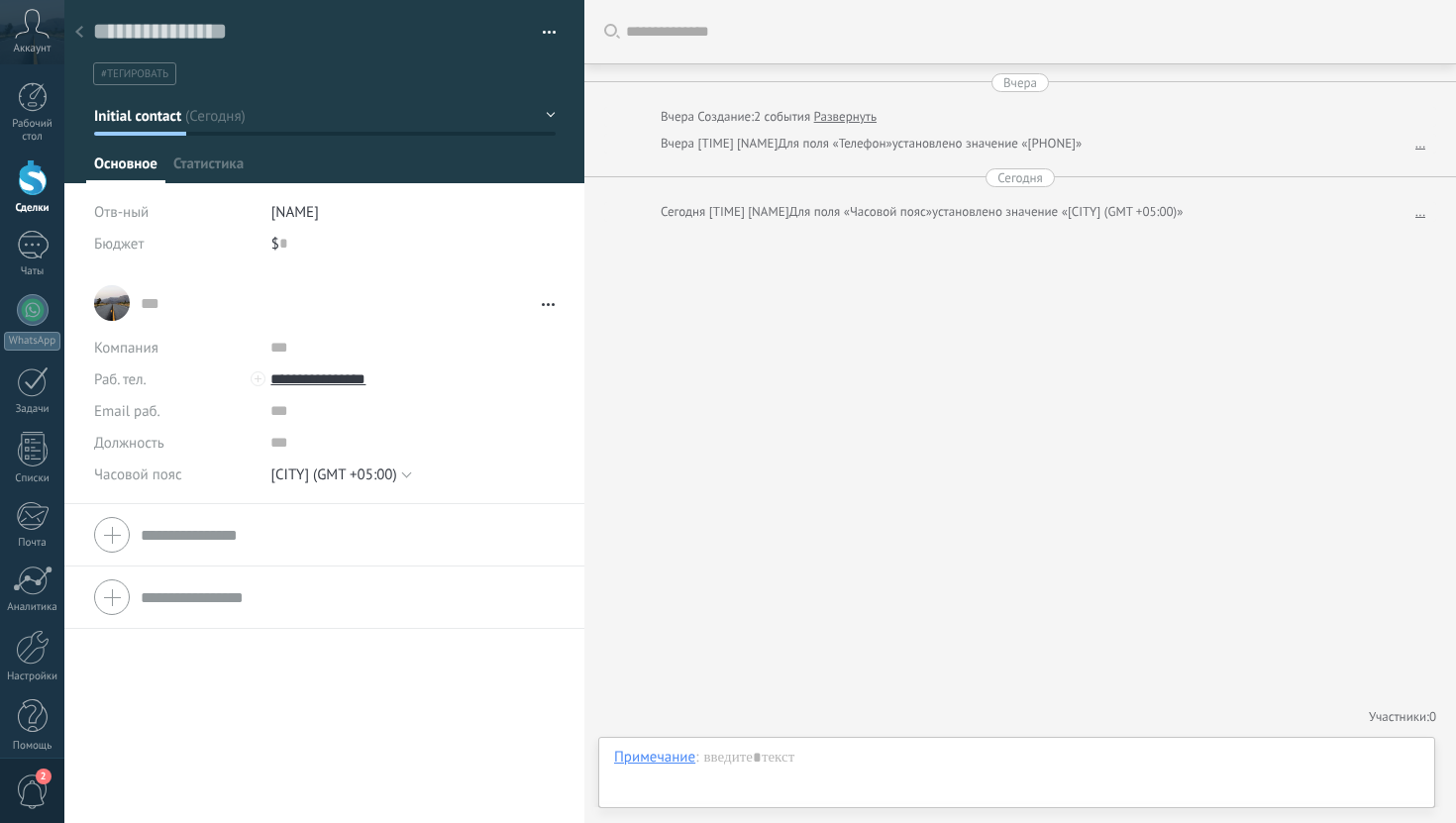 scroll, scrollTop: 30, scrollLeft: 0, axis: vertical 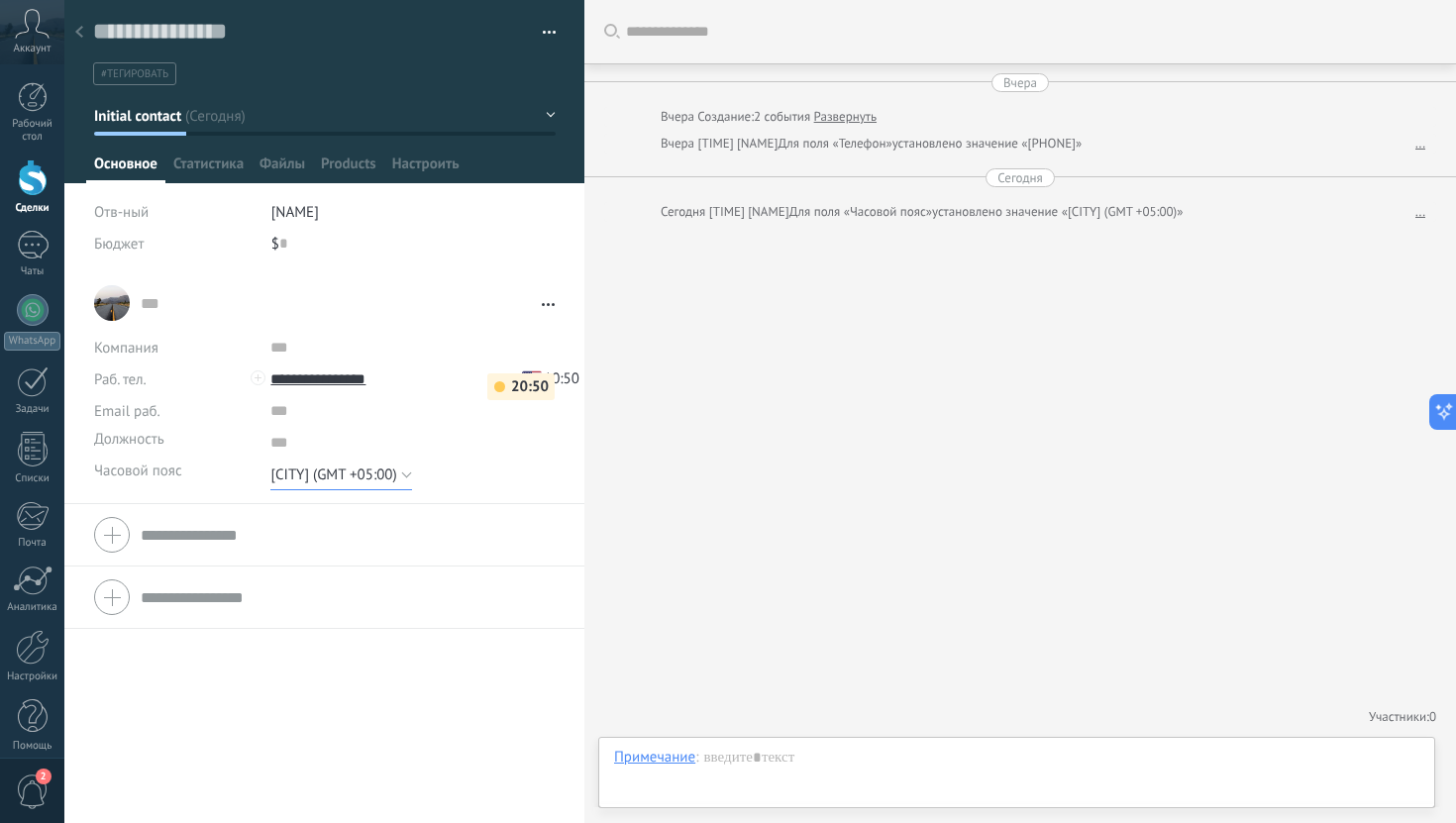 click on "[CITY] (GMT [TIME])" at bounding box center (333, 474) 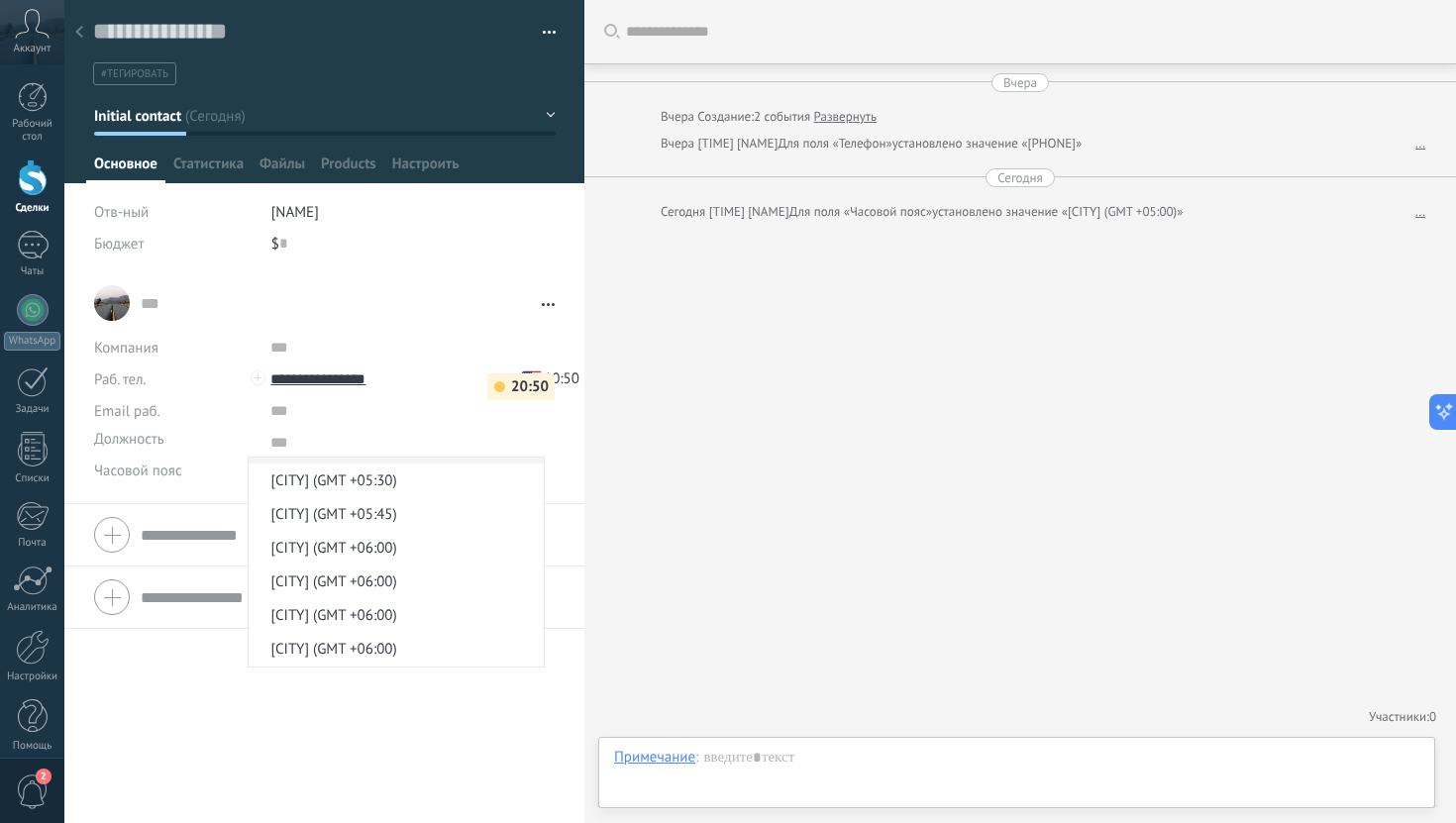 scroll, scrollTop: 5619, scrollLeft: 0, axis: vertical 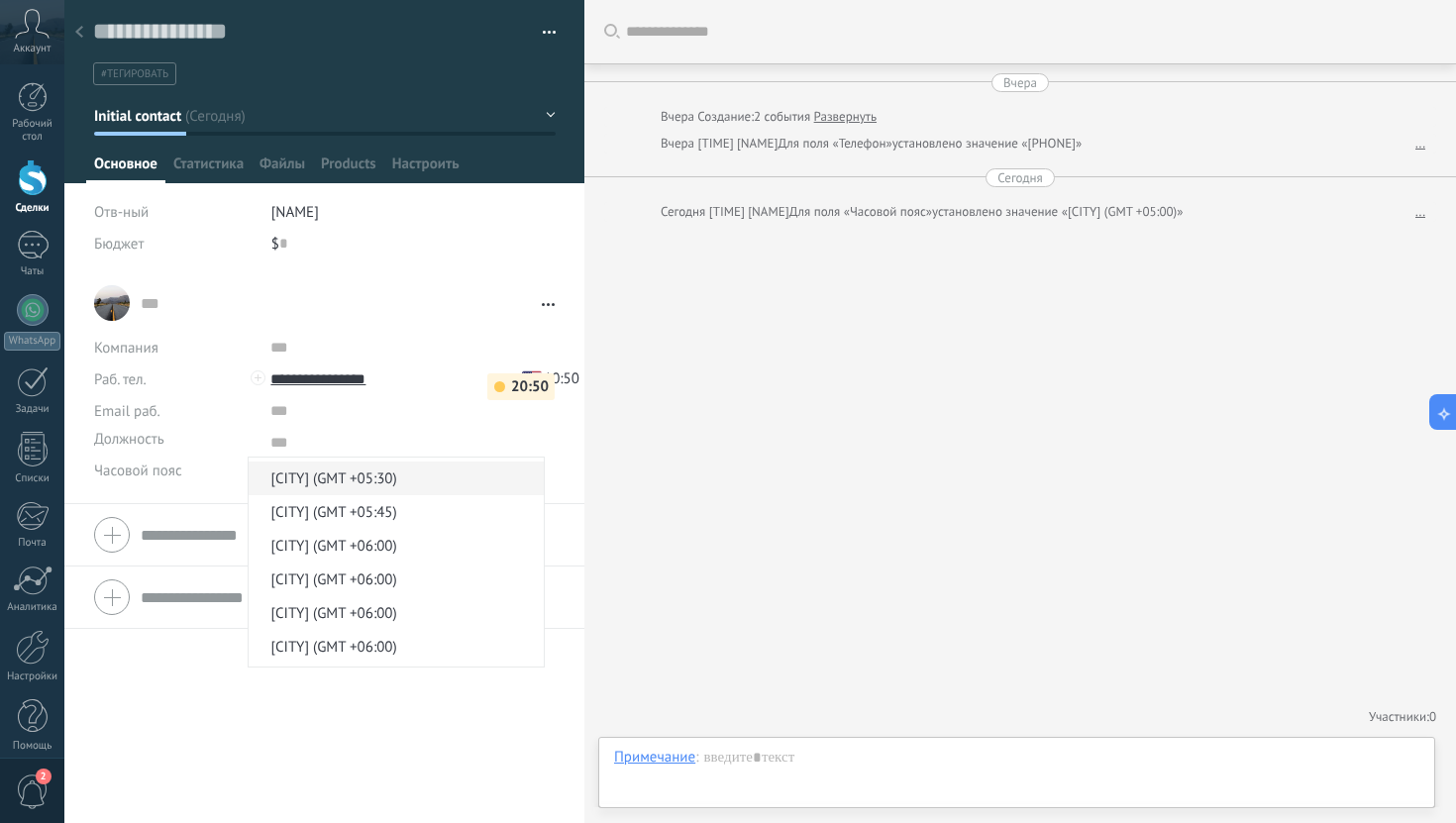 click on "Коломбо (GMT +05:30)" at bounding box center [393, 478] 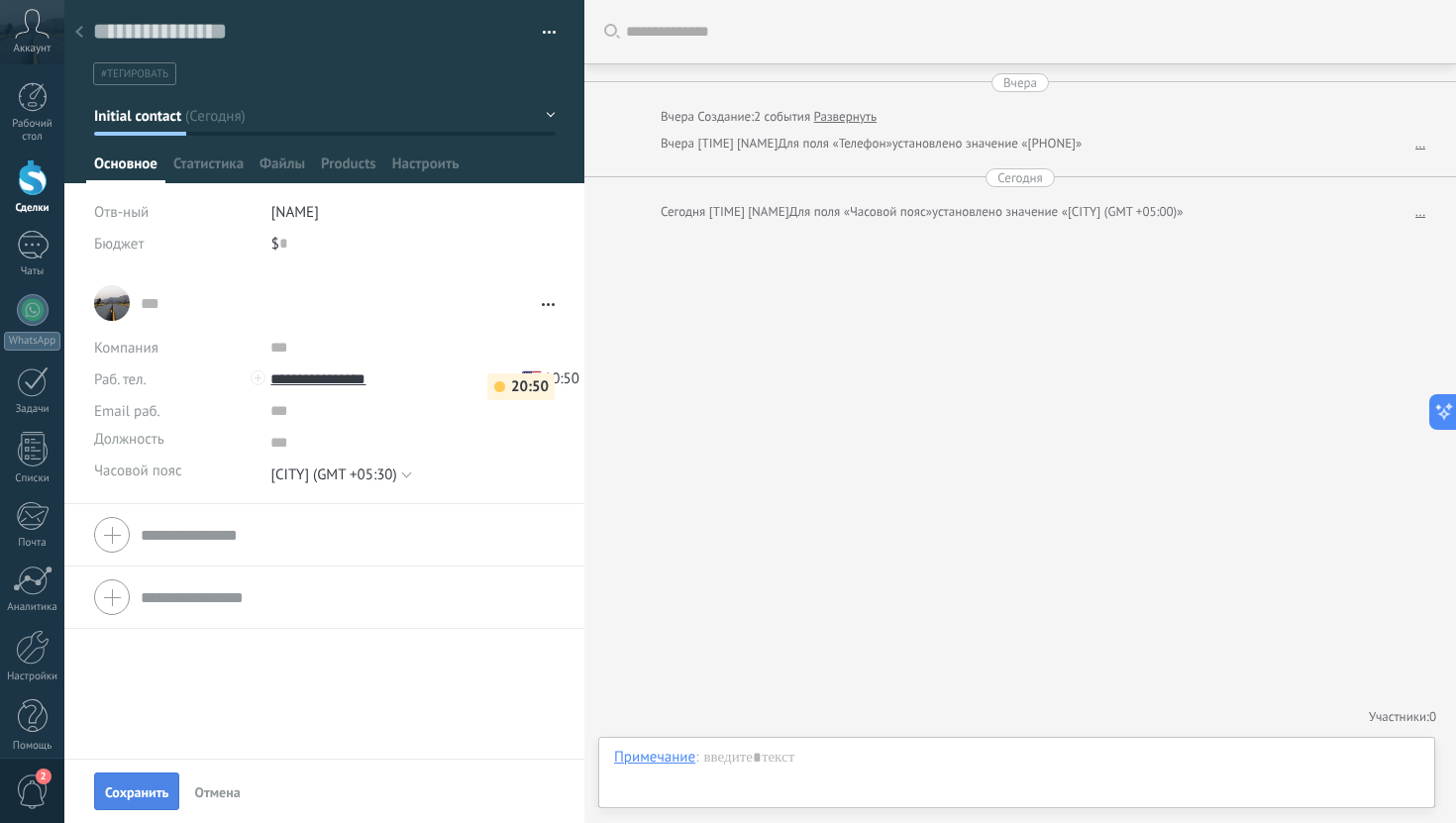 click on "Сохранить" at bounding box center [137, 791] 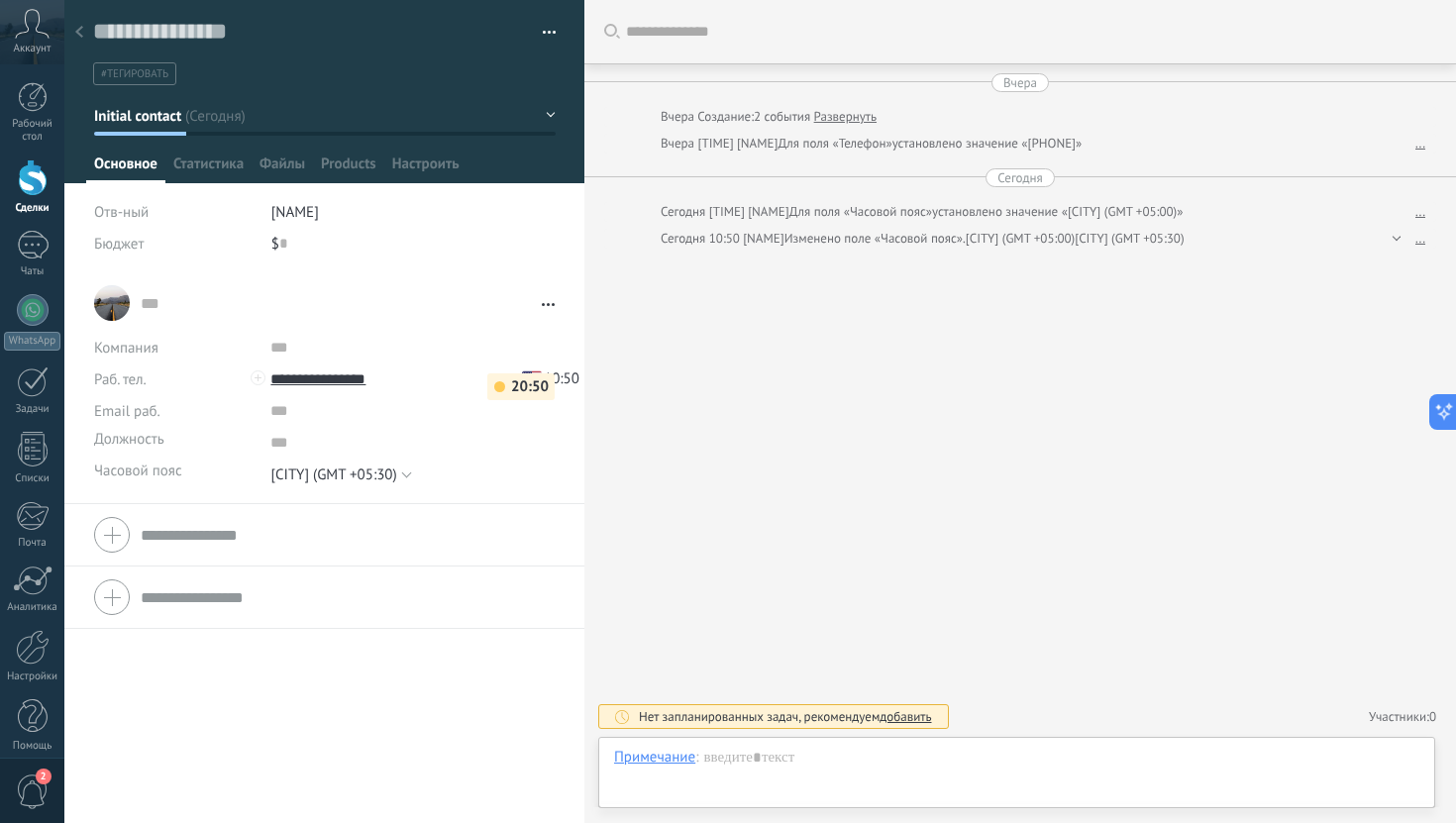 scroll, scrollTop: 0, scrollLeft: 0, axis: both 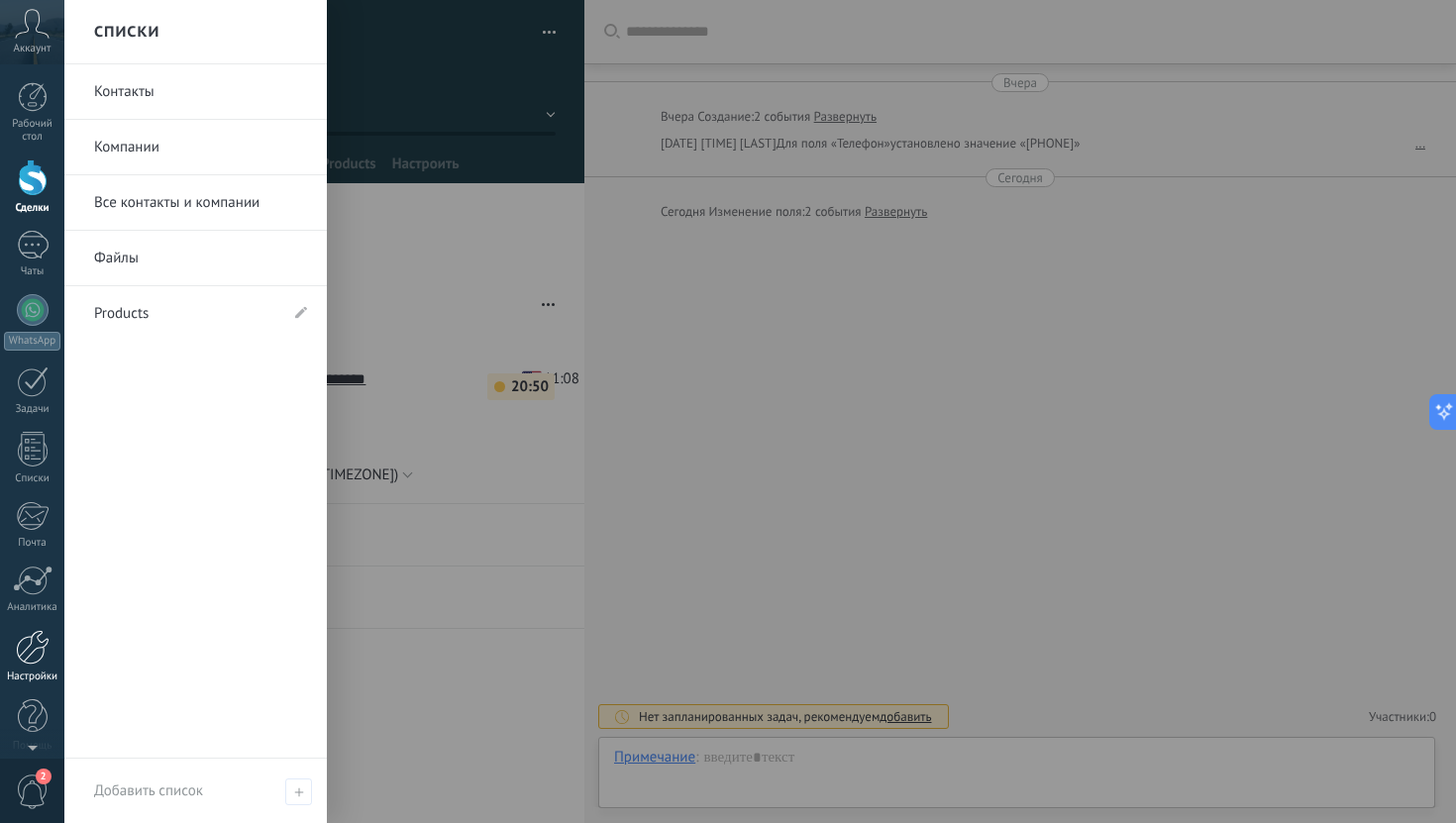 click at bounding box center (33, 647) 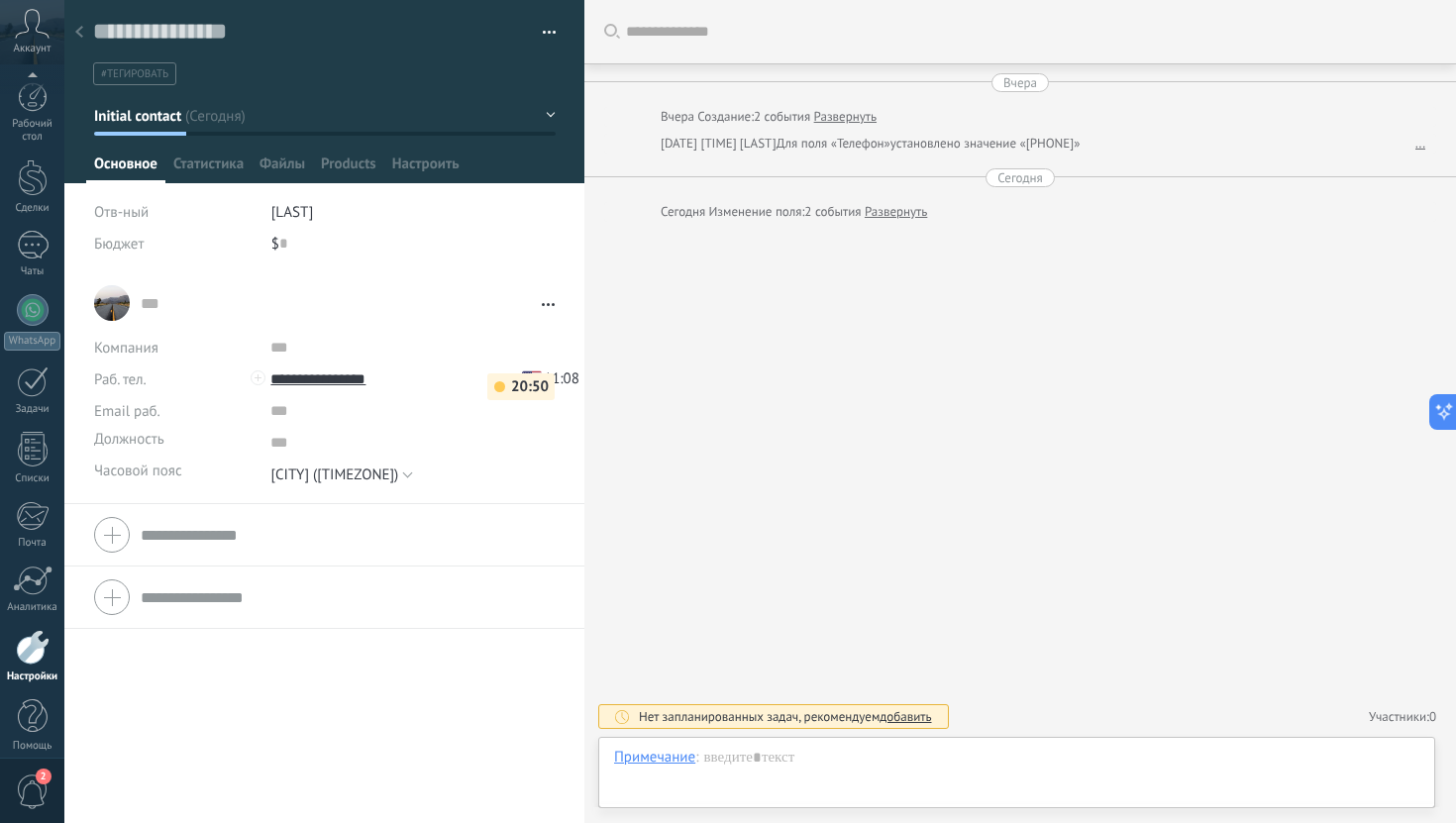scroll, scrollTop: 14, scrollLeft: 0, axis: vertical 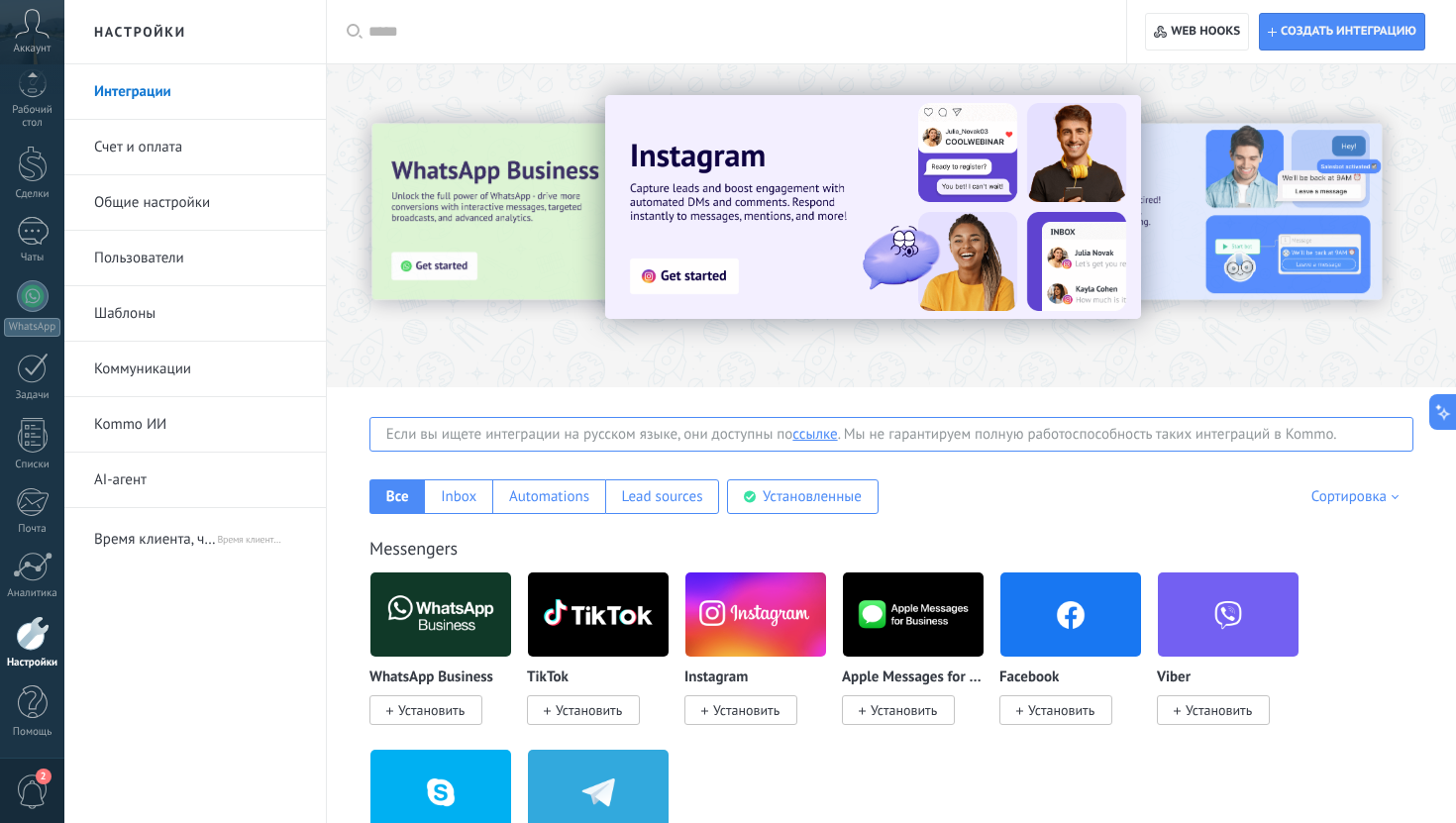 click on "ссылке" at bounding box center (814, 434) 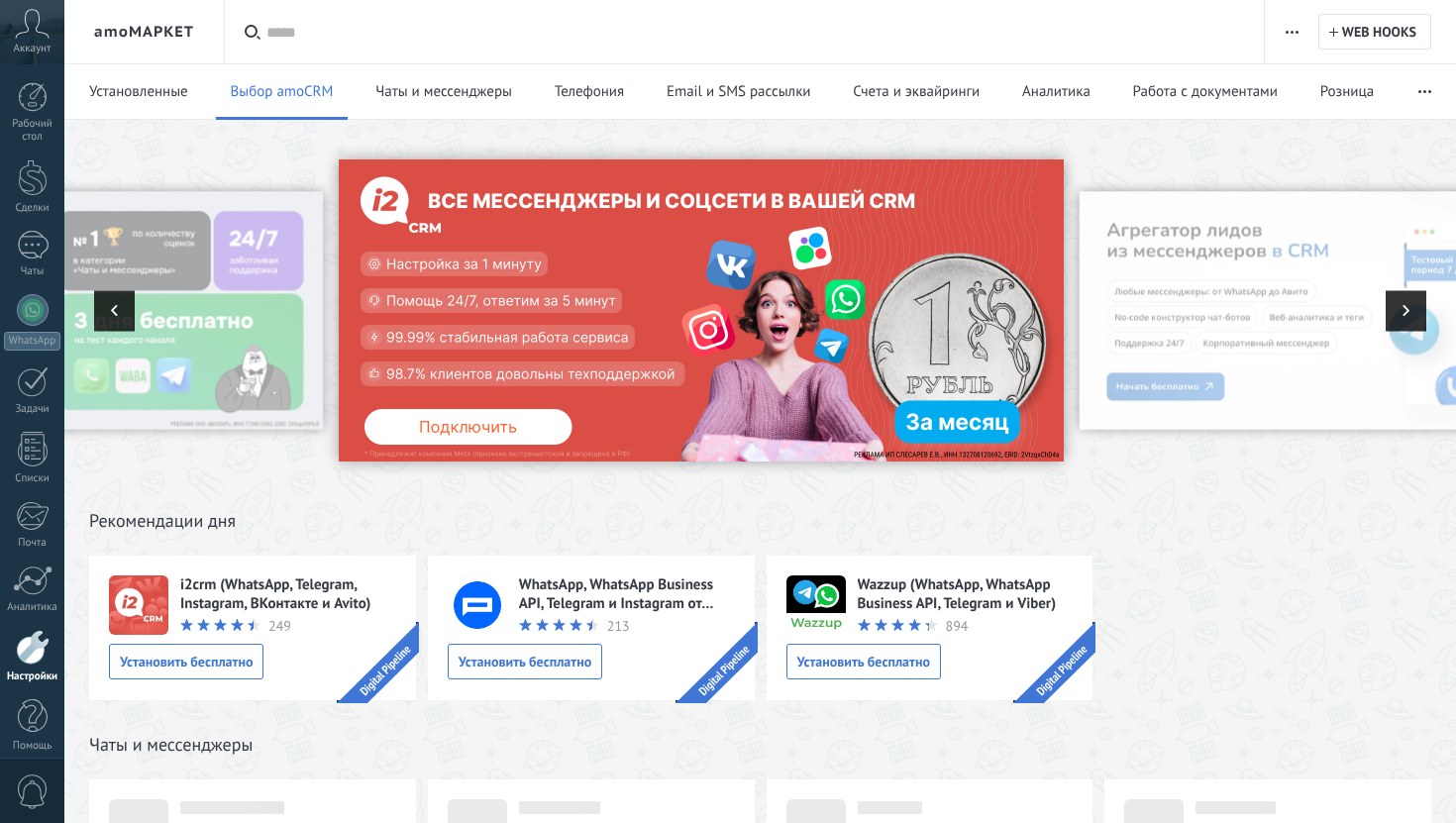 scroll, scrollTop: 0, scrollLeft: 0, axis: both 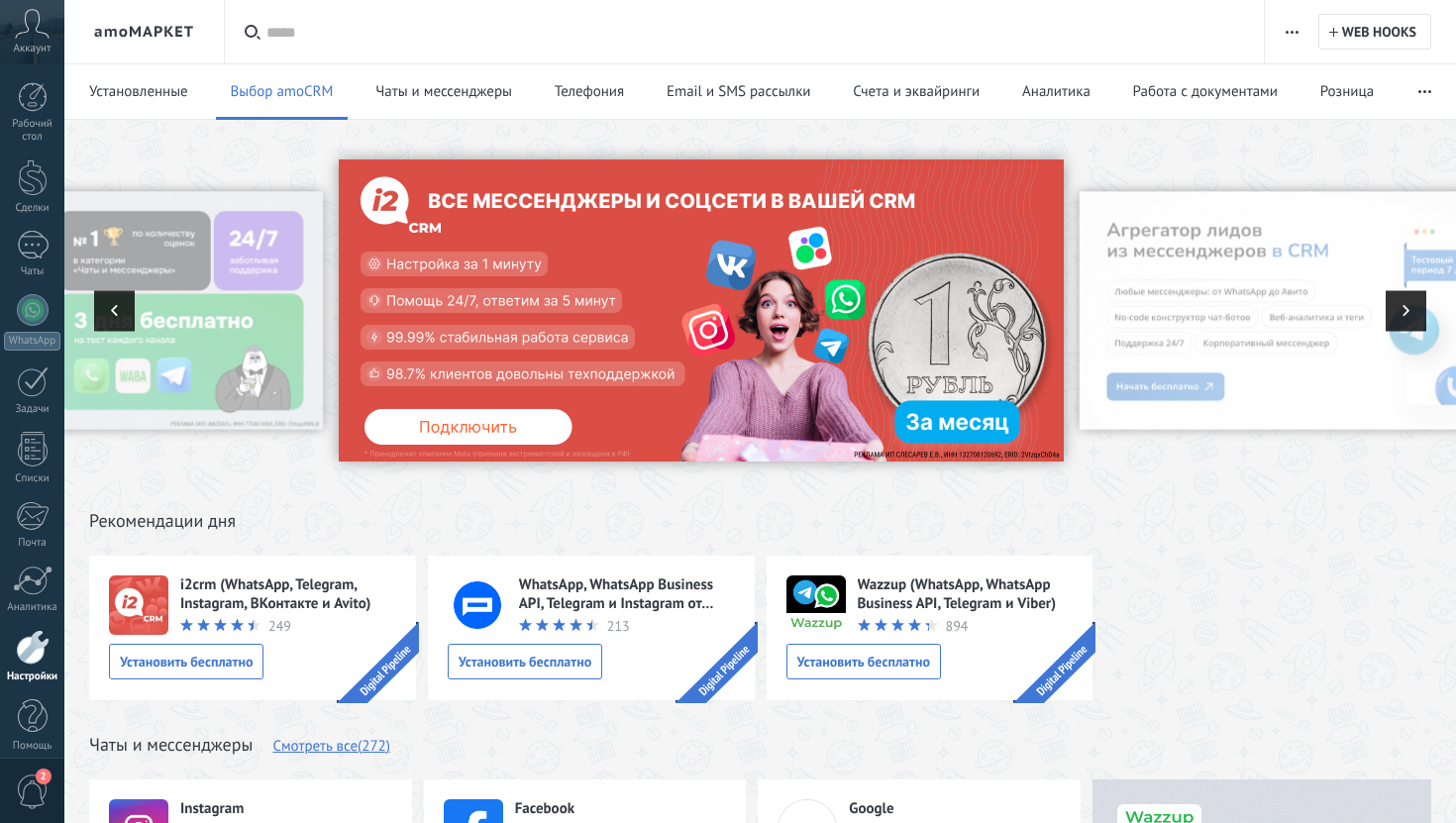 click on "Установленные" at bounding box center (139, 91) 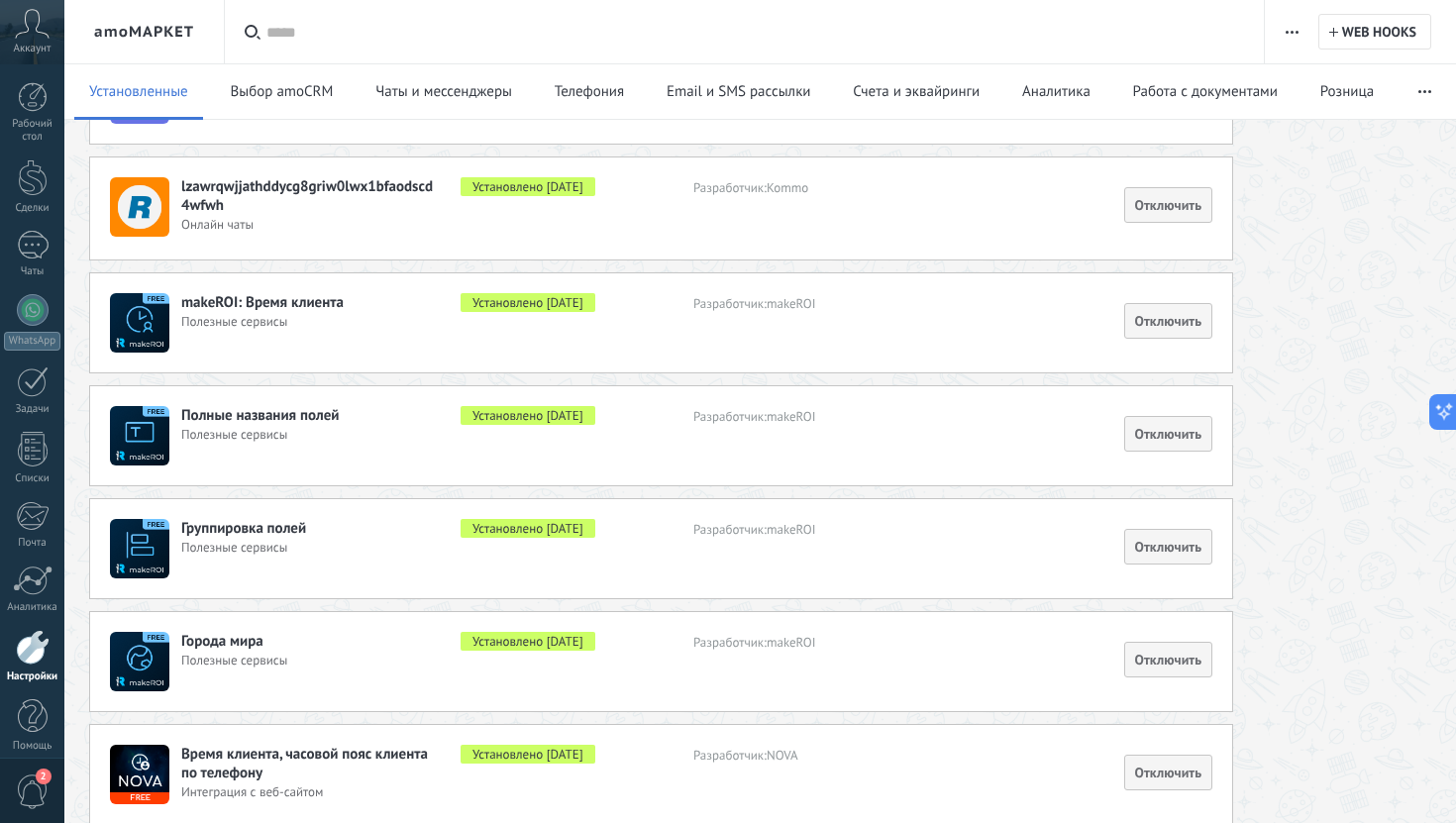 scroll, scrollTop: 107, scrollLeft: 0, axis: vertical 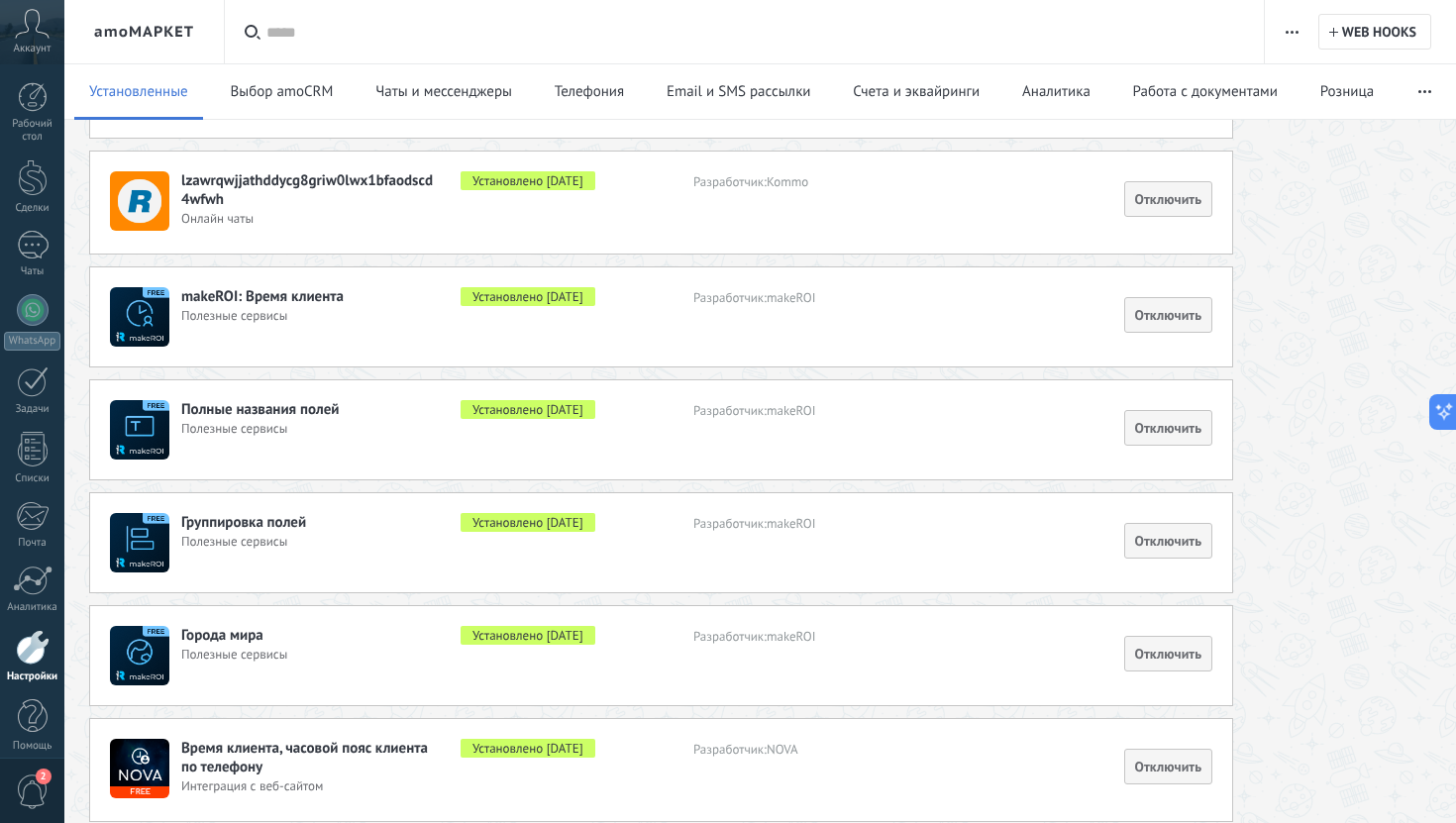 click on "makeROI: Время клиента" at bounding box center [262, 296] 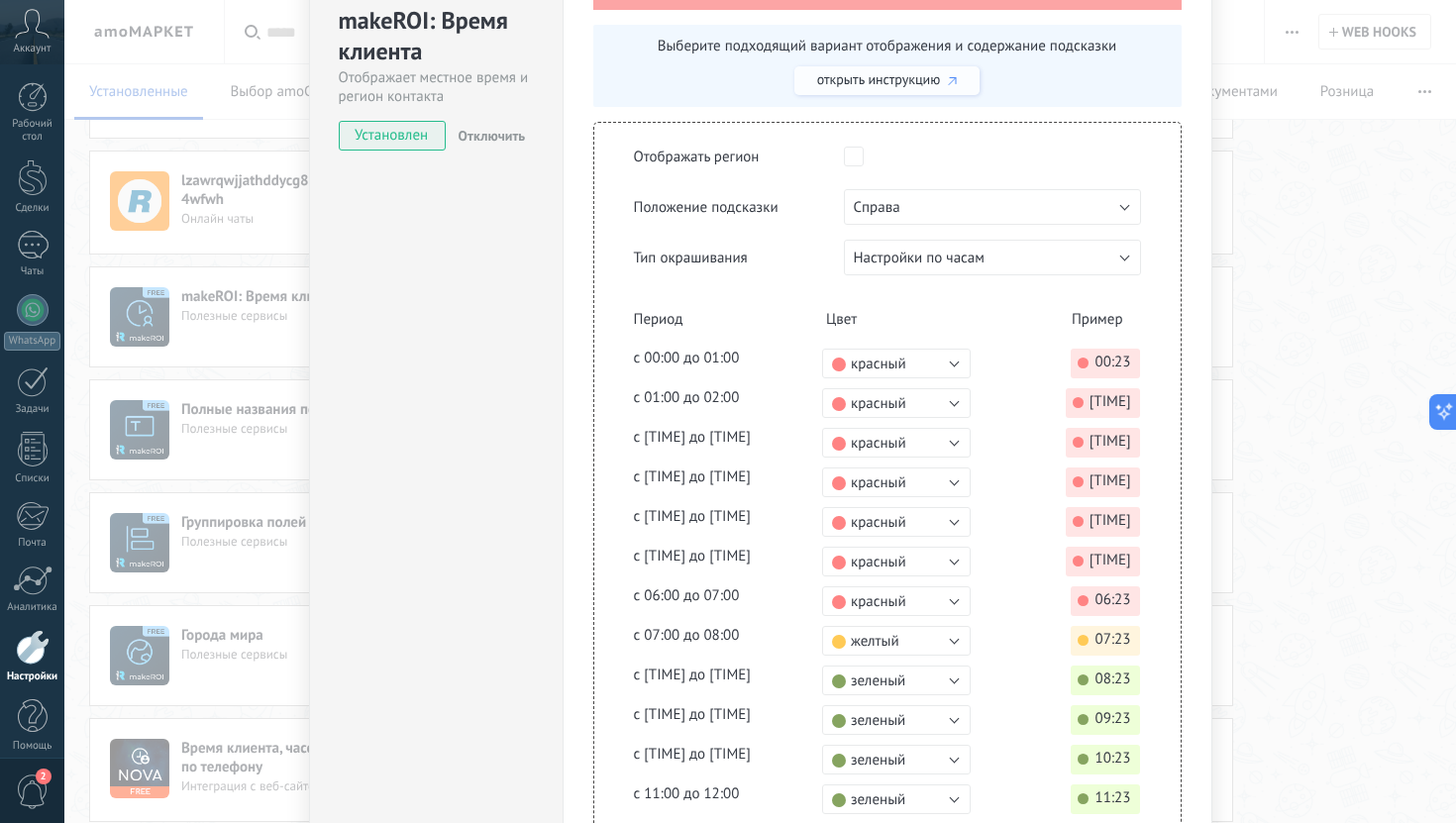 scroll, scrollTop: 0, scrollLeft: 0, axis: both 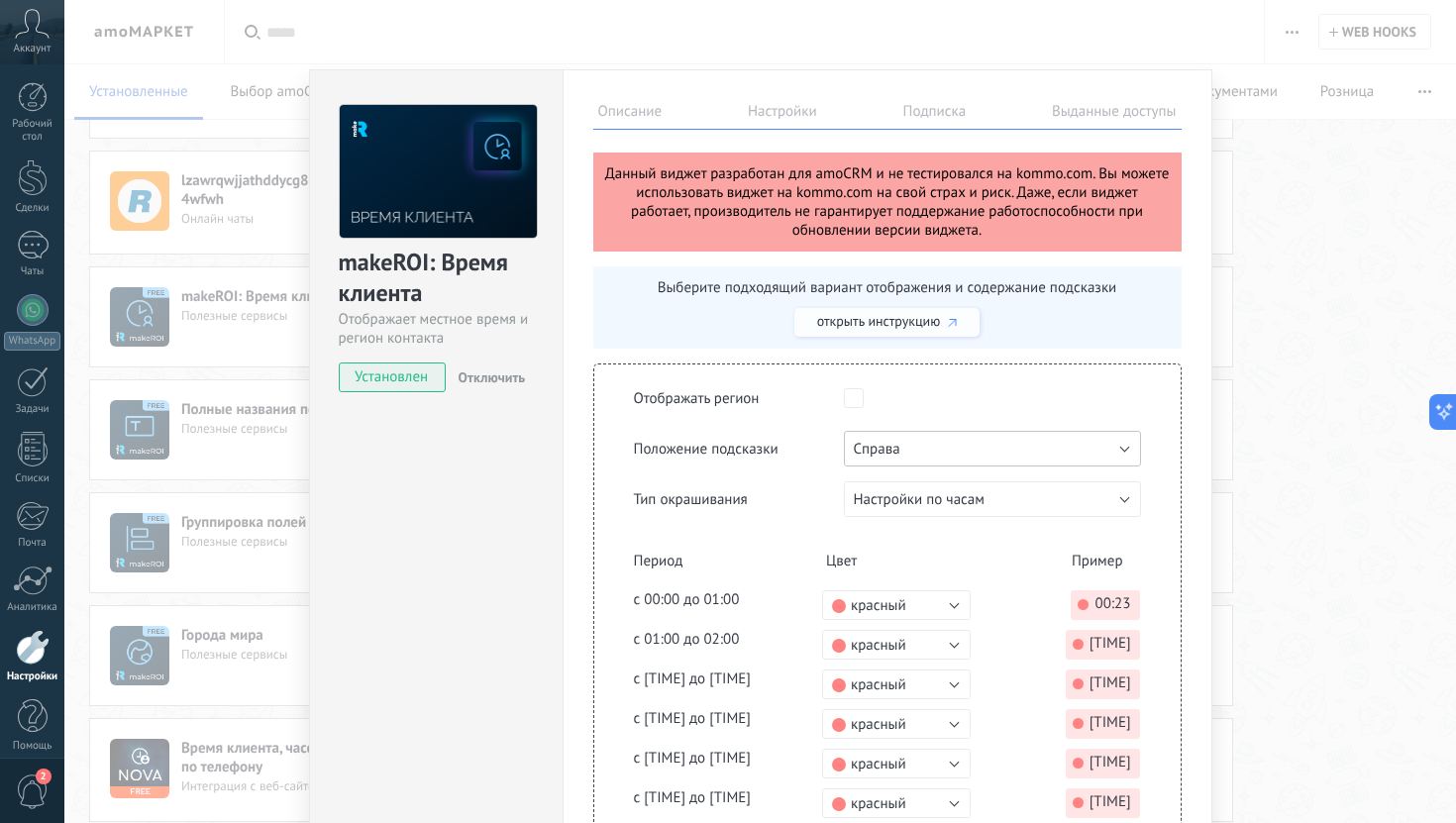 click on "Справа" at bounding box center (992, 449) 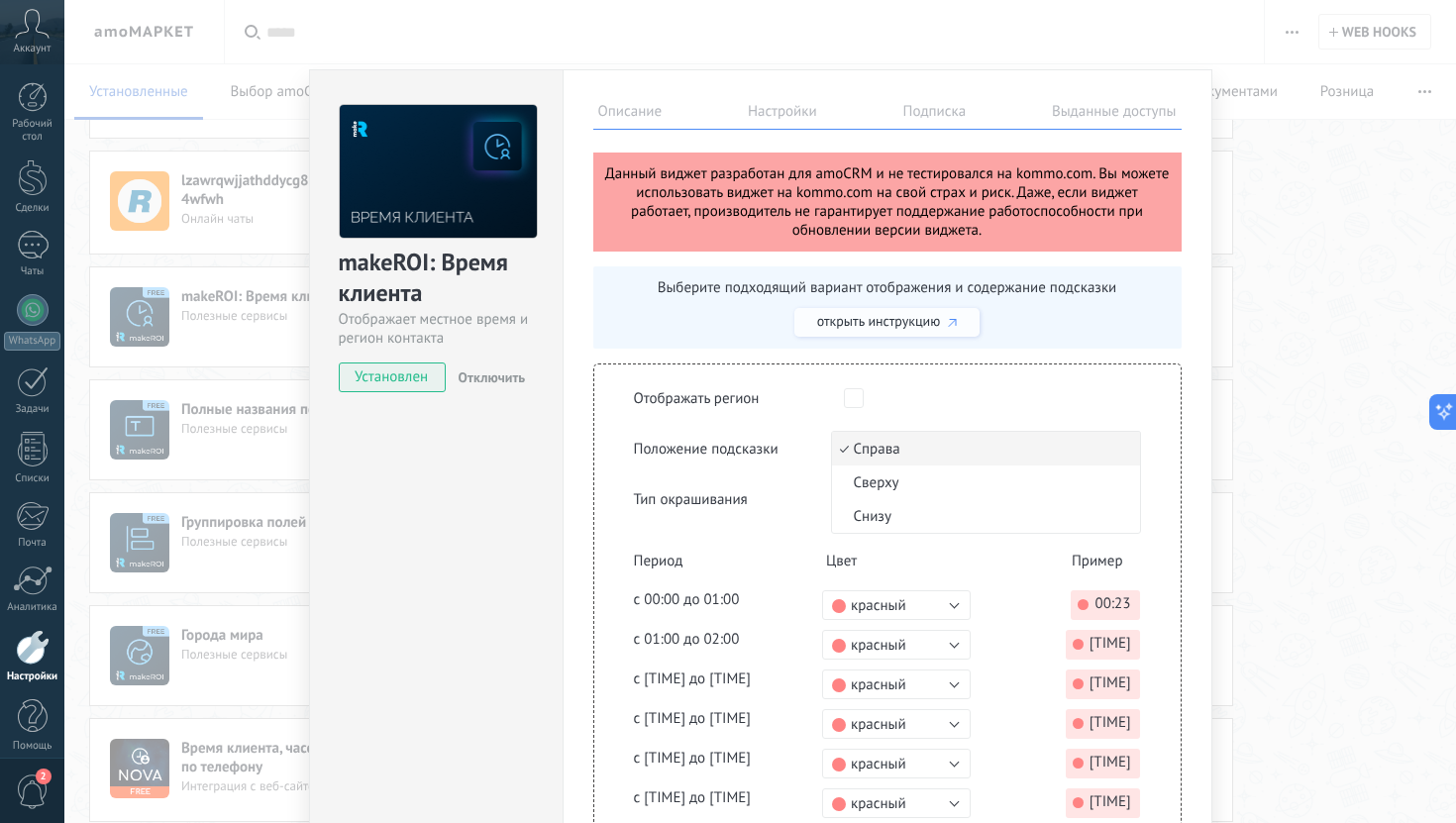click on "Отображать регион
Положение подсказки
Справа    Сверху    Снизу       Справа
Тип окрашивания
Не окрашивать    При обнаружении разницы во времени    Настройки по часам       Настройки по часам
Пример:
00:23
Пример:
00:23  - время совпадает
00:23  - время различается" at bounding box center (887, 449) 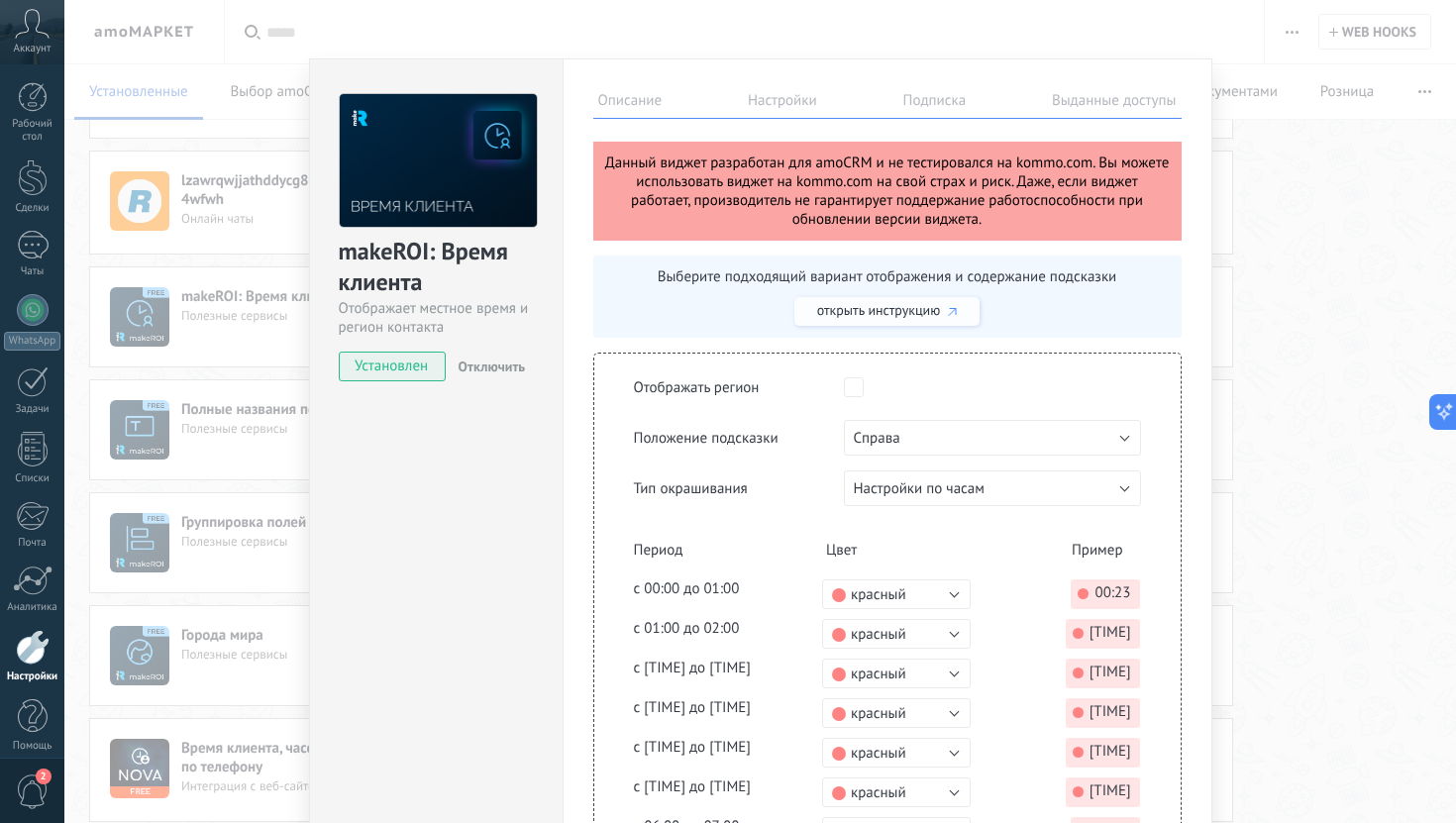 scroll, scrollTop: 41, scrollLeft: 0, axis: vertical 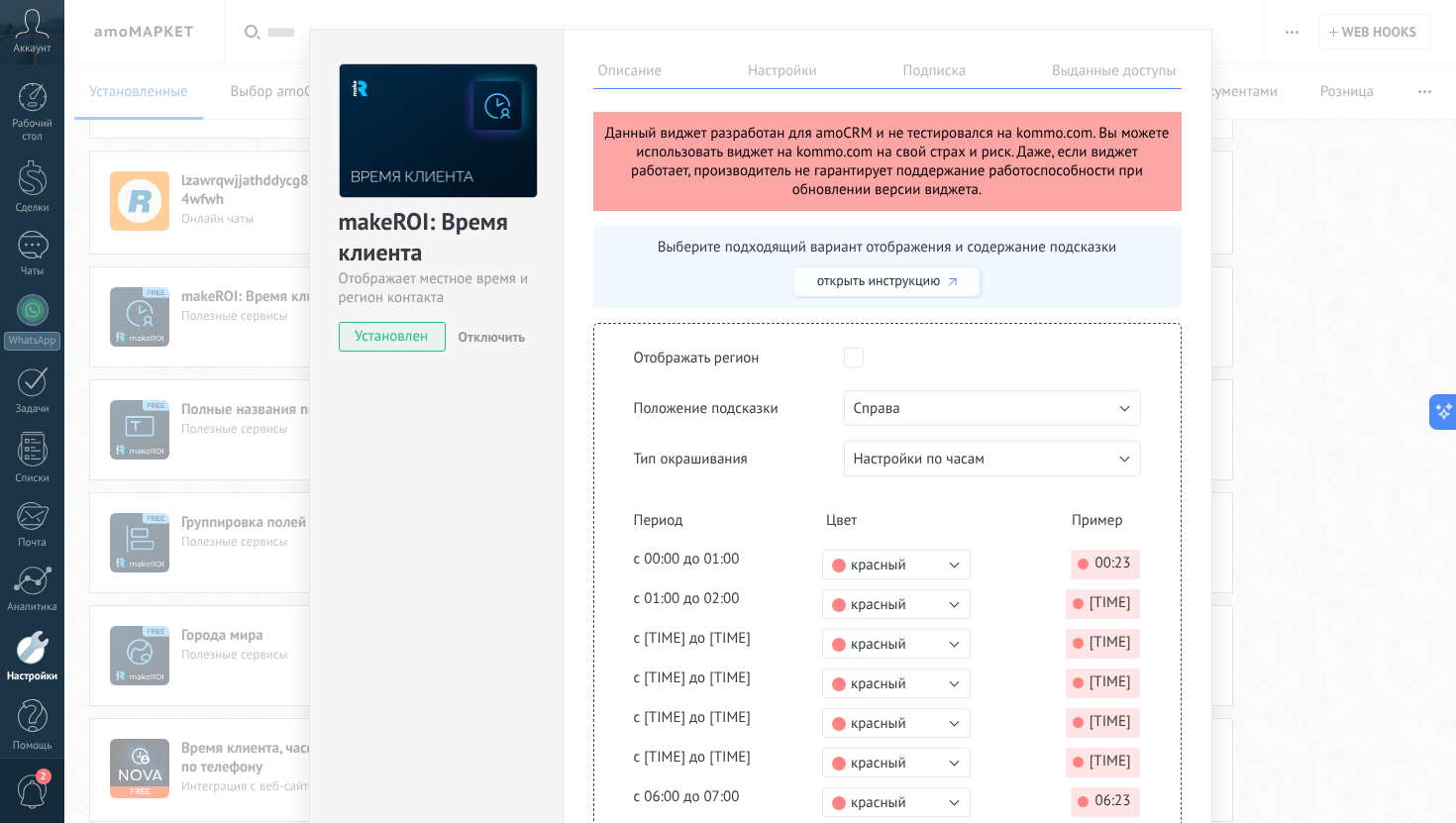 click at bounding box center (992, 358) 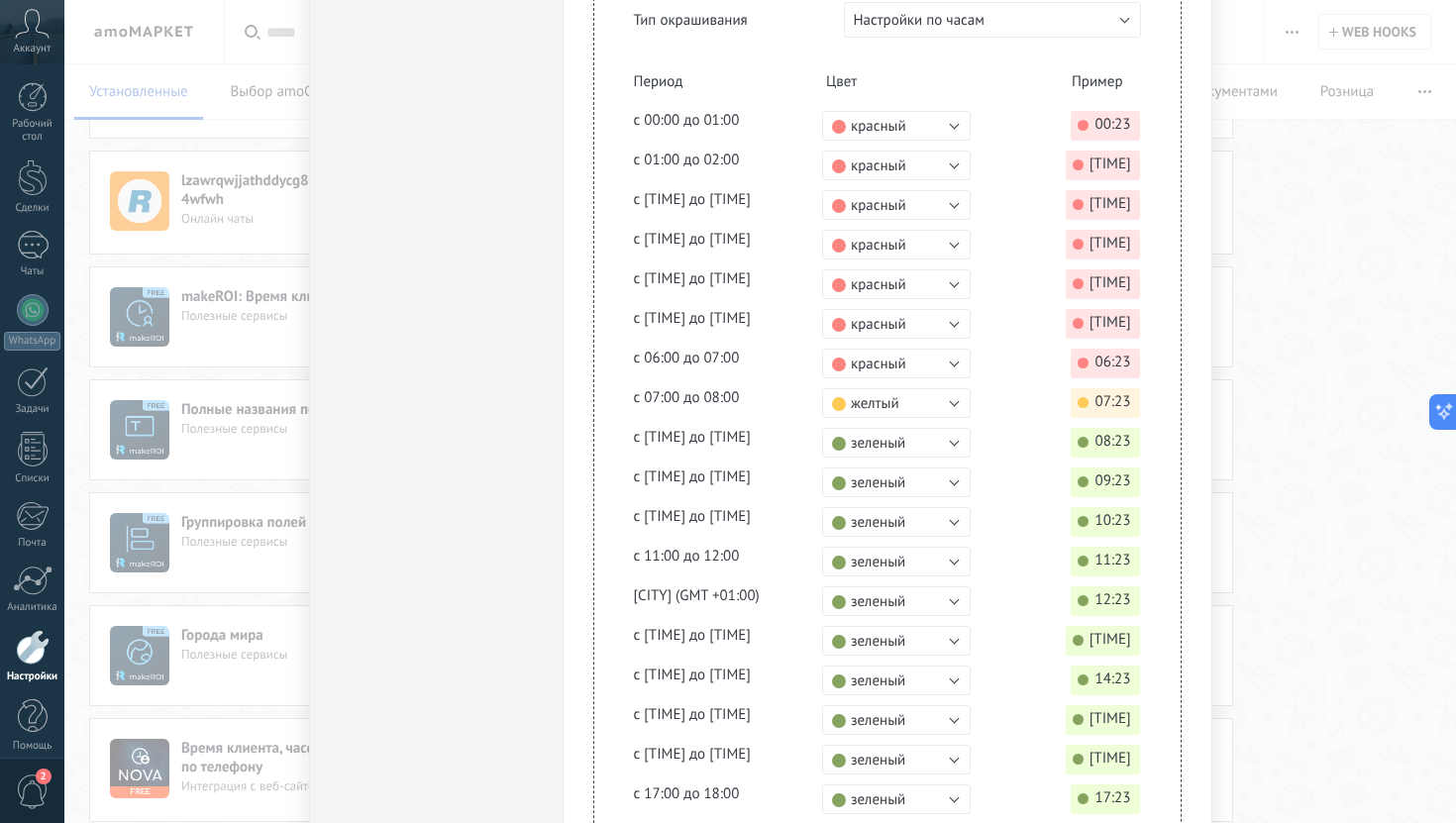 scroll, scrollTop: 1035, scrollLeft: 0, axis: vertical 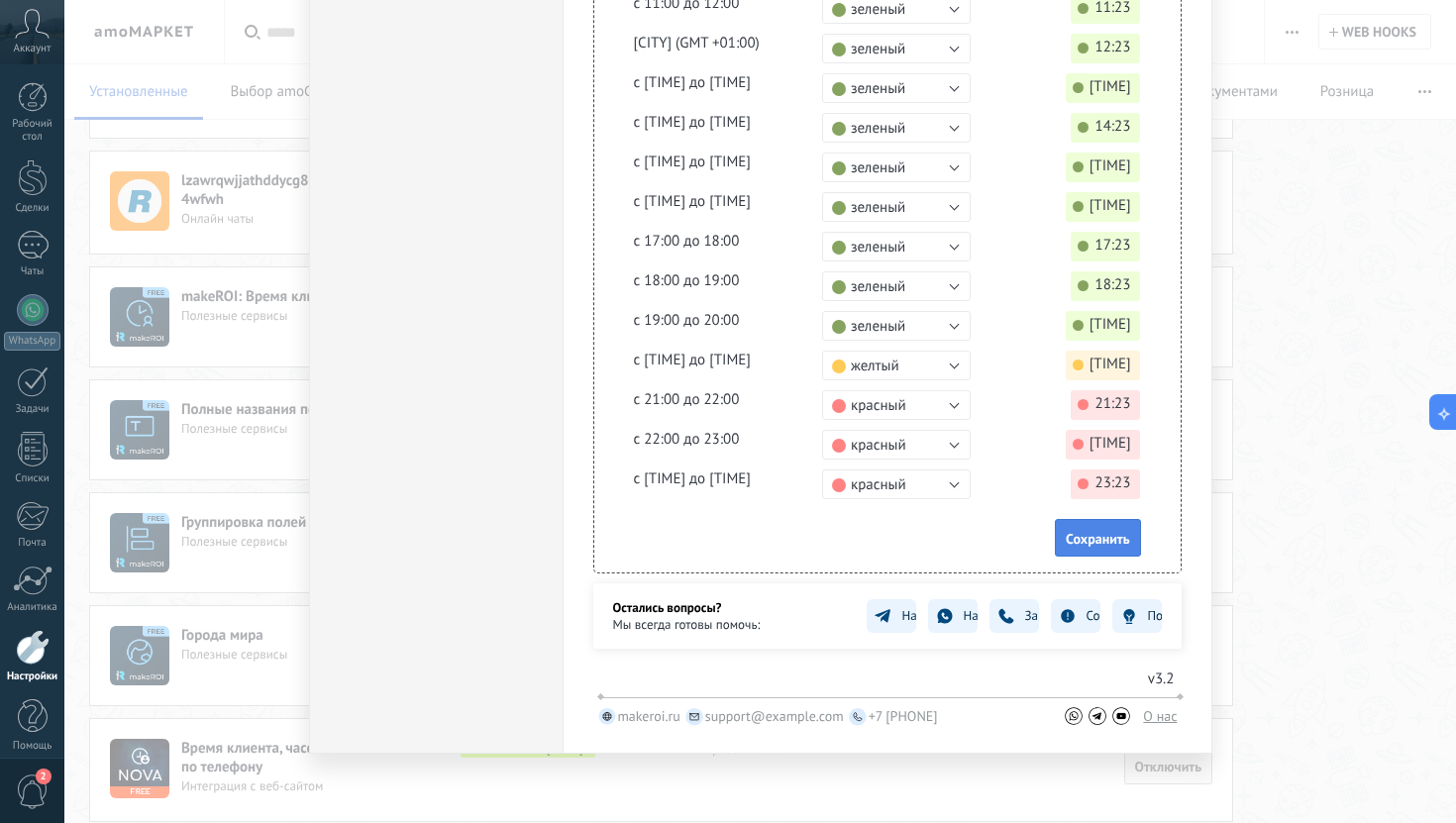 click on "Сохранить" at bounding box center (1097, 539) 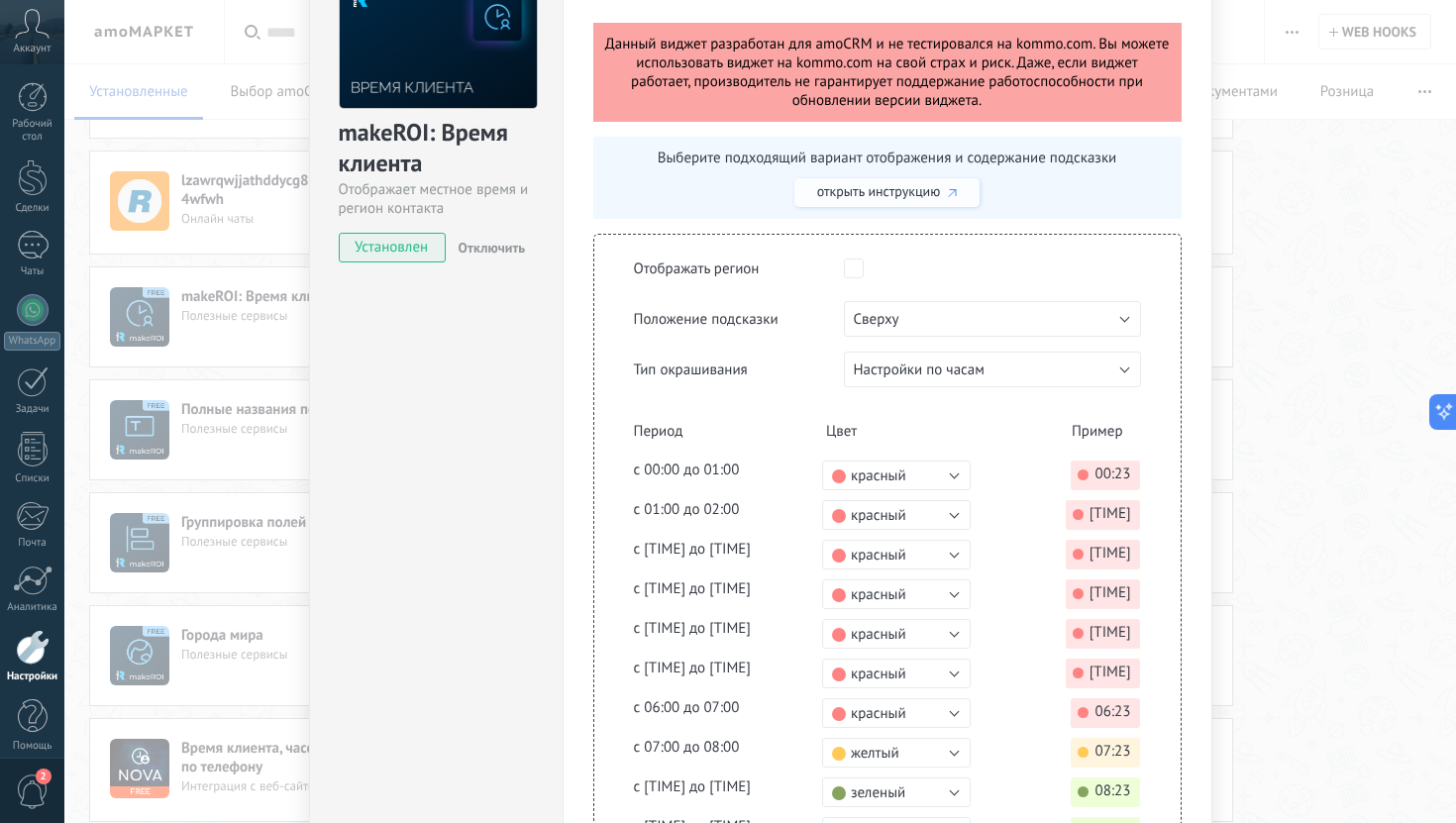 scroll, scrollTop: 151, scrollLeft: 0, axis: vertical 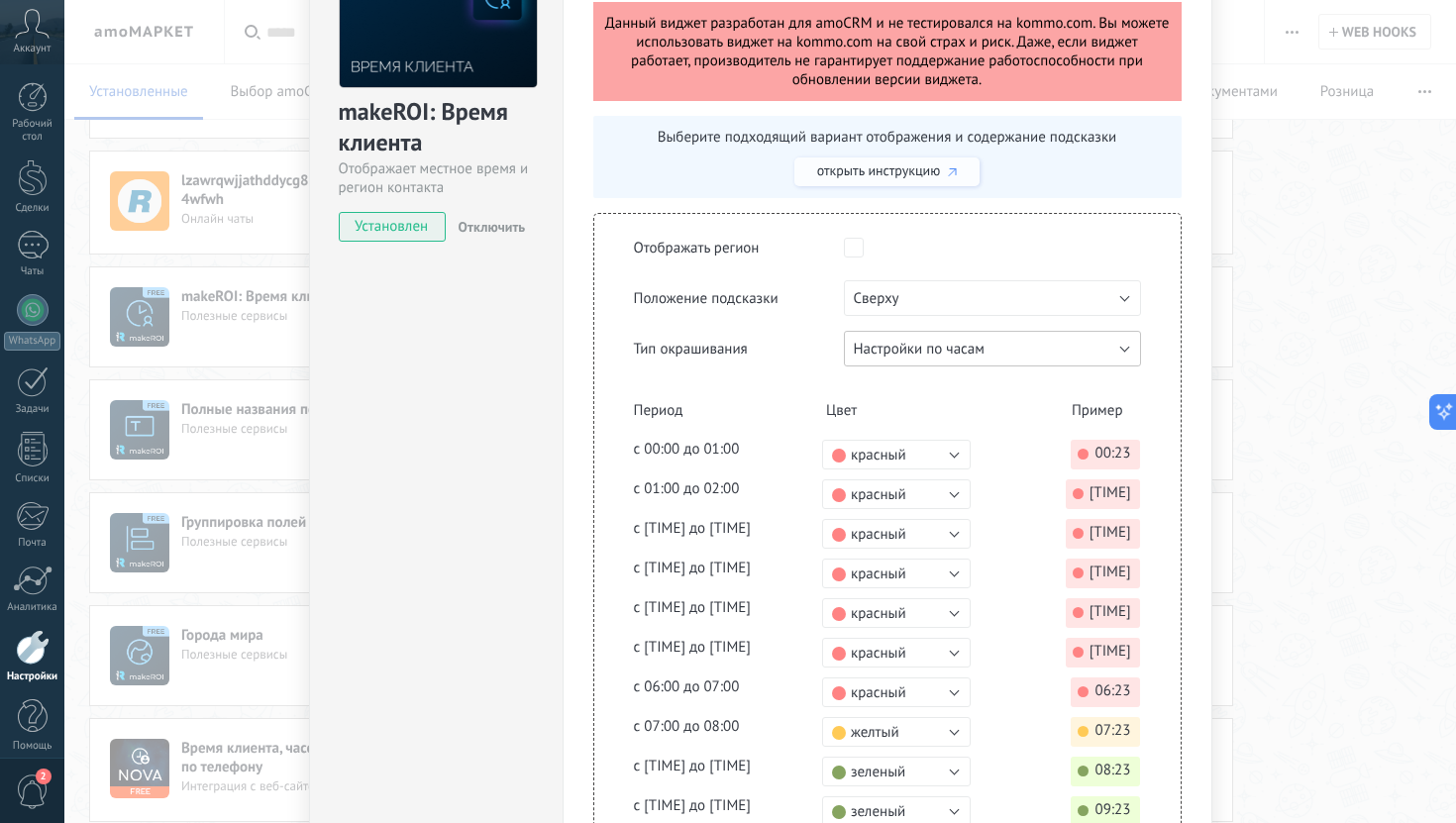 click on "Настройки по часам" at bounding box center [992, 349] 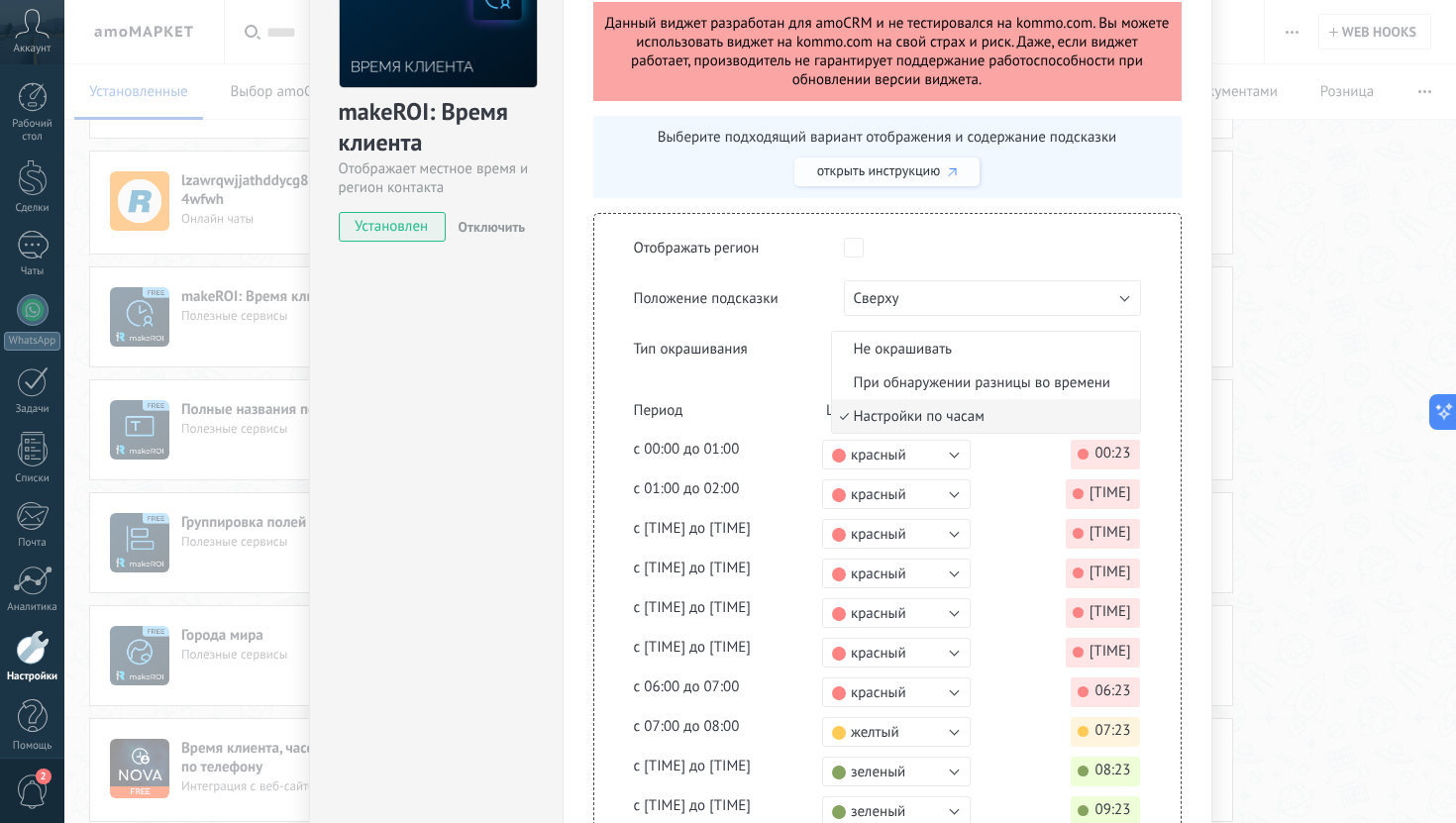 click on "Период" at bounding box center (730, 410) 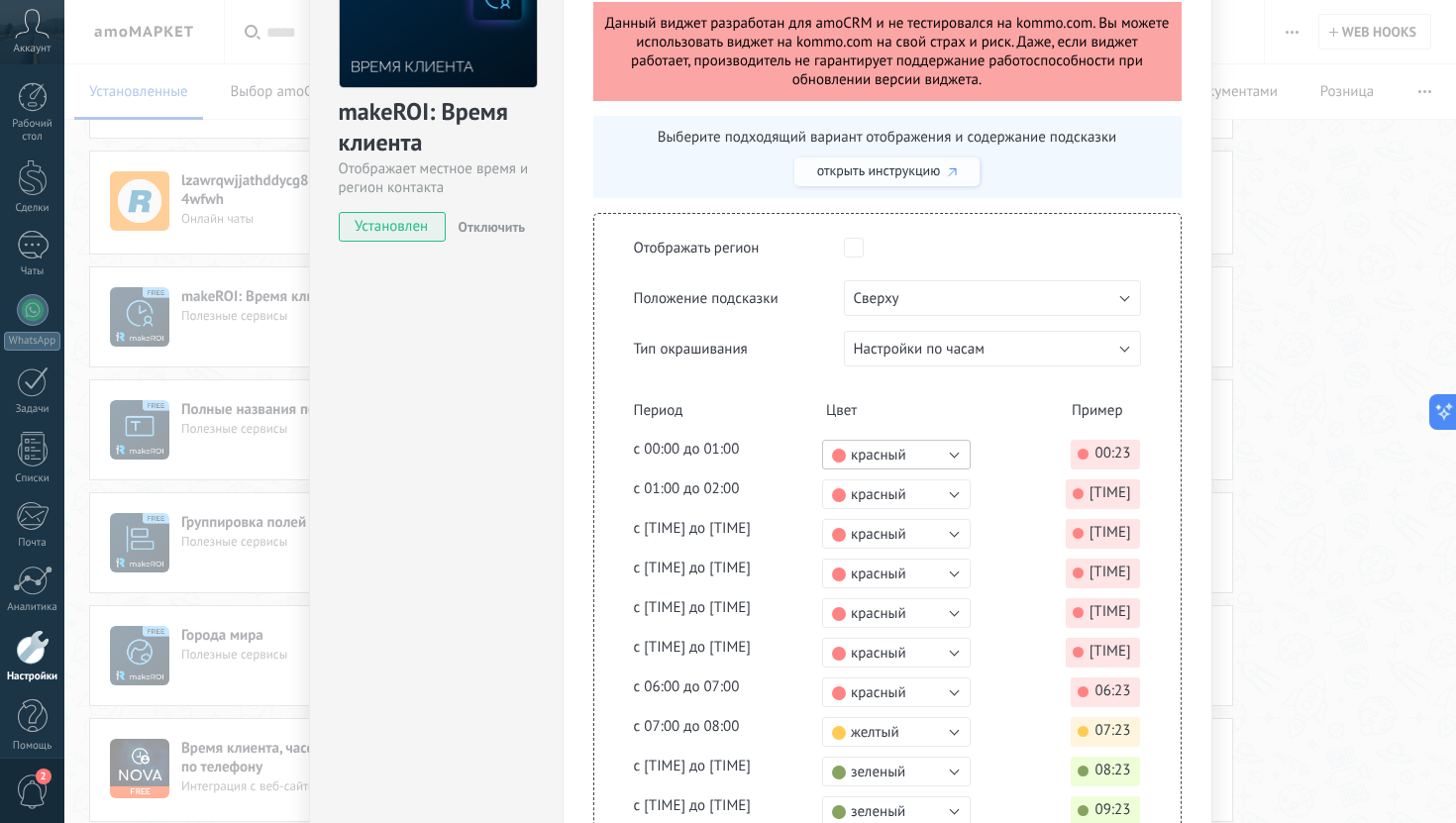 click on "красный" at bounding box center (888, 455) 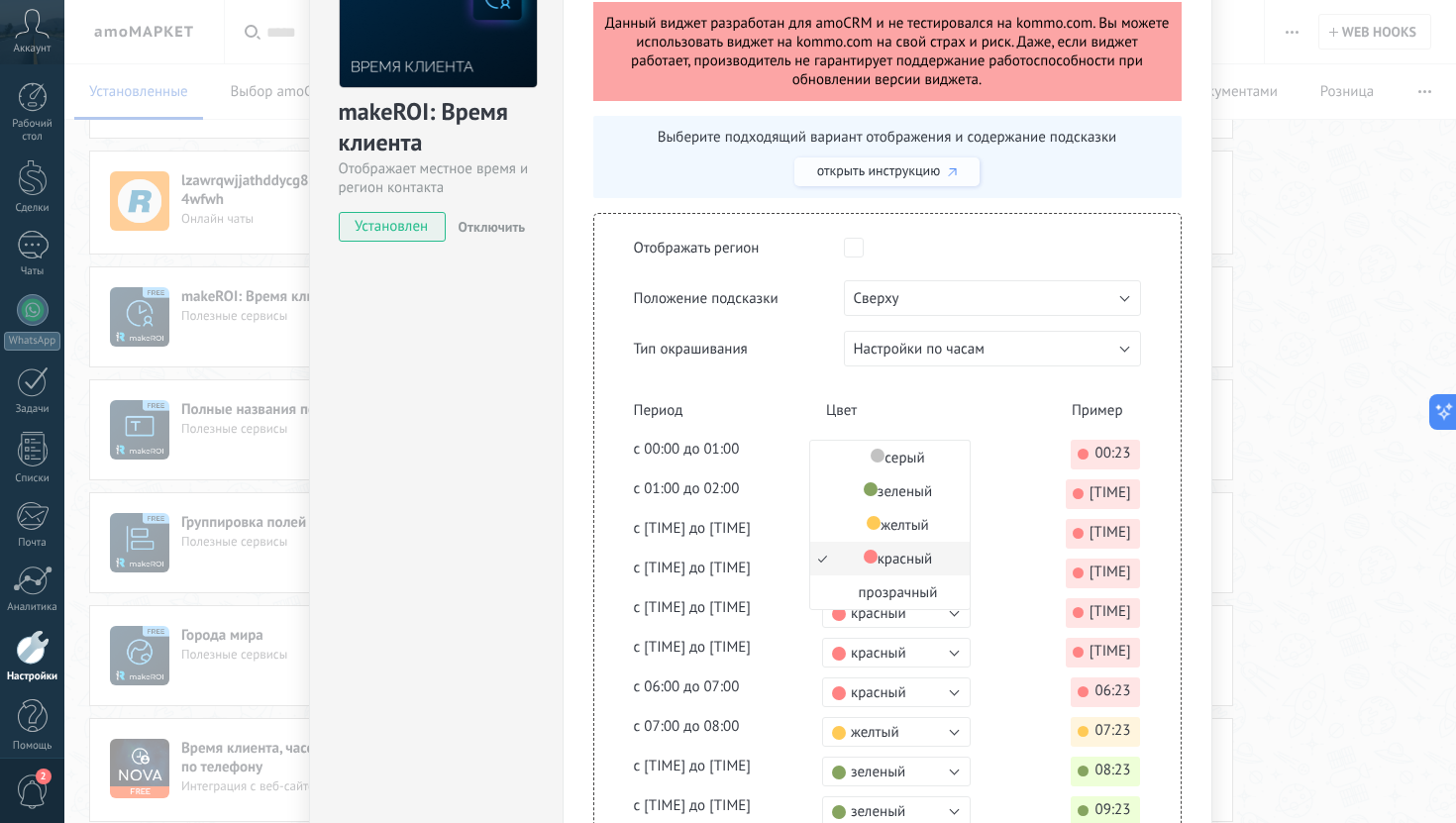 click on "Тип окрашивания" at bounding box center [690, 349] 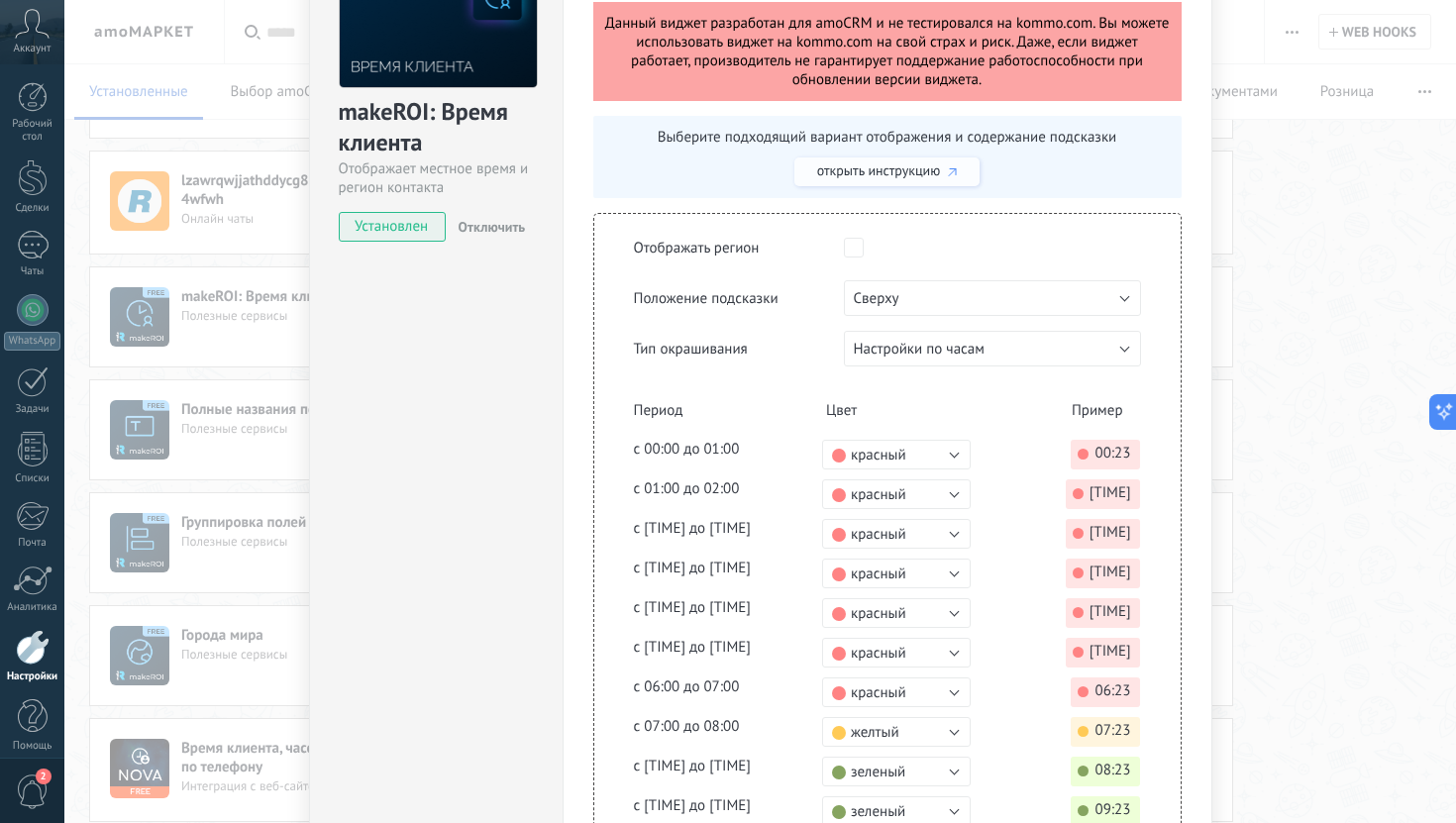 scroll, scrollTop: 0, scrollLeft: 0, axis: both 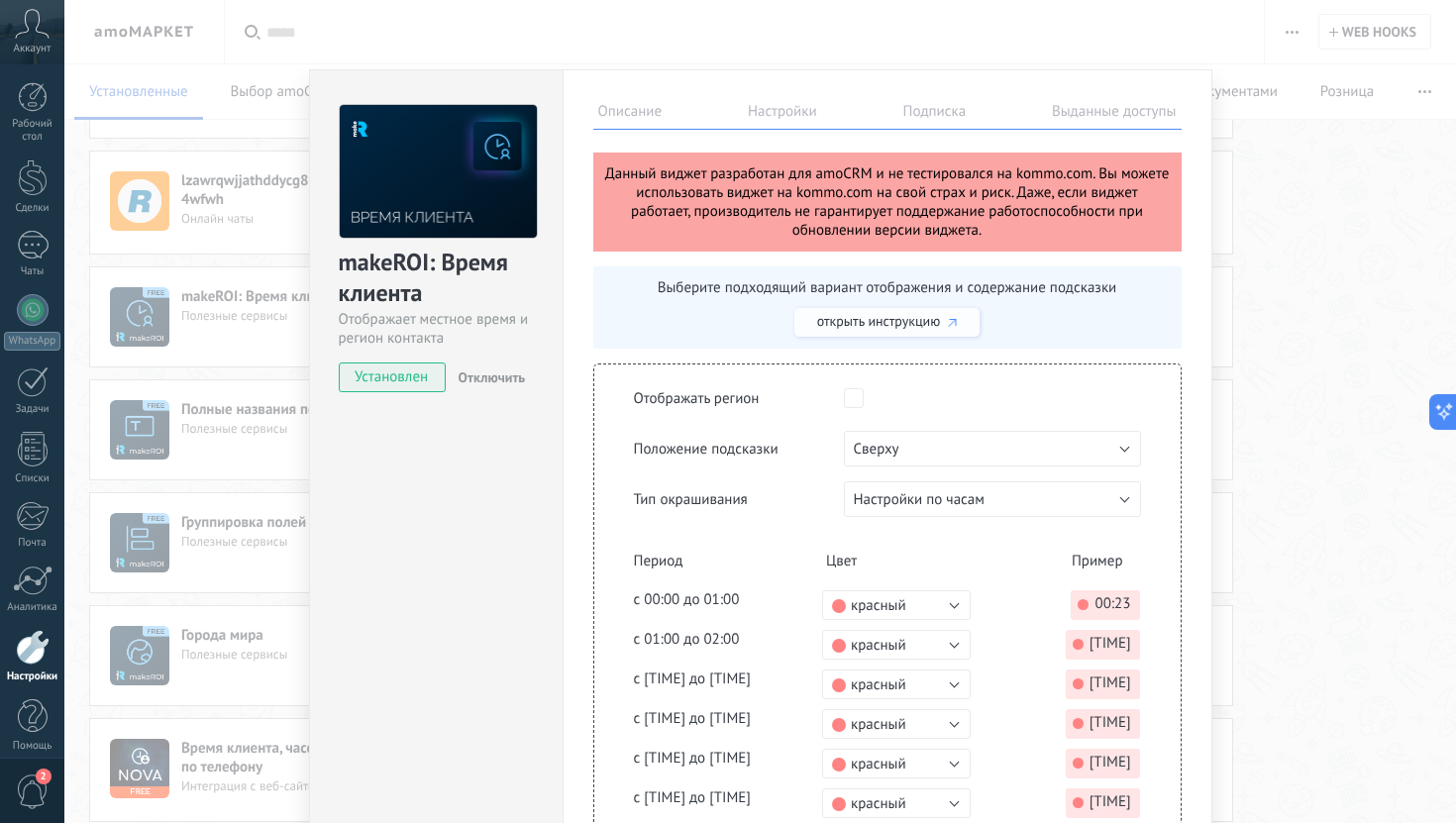 click on "Отключить" at bounding box center (492, 377) 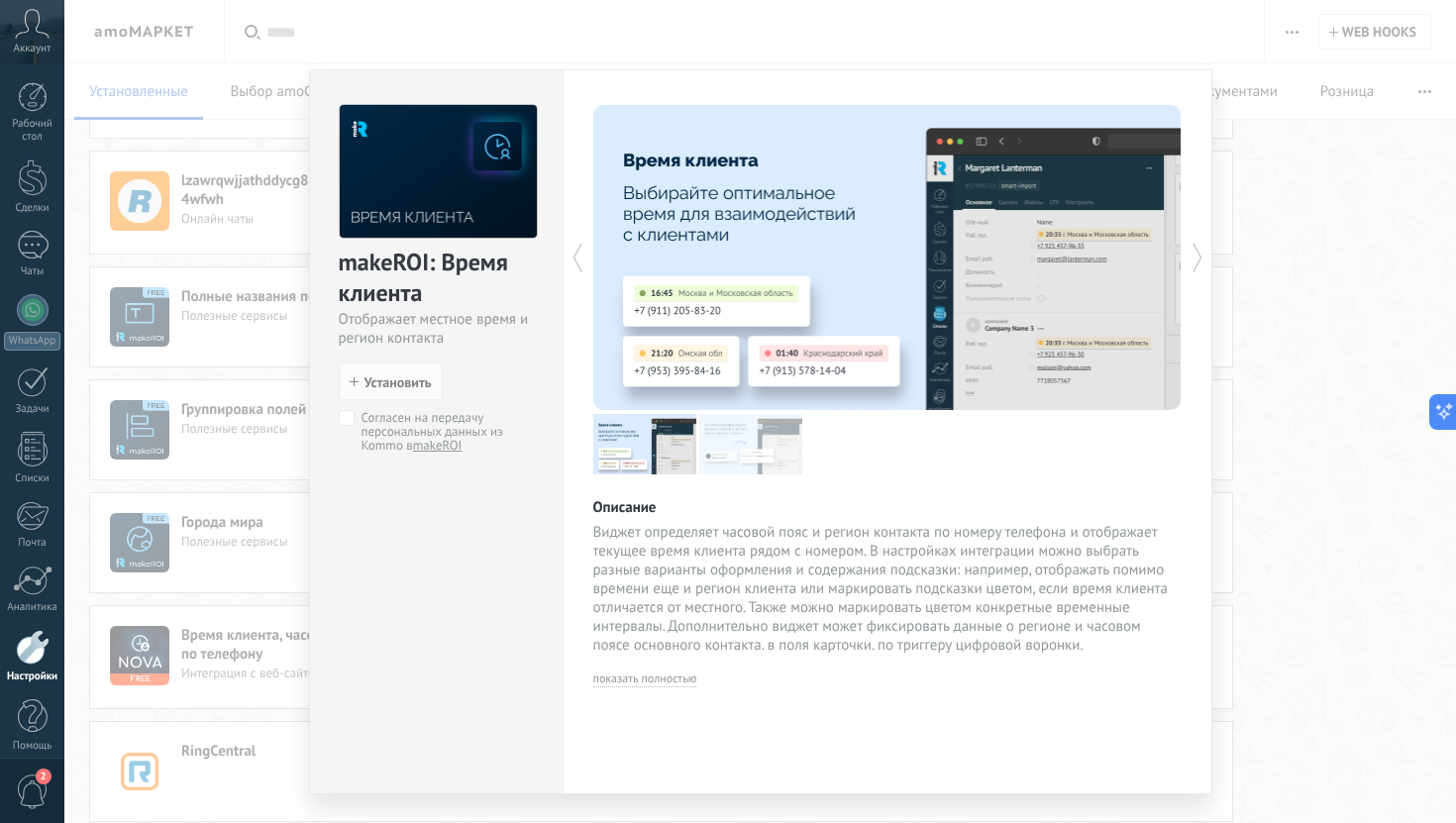 click on "makeROI: Время клиента Отображает местное время и регион контакта install Установить Согласен на передачу персональных данных из Kommo в makeROI Описание Преимущества ✦ Определяет часовой пояс и регион контакта по номеру телефонах ✦ Отображает подсказку с регионом и текущем временем контакта рядом с номером ✦ Выделяет подсказку цветом при наличии разницы во времени ✦ Имеет гибкие настройки оформления и содержания подсказки: можно выбрать содержание подсказки, место отображения и логику маркировки ✦ показать полностью" at bounding box center [760, 411] 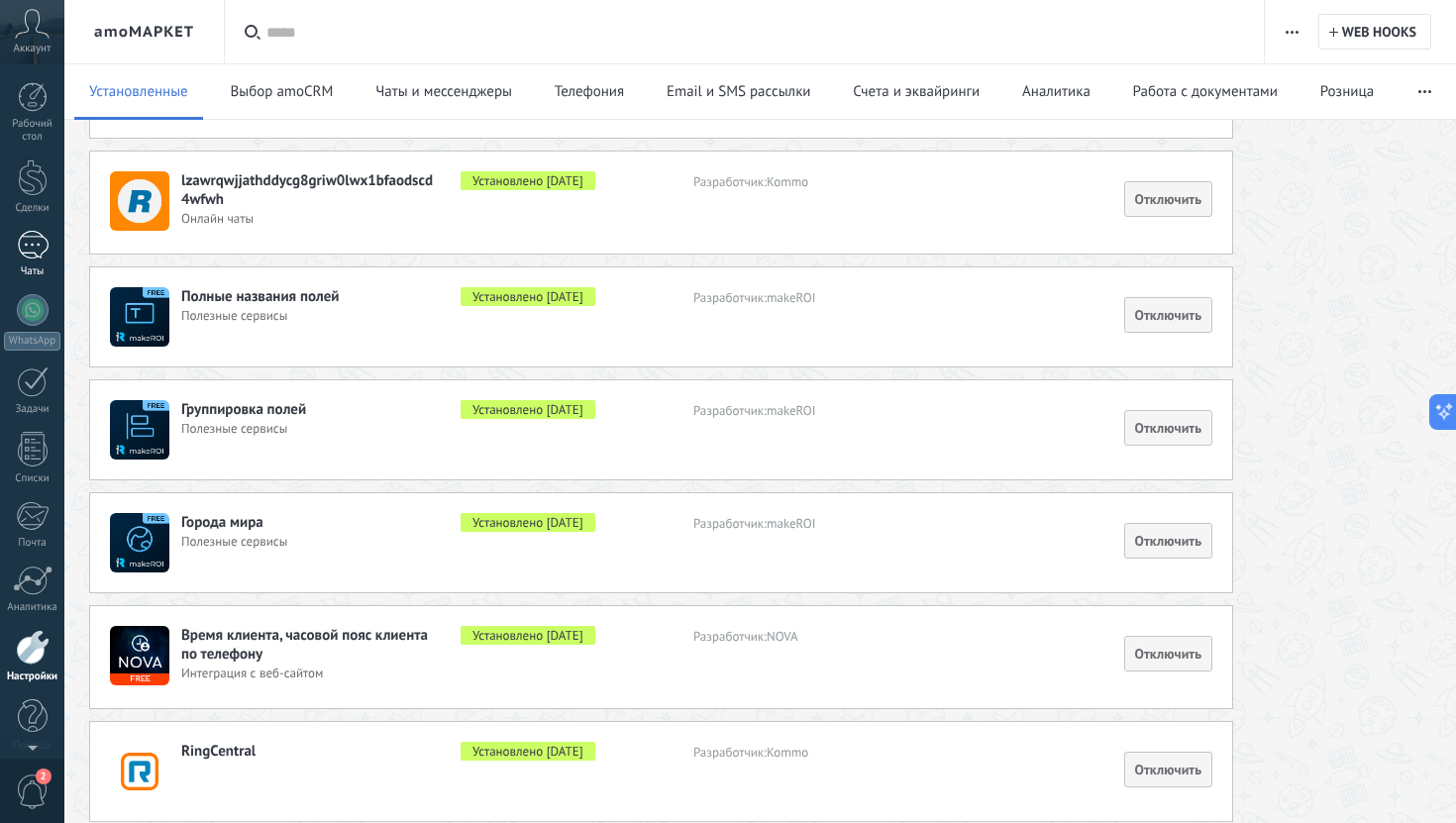 scroll, scrollTop: 14, scrollLeft: 0, axis: vertical 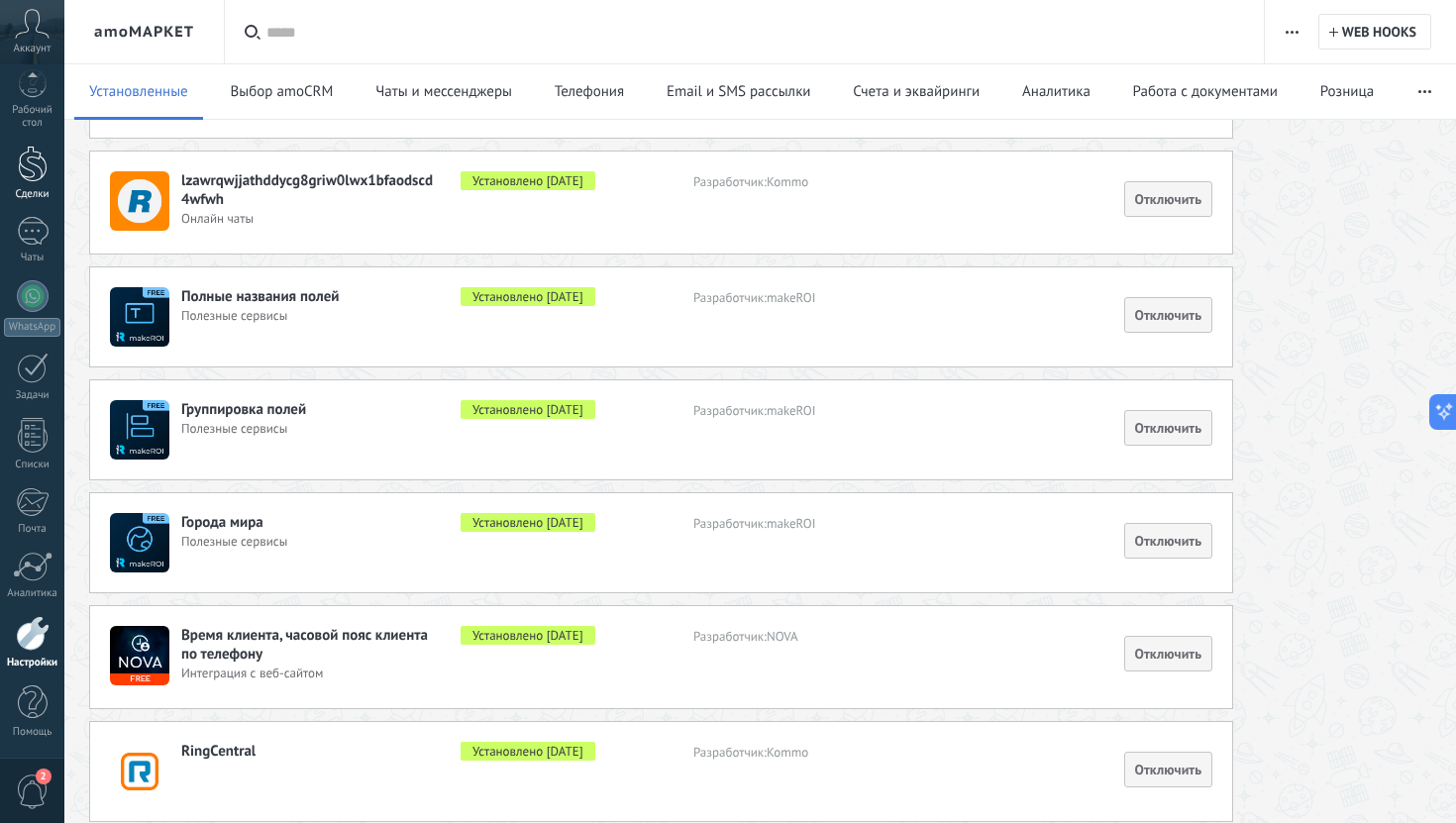 click at bounding box center (33, 163) 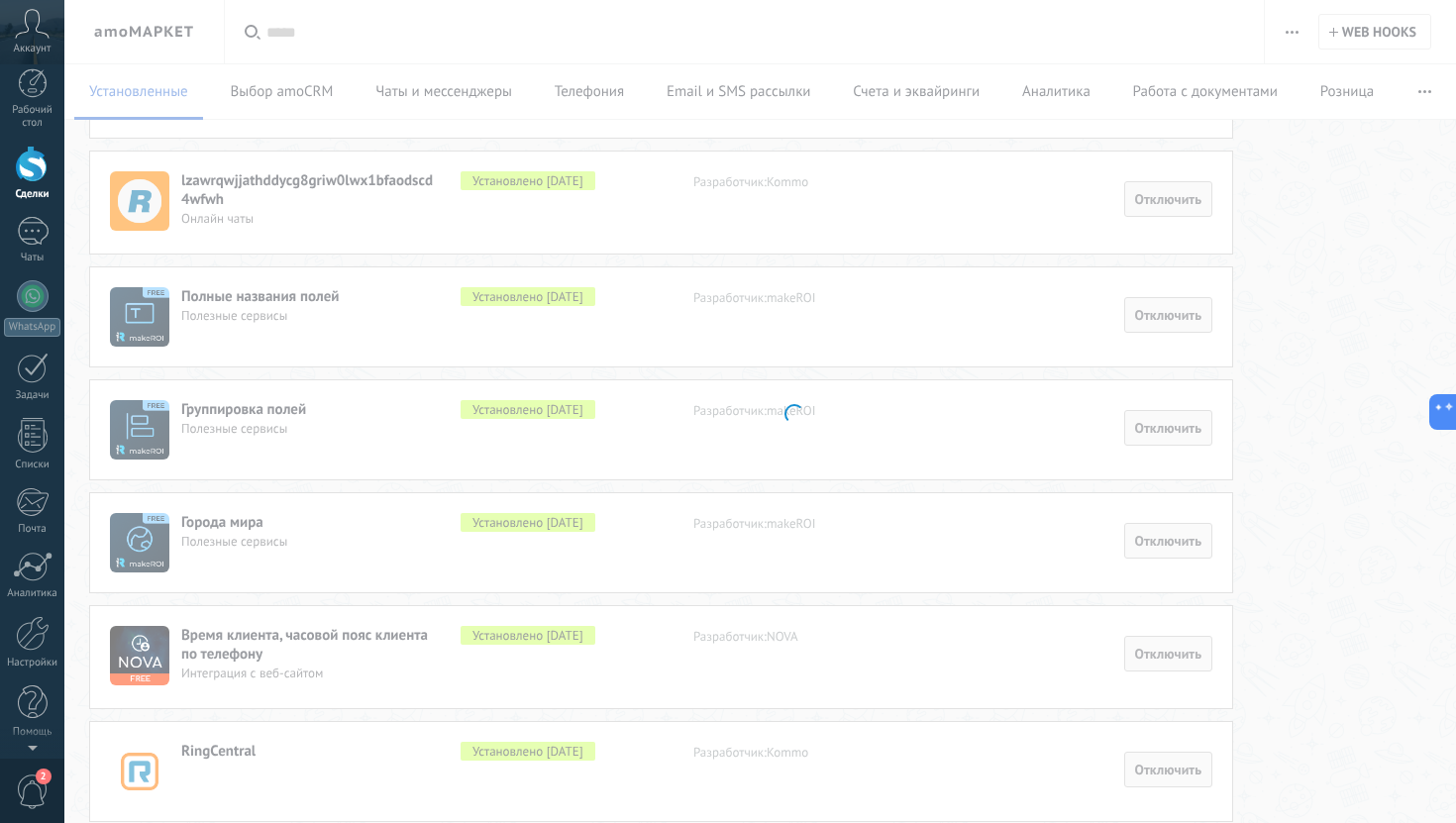 scroll, scrollTop: 0, scrollLeft: 0, axis: both 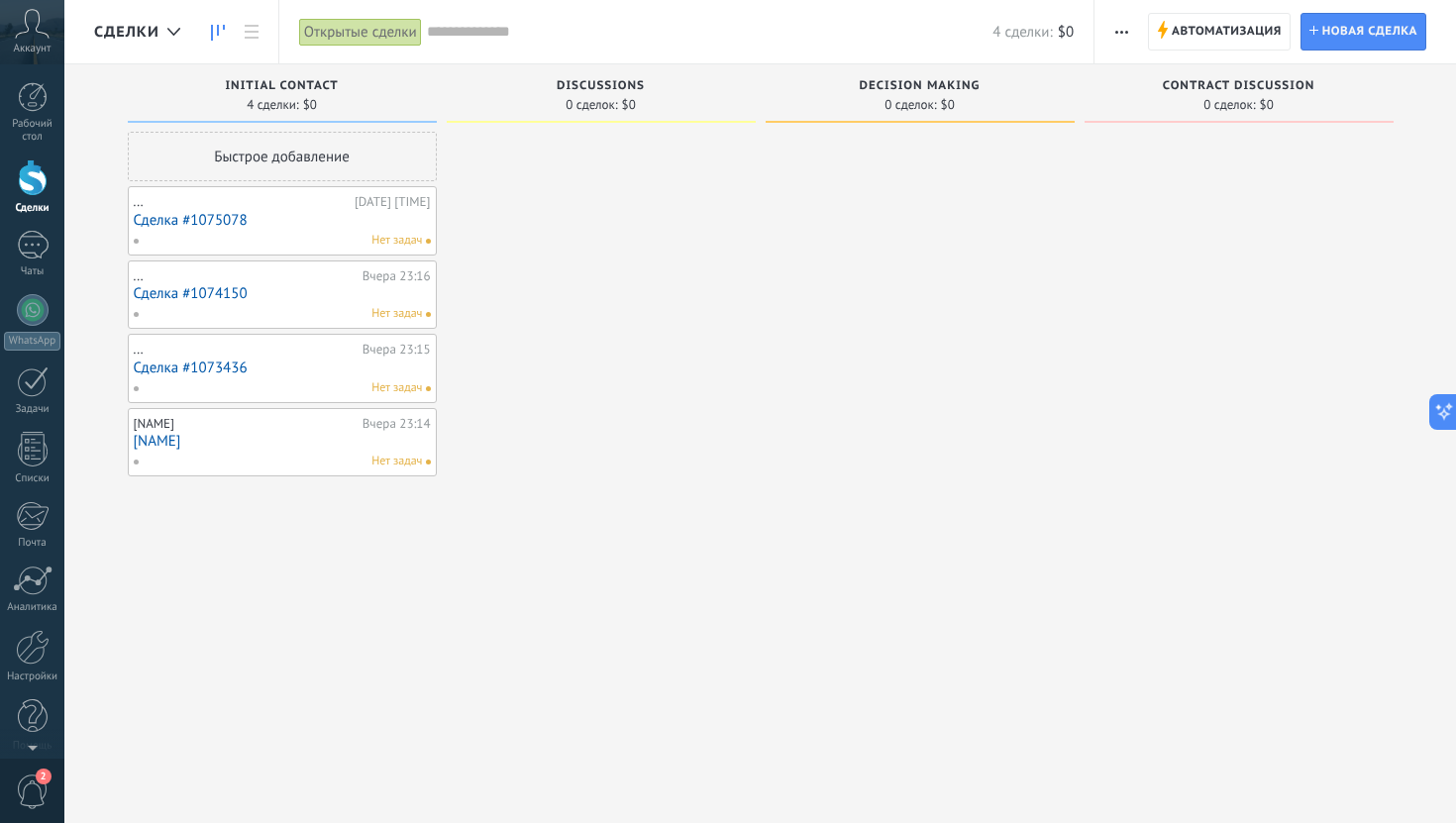 click on "Сделка #1075078" at bounding box center (282, 220) 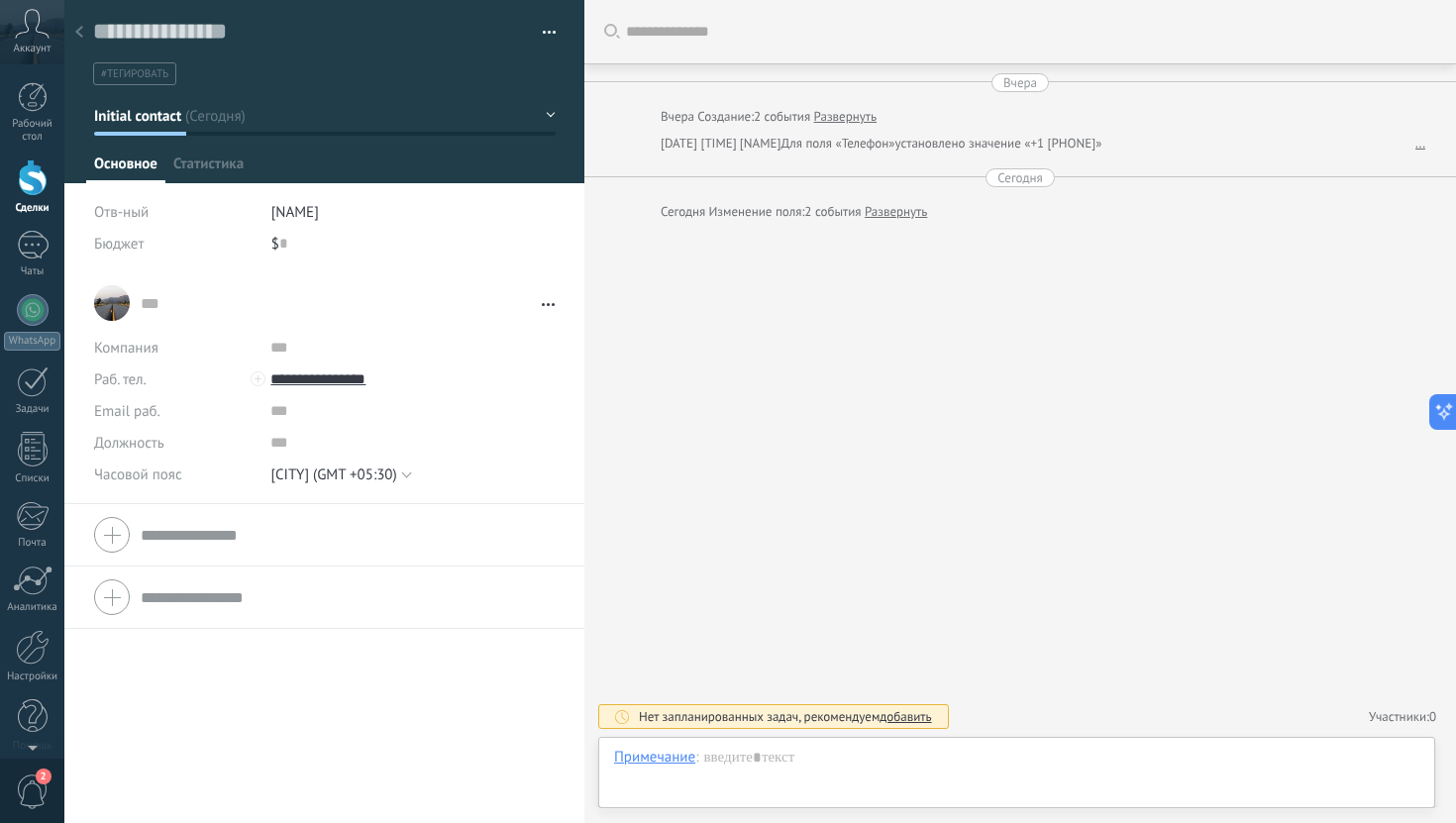scroll, scrollTop: 30, scrollLeft: 0, axis: vertical 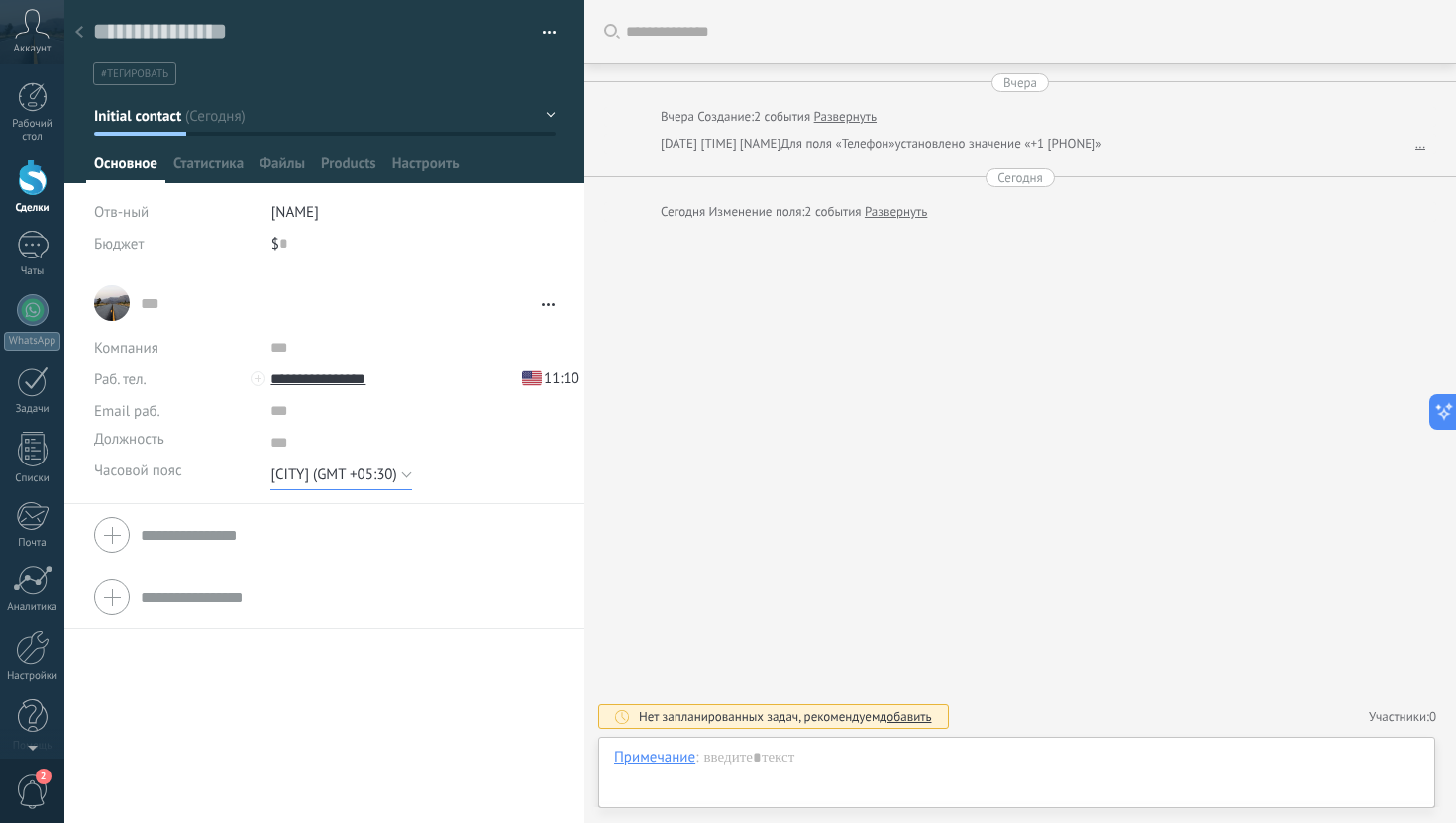 click on "[CITY] (GMT +05:30)" at bounding box center (333, 474) 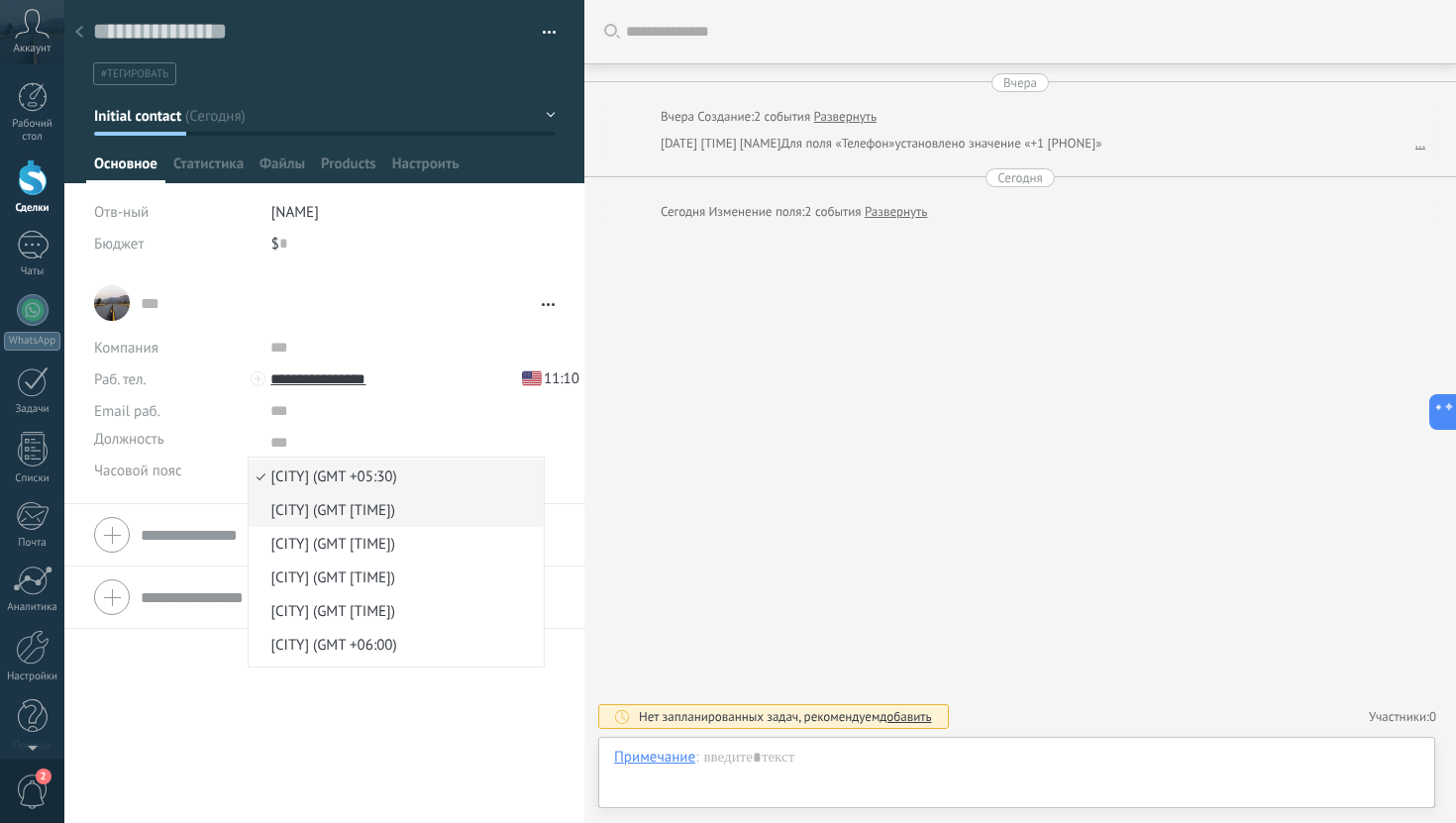 scroll, scrollTop: 5607, scrollLeft: 0, axis: vertical 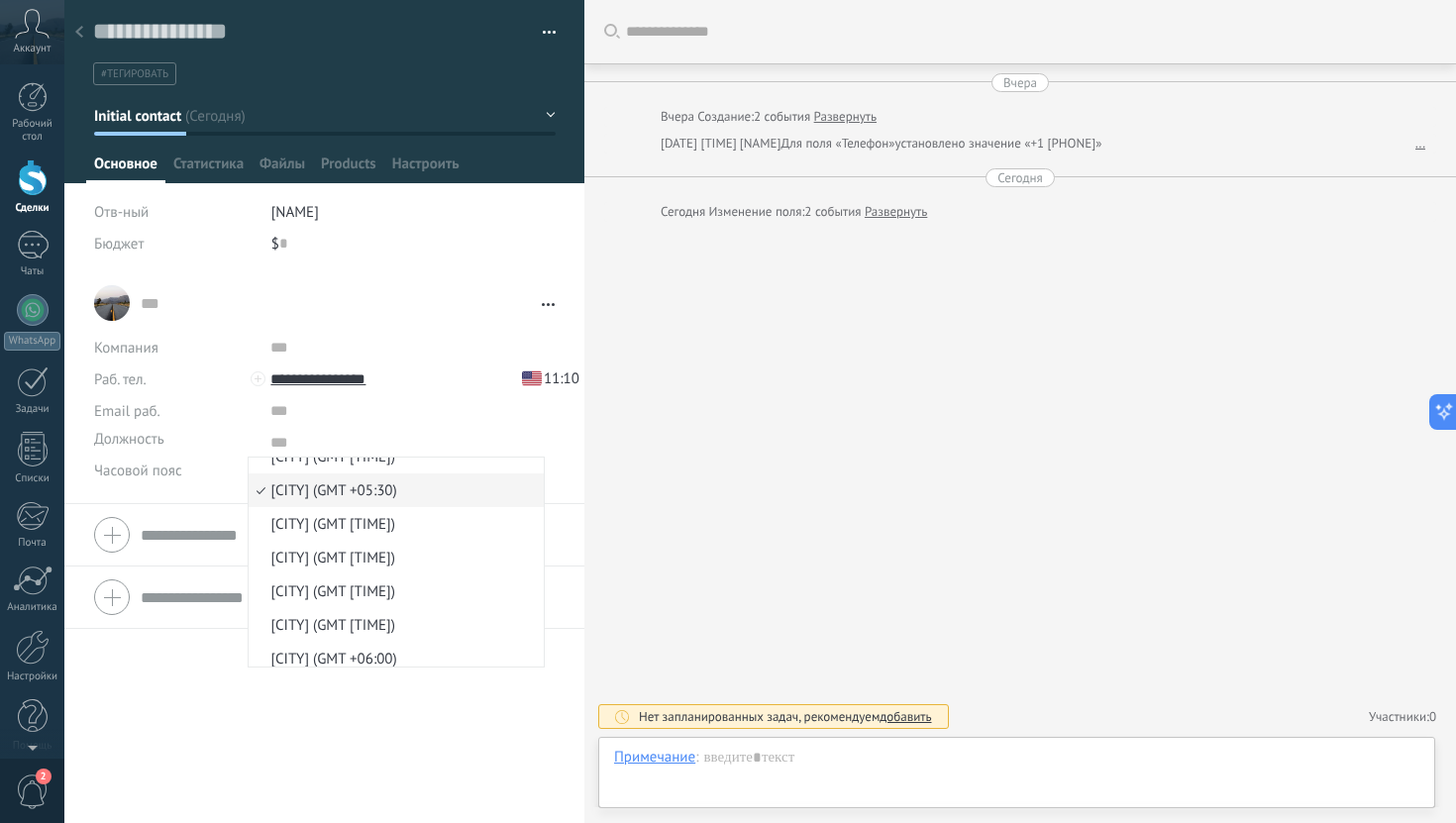 click on "Актау (GMT +05:00)" at bounding box center [393, 423] 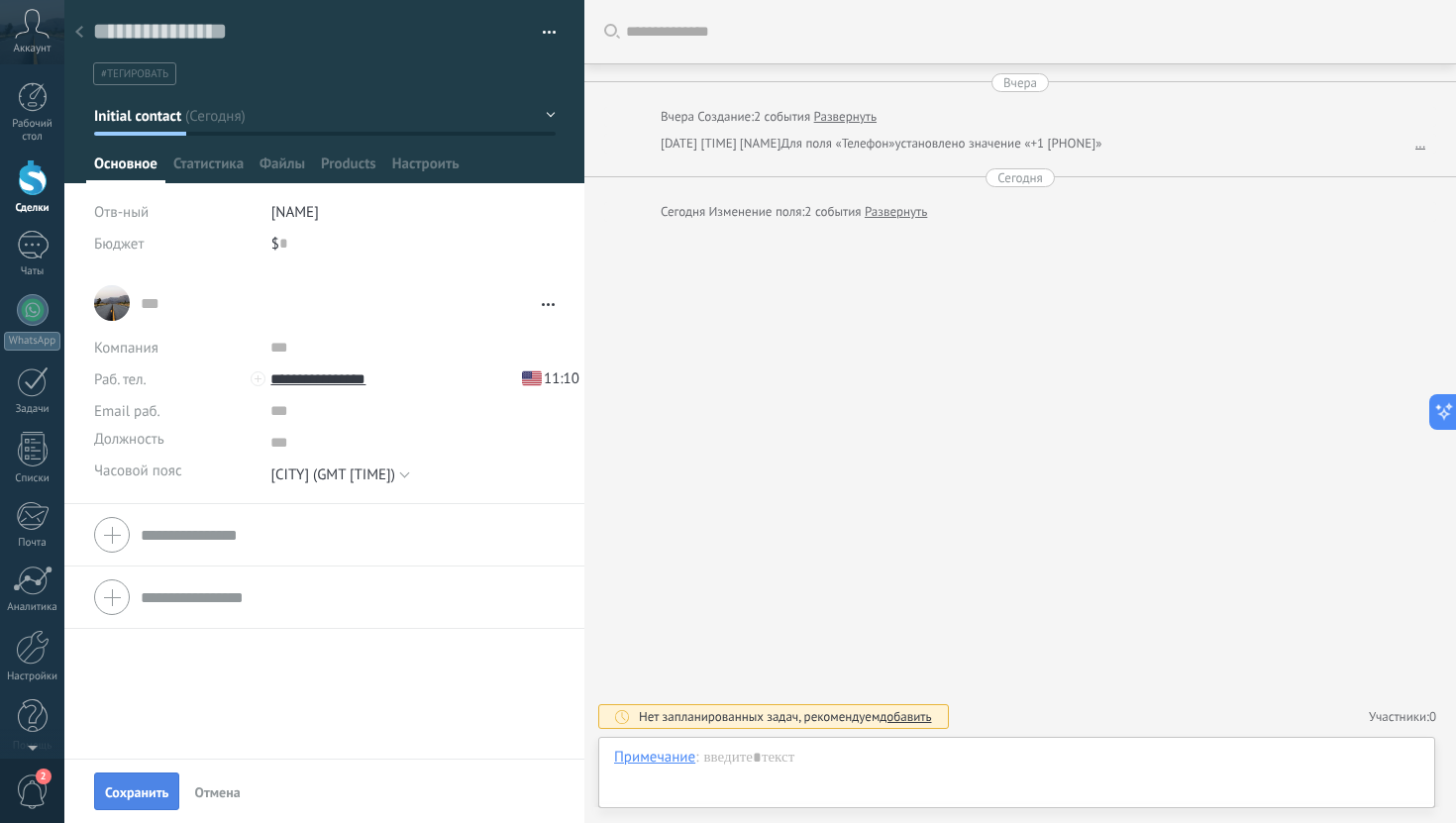click on "Сохранить" at bounding box center (137, 791) 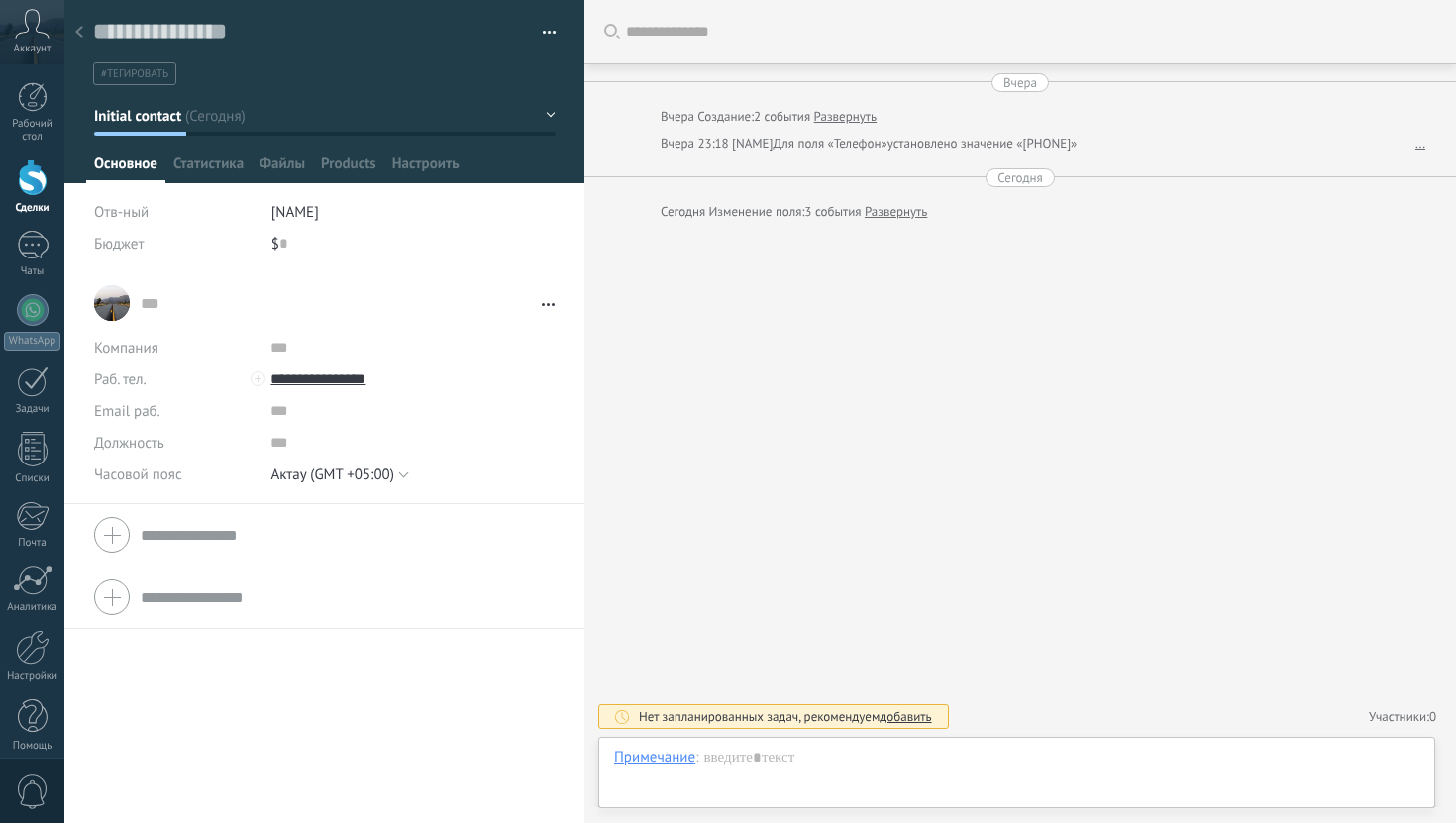 scroll, scrollTop: 0, scrollLeft: 0, axis: both 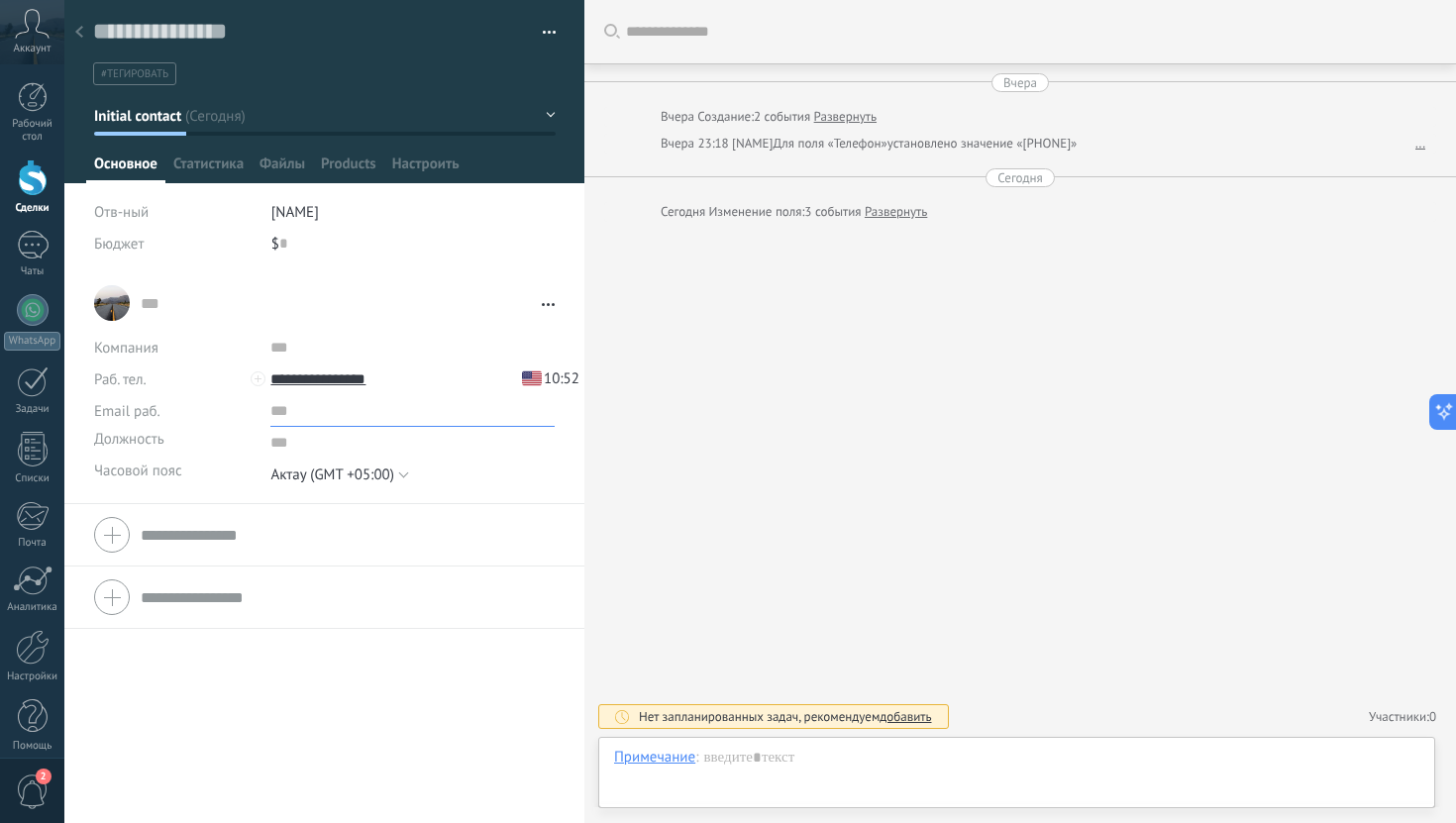 click at bounding box center [412, 411] 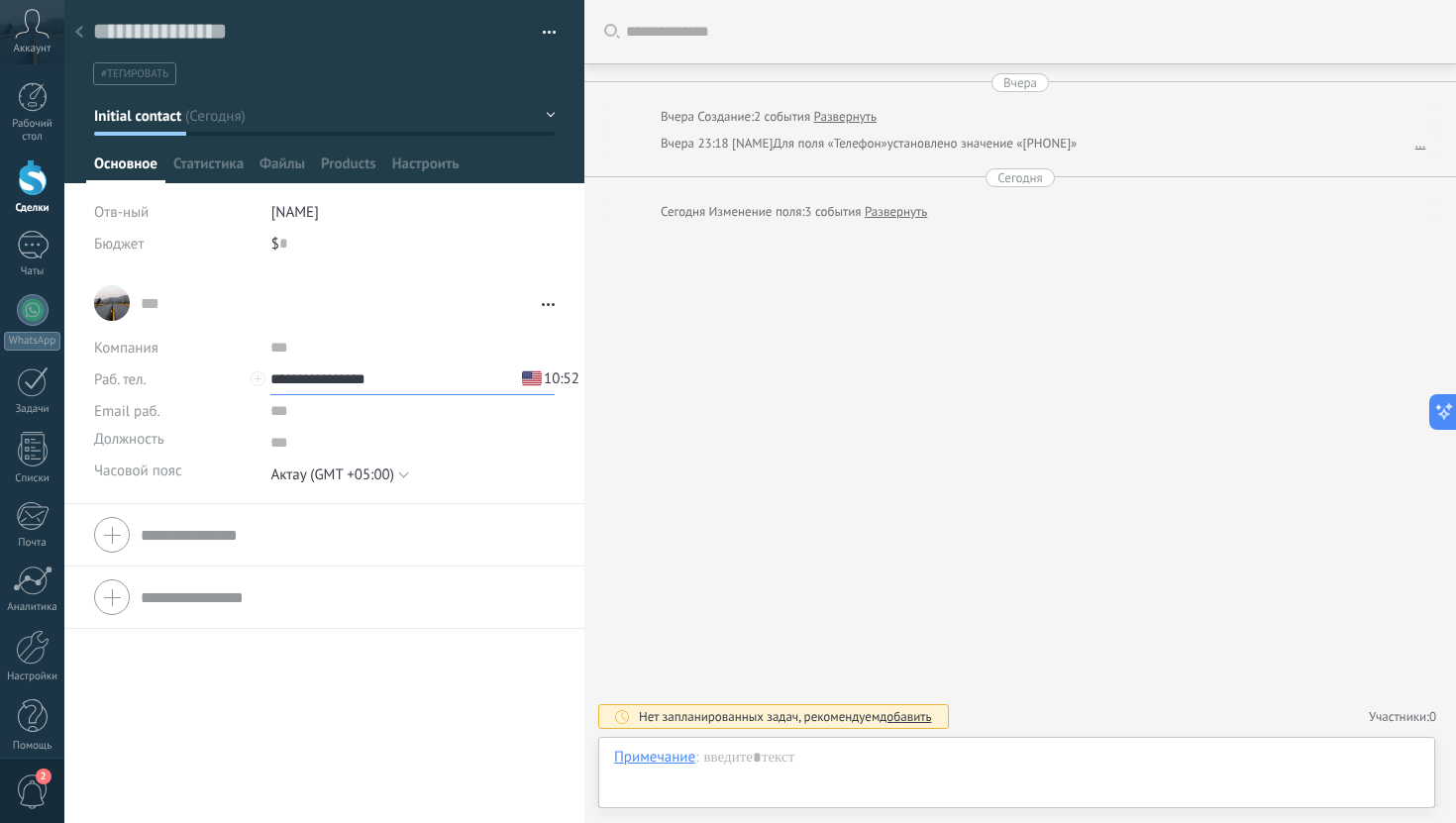 click on "**********" at bounding box center (412, 379) 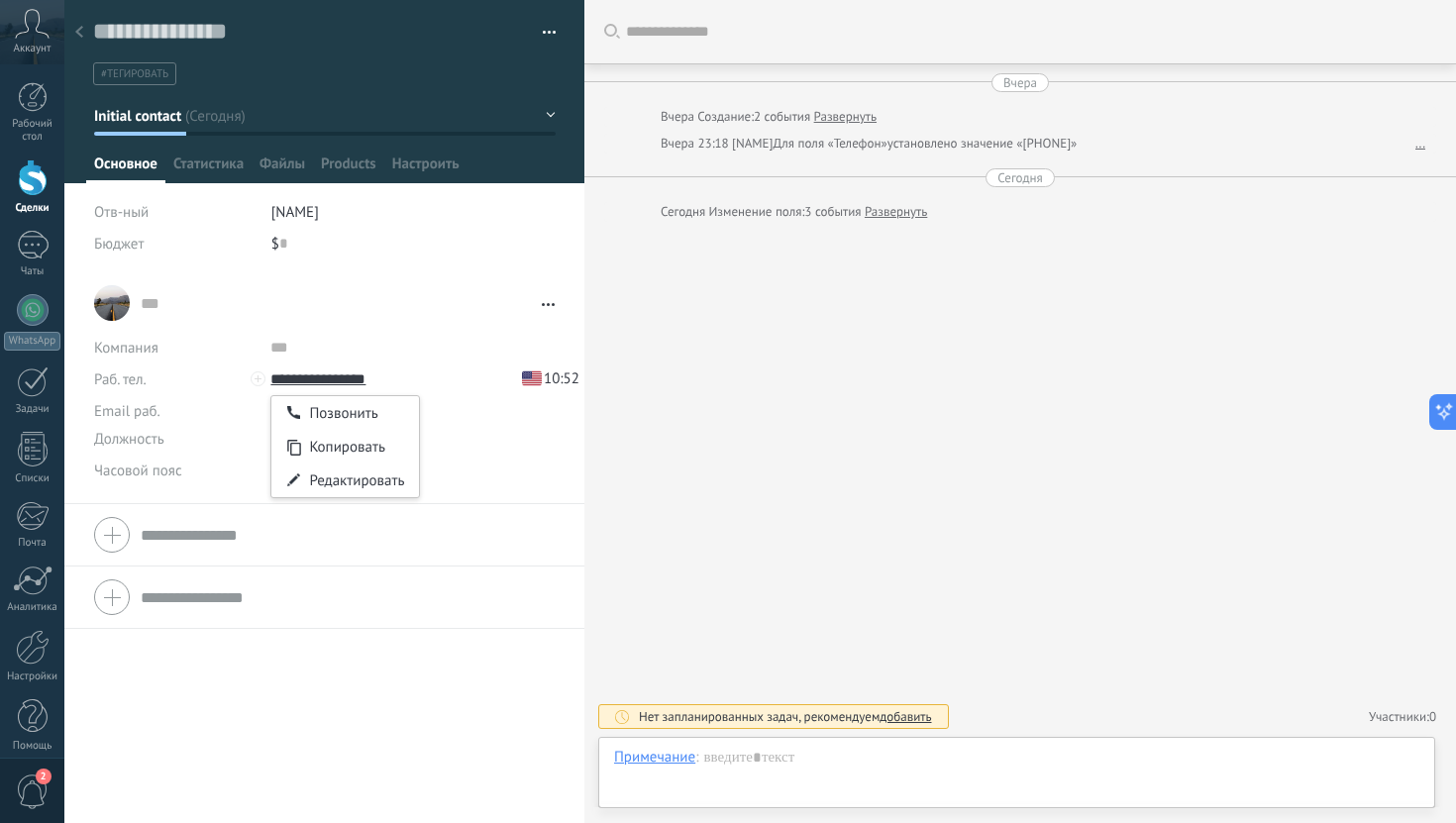 click on "Раб. тел.
Раб.прямой
Мобильный
Факс
Домашний
Другой
Раб. тел." at bounding box center [174, 379] 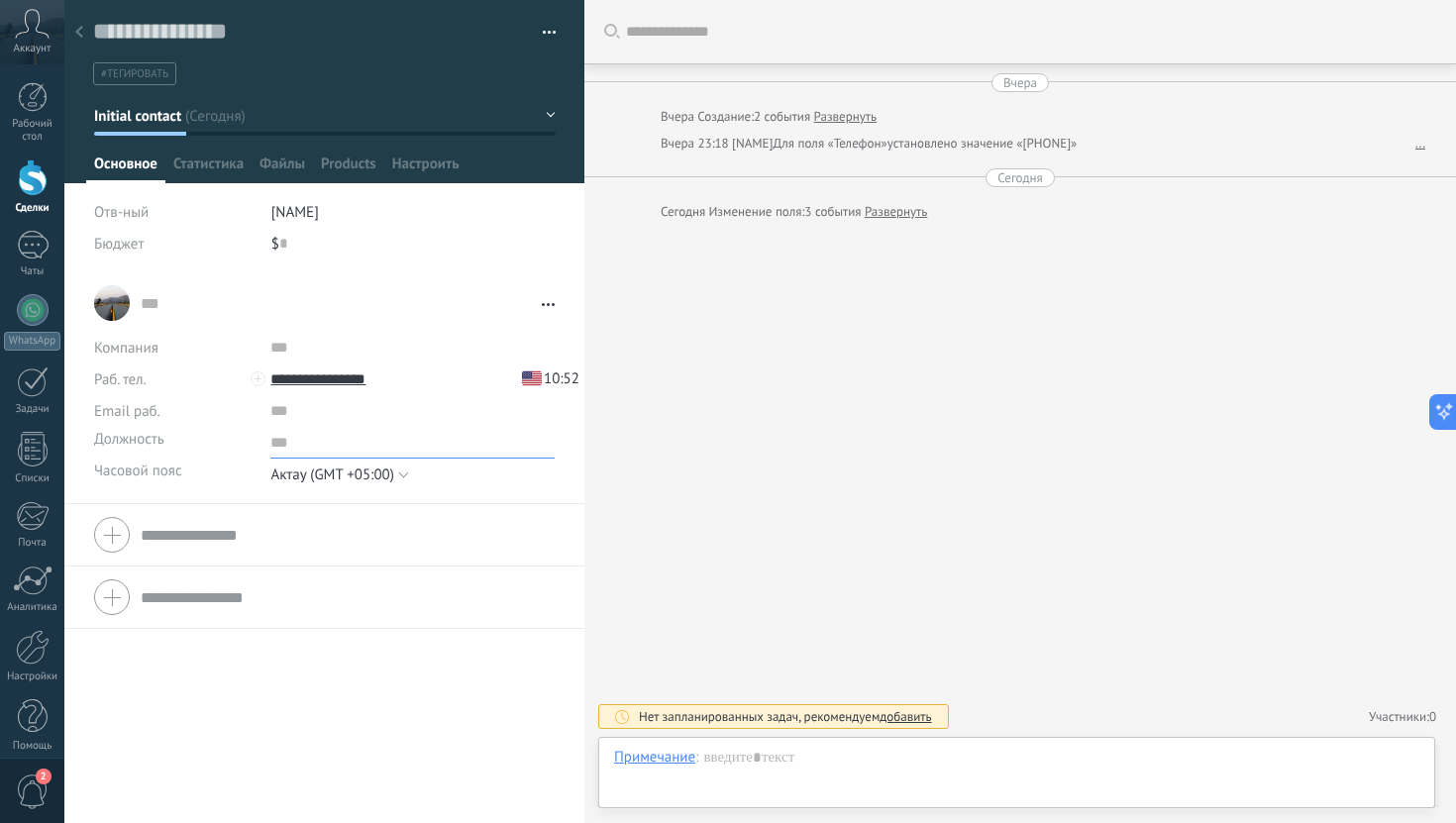 click at bounding box center (412, 443) 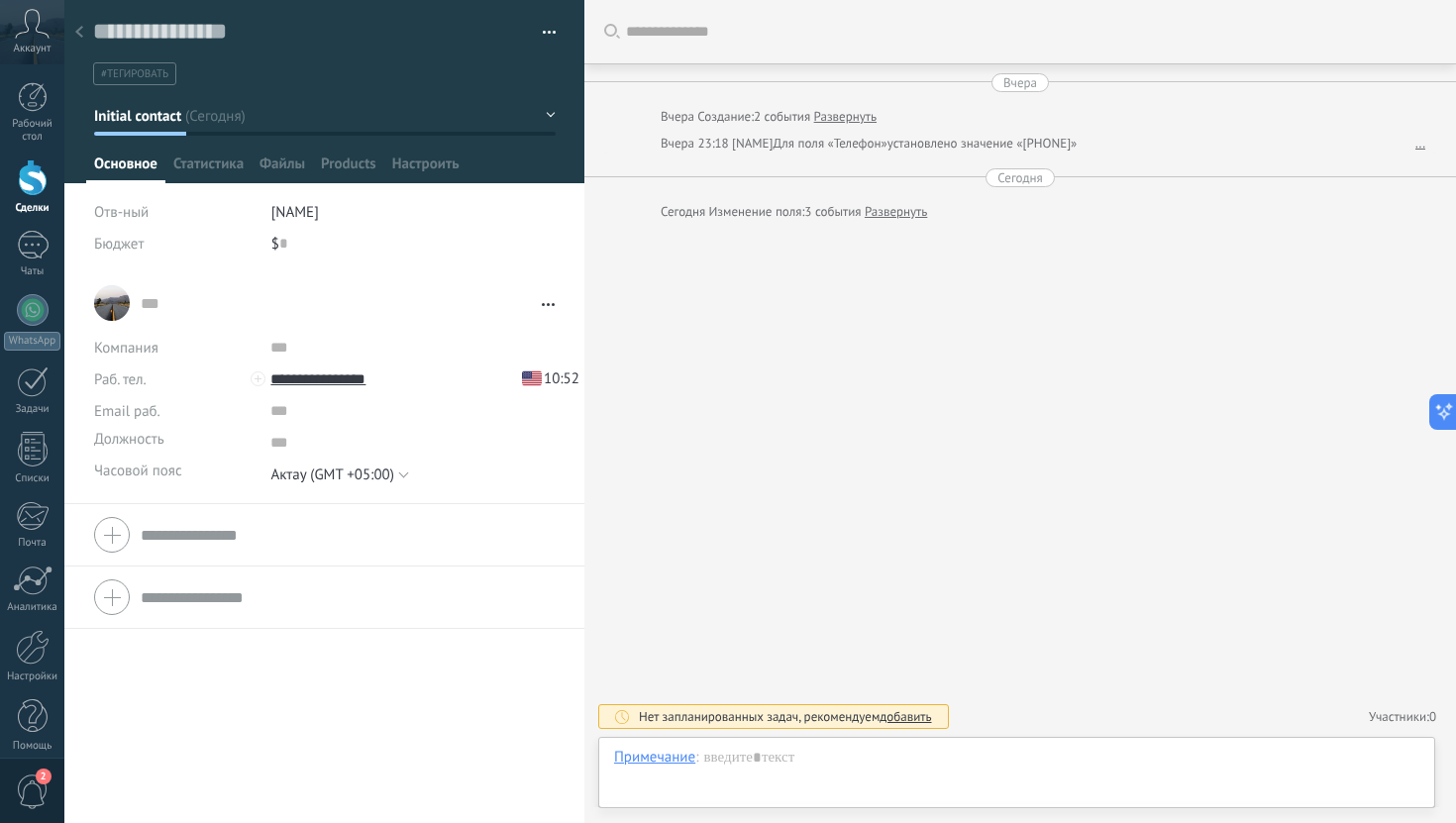 click on "Должность" at bounding box center (174, 443) 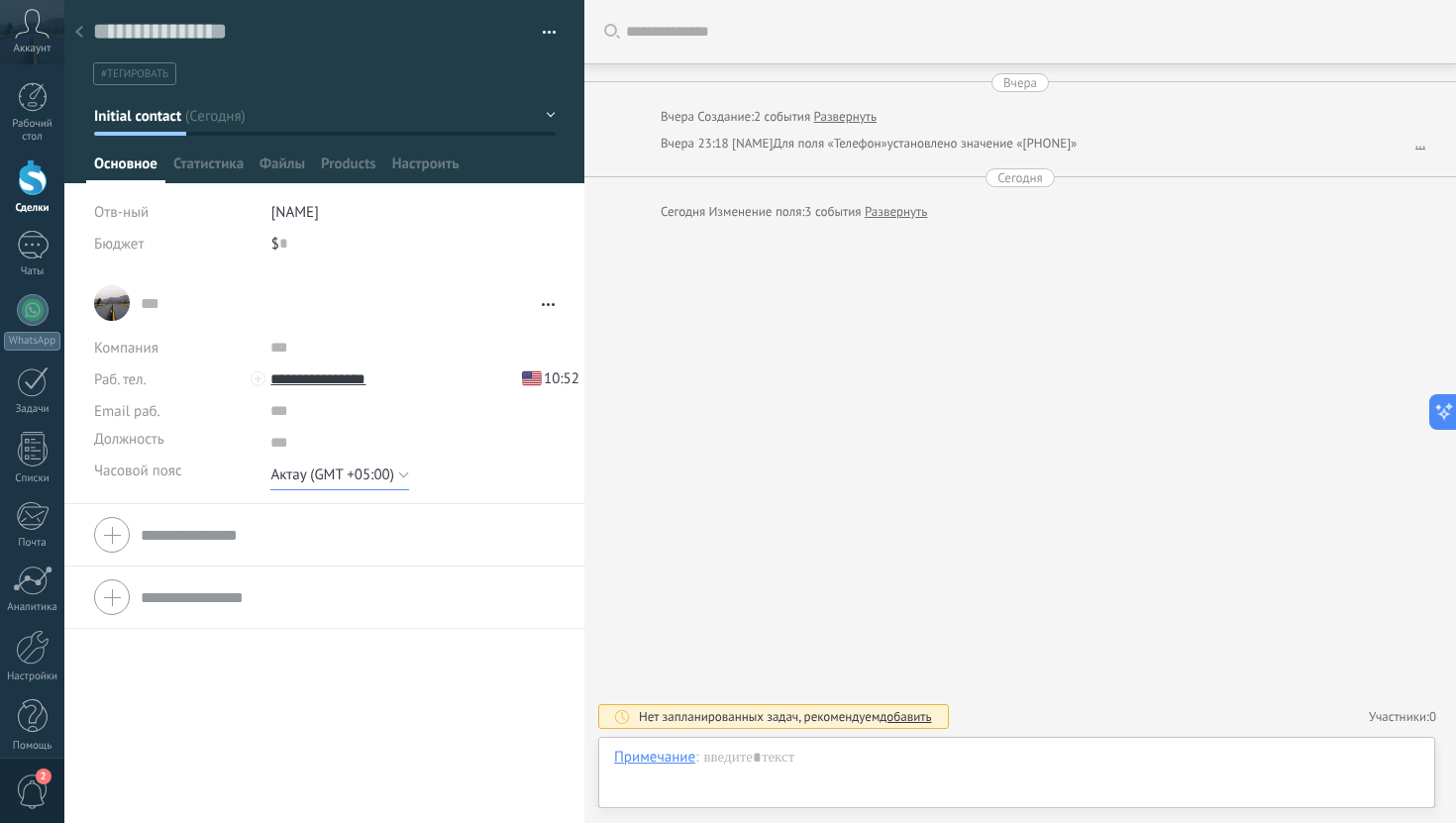 click on "Актау (GMT +05:00)" at bounding box center (332, 474) 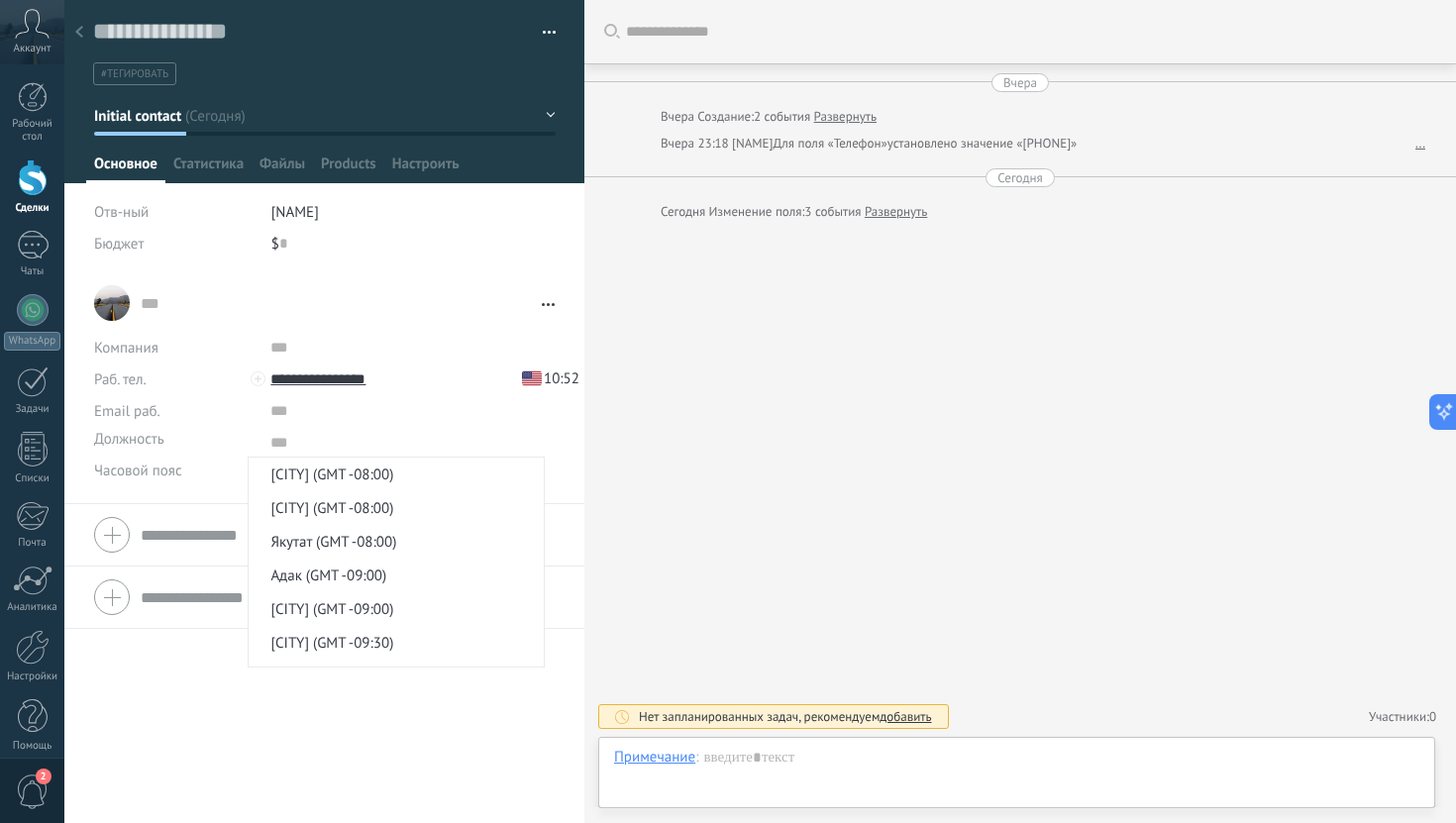 scroll, scrollTop: 13128, scrollLeft: 0, axis: vertical 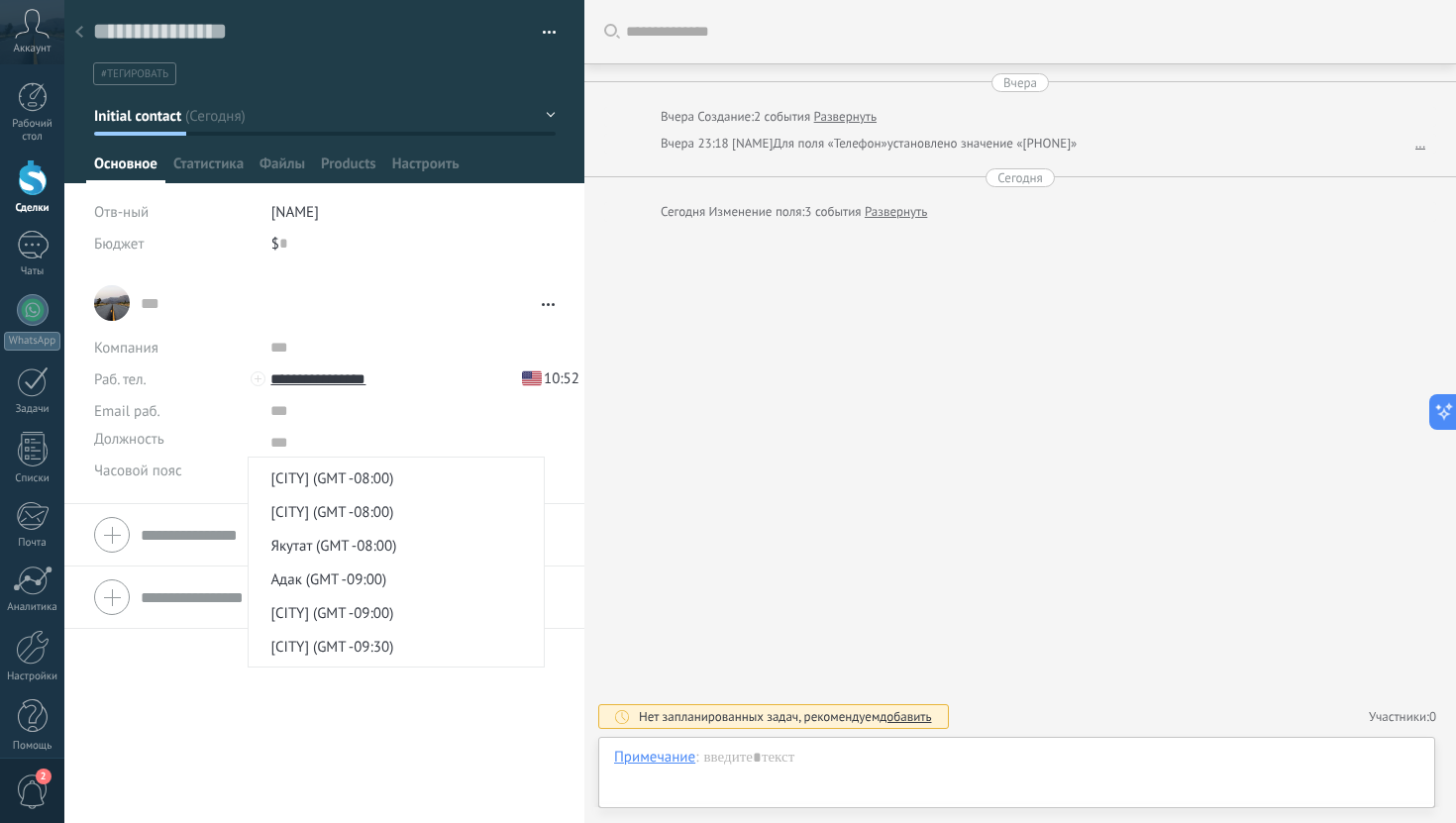 click on "Компания" at bounding box center (174, 348) 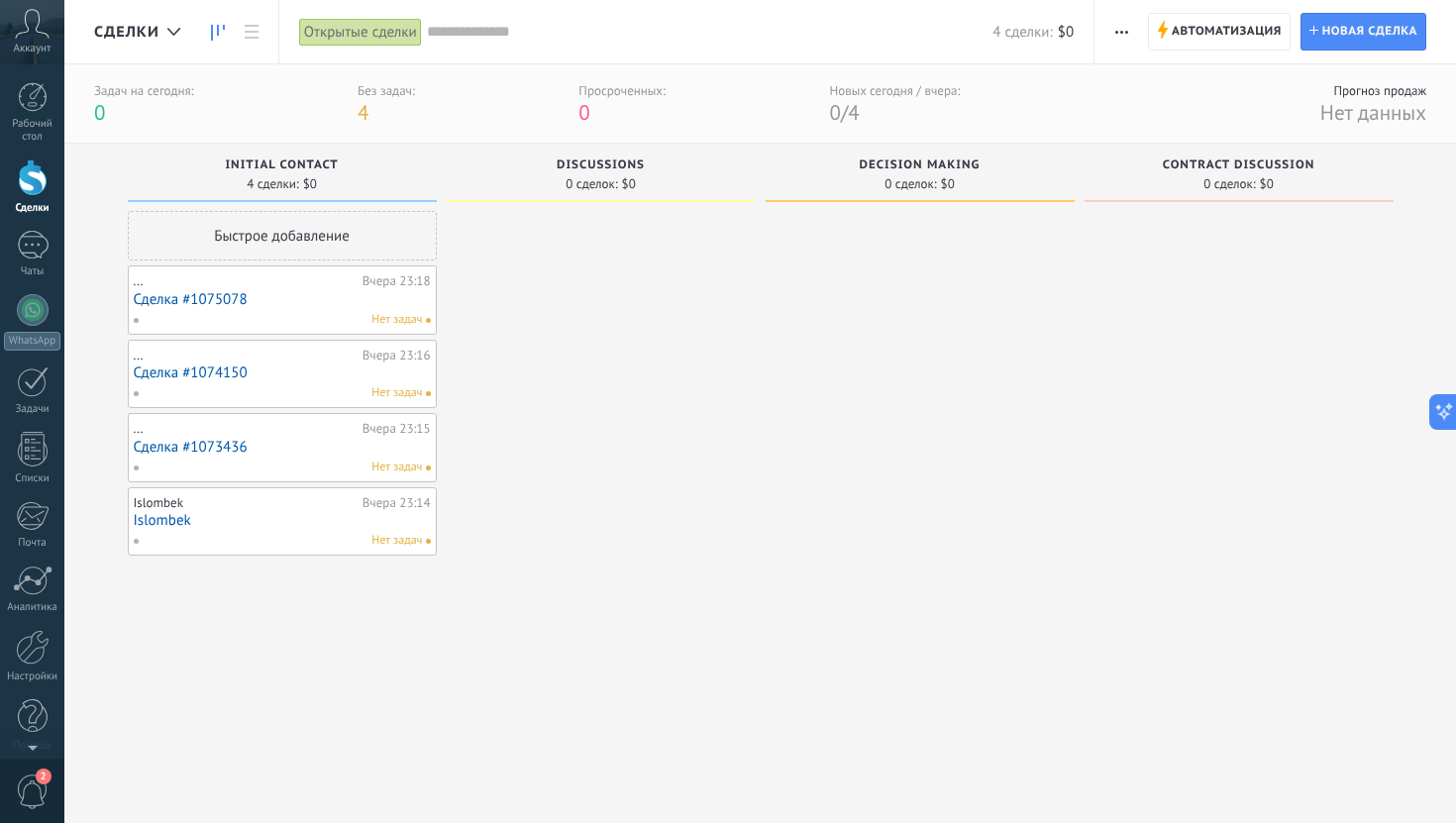 click on "Сделка #1075078" at bounding box center [282, 299] 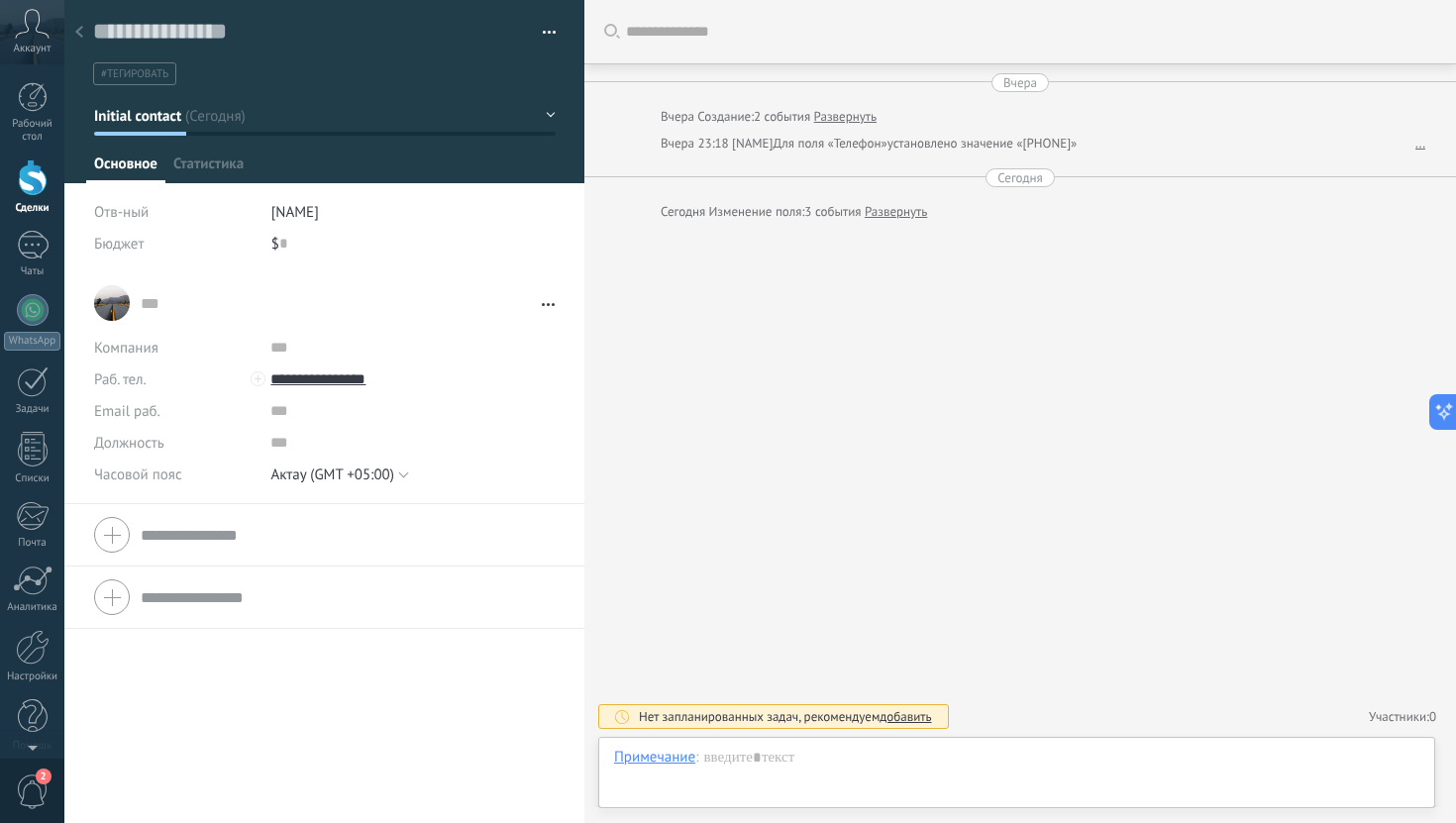 scroll, scrollTop: 30, scrollLeft: 0, axis: vertical 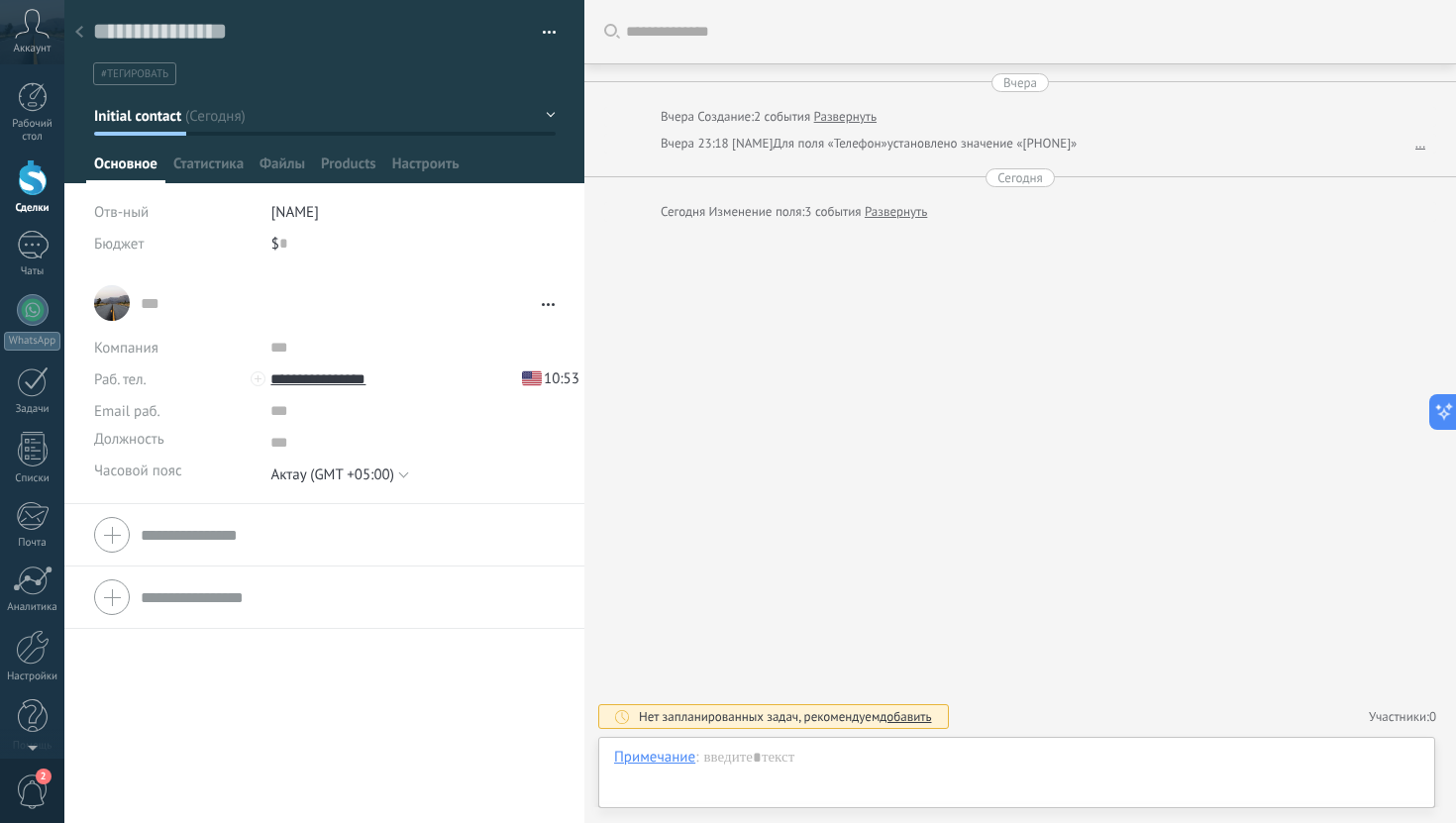 click on "10:53" at bounding box center [562, 378] 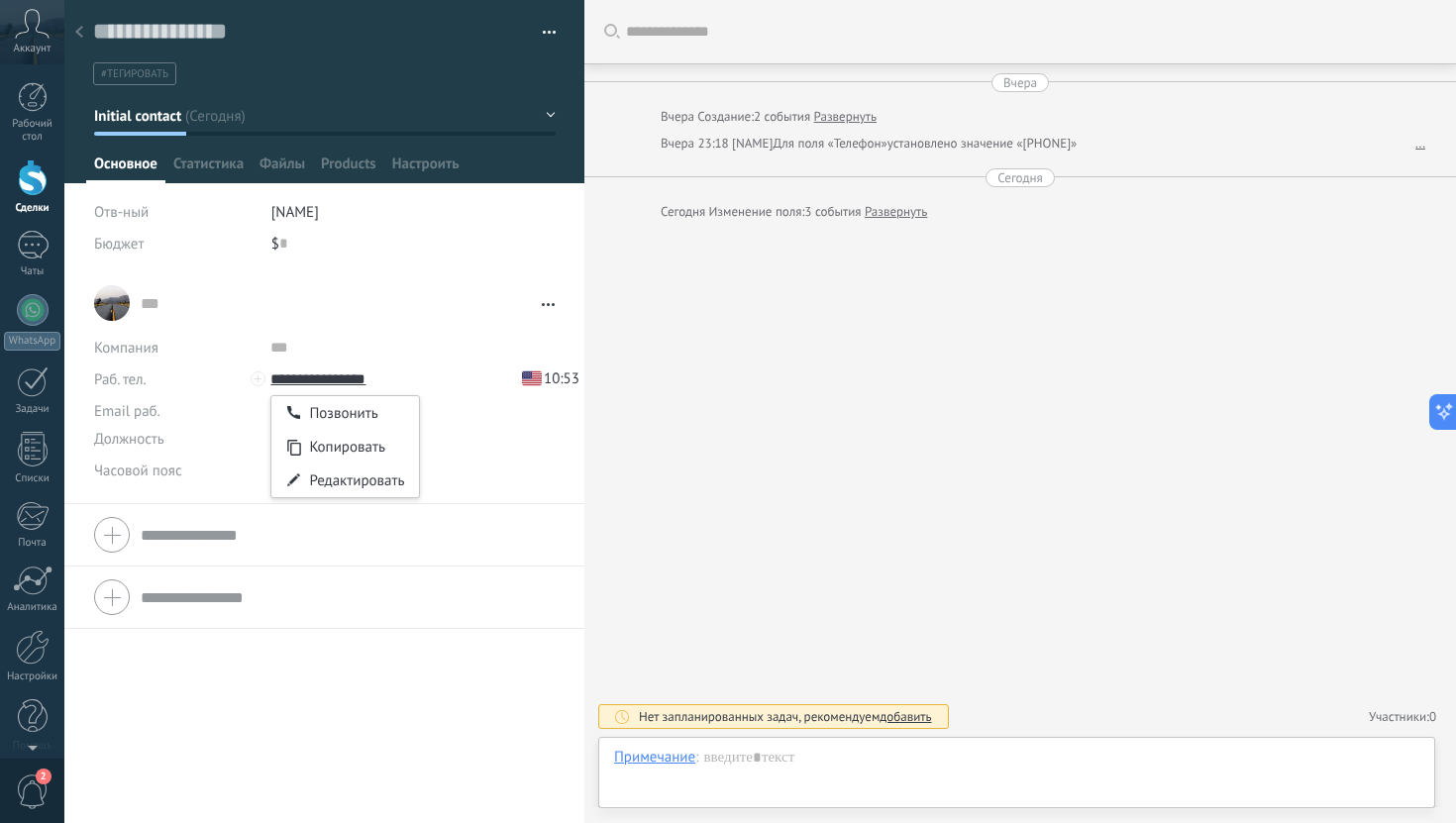 click on "Искать Загрузить еще Вчера Вчера Создание:  2 события   Развернуть Вчера 23:18 Shokh  Для поля «Телефон»  установлено значение «[PHONE]» ... Сегодня Сегодня Изменение поля:  3 события   Развернуть Нет запланированных задач, рекомендуем  добавить Участники:  0 Добавить участника Боты:  0" at bounding box center [1020, 411] 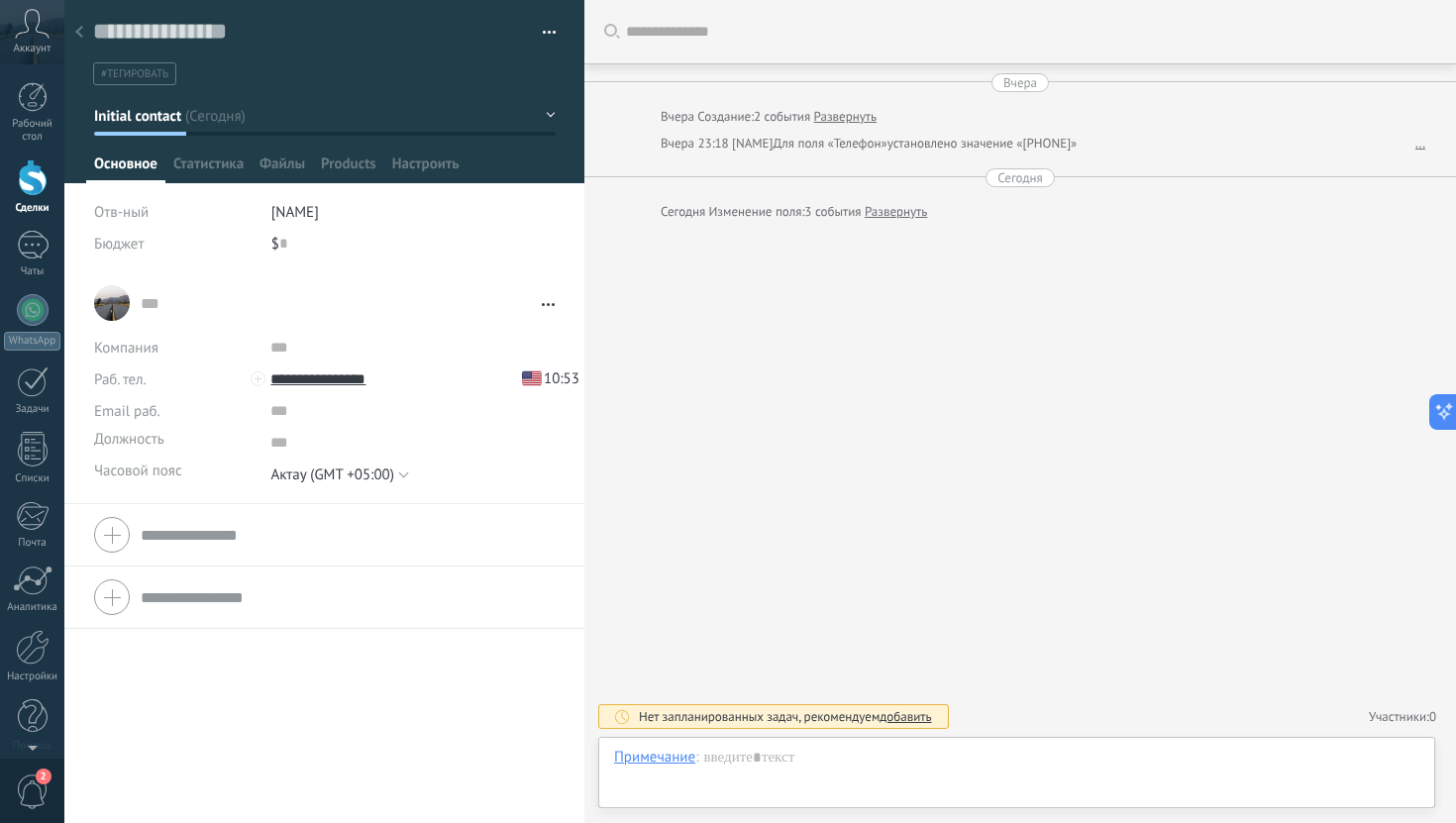 click on "Искать Загрузить еще Вчера Вчера Создание:  2 события   Развернуть Вчера 23:18 Shokh  Для поля «Телефон»  установлено значение «[PHONE]» ... Сегодня Сегодня Изменение поля:  3 события   Развернуть Нет запланированных задач, рекомендуем  добавить Участники:  0 Добавить участника Боты:  0" at bounding box center (1020, 411) 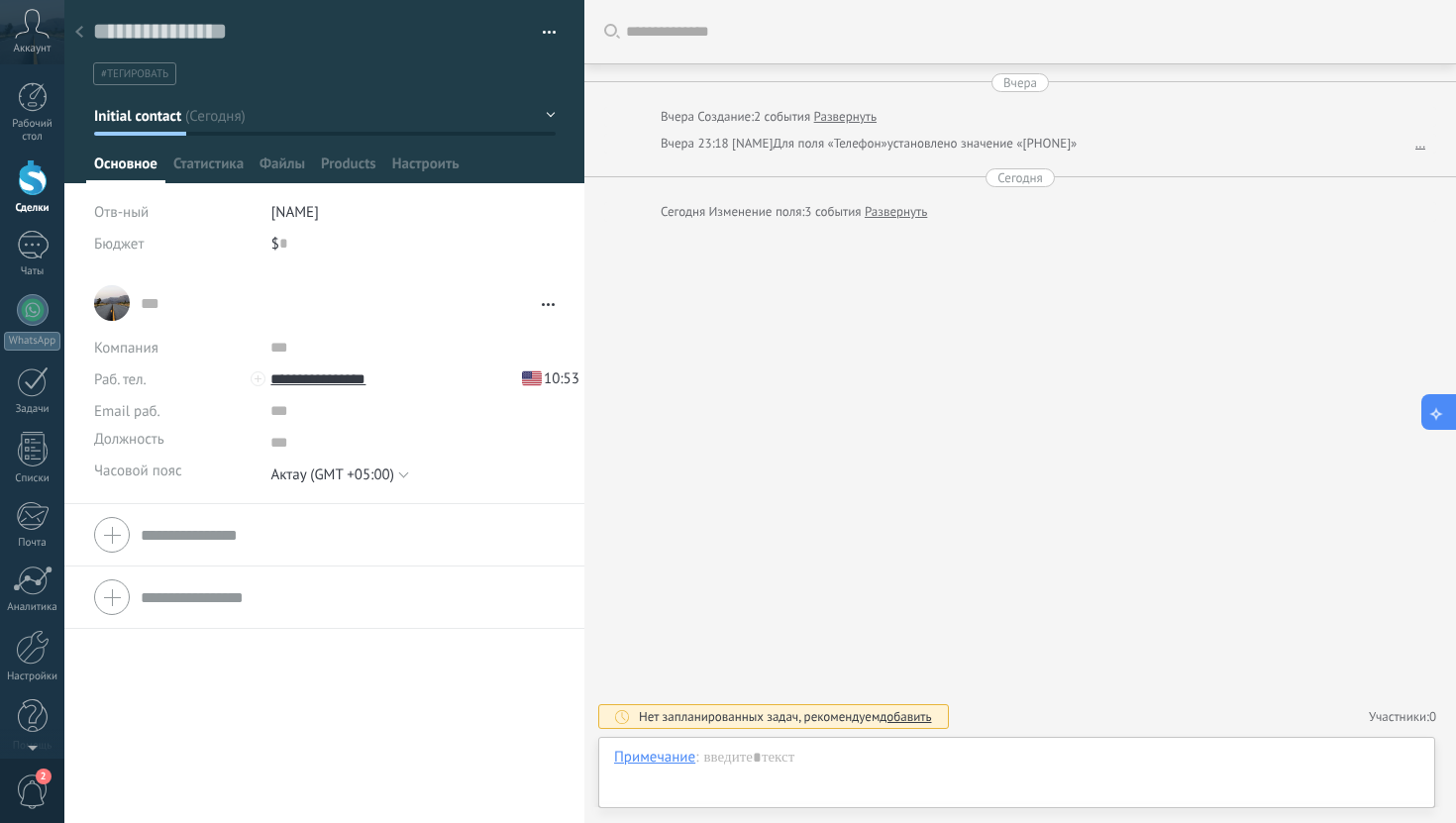click at bounding box center [1439, 412] 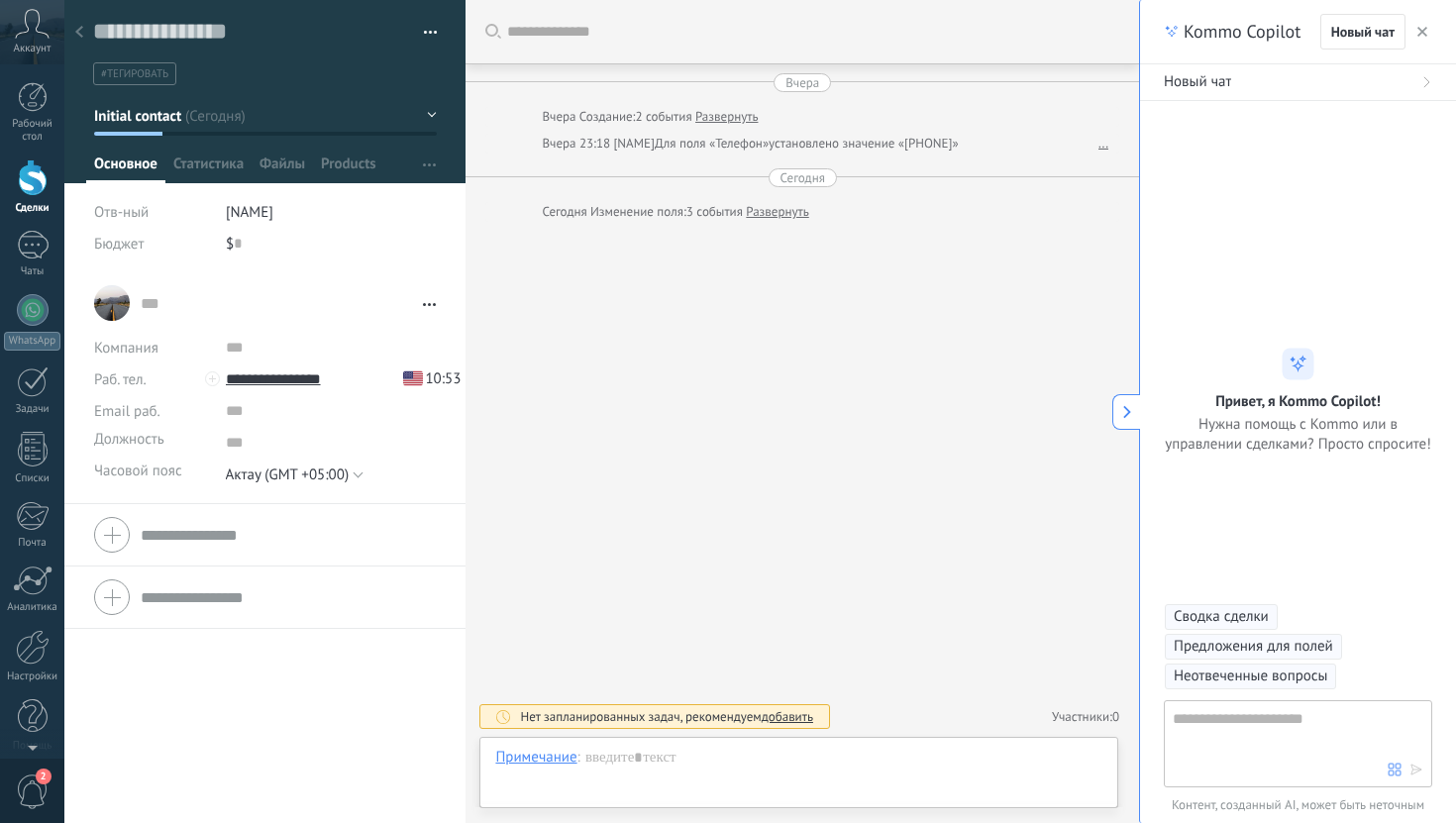 scroll, scrollTop: 30, scrollLeft: 0, axis: vertical 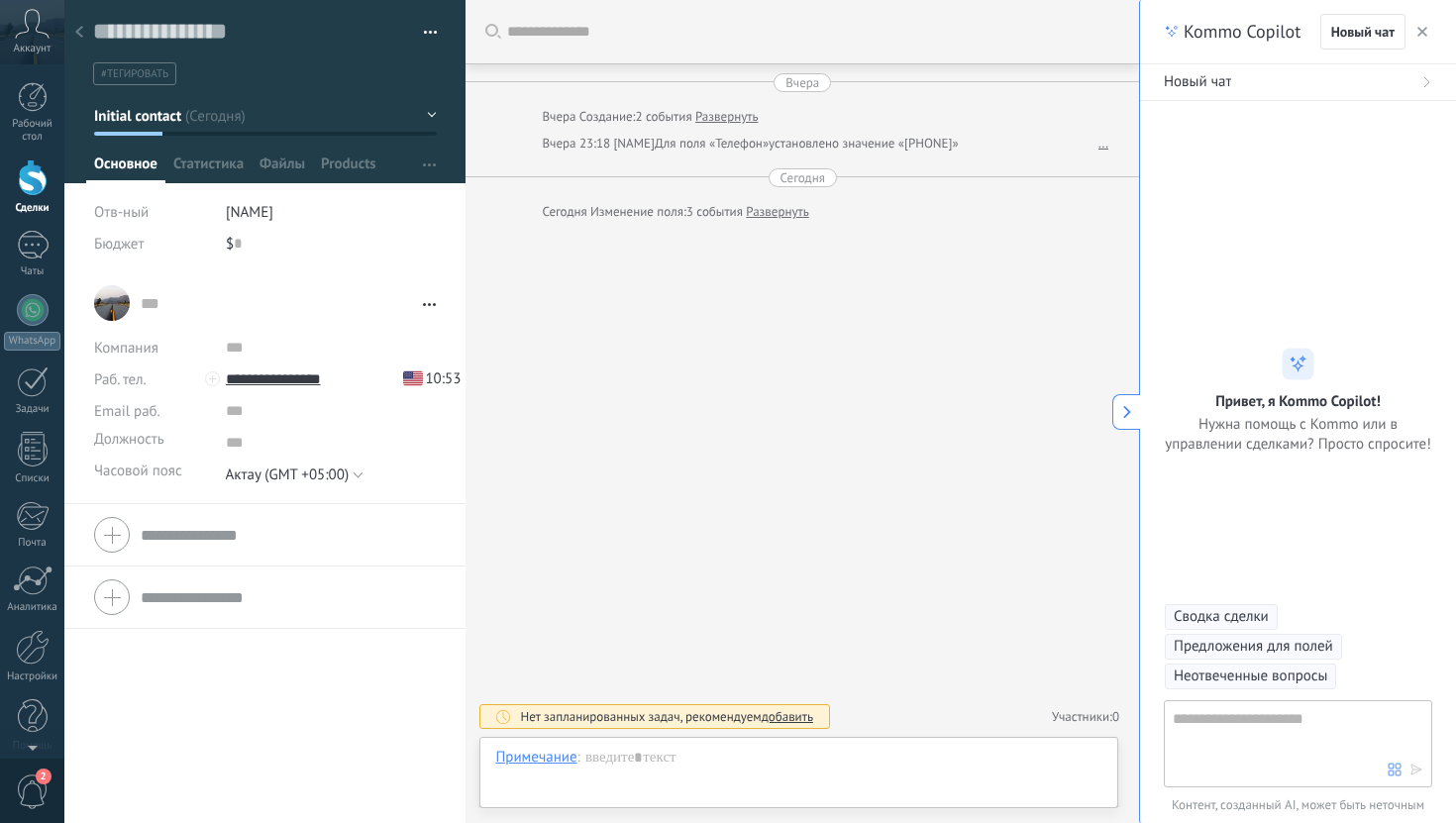 click on "Предложения для полей" at bounding box center [1253, 647] 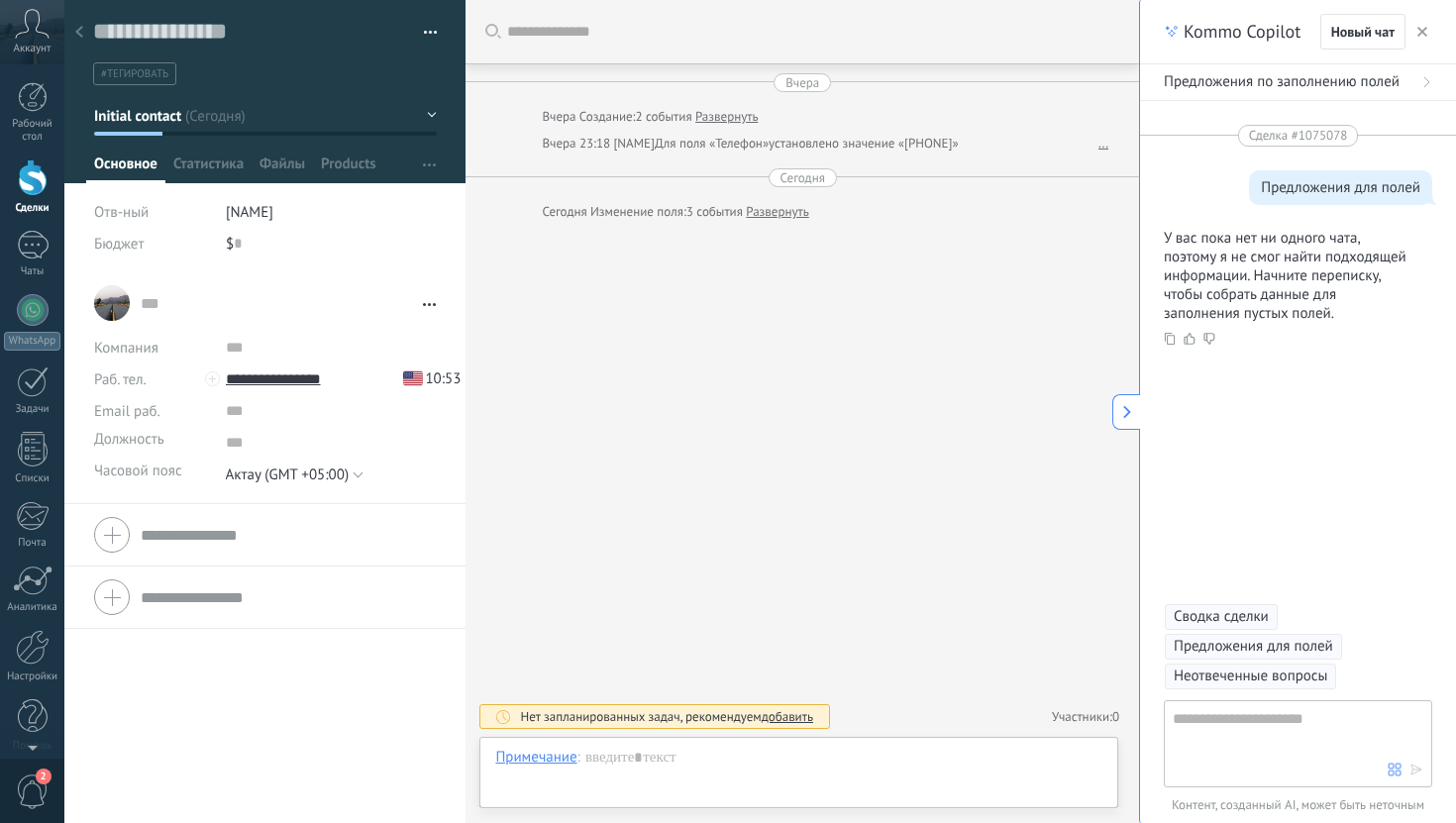 click on "Сводка сделки" at bounding box center [1221, 617] 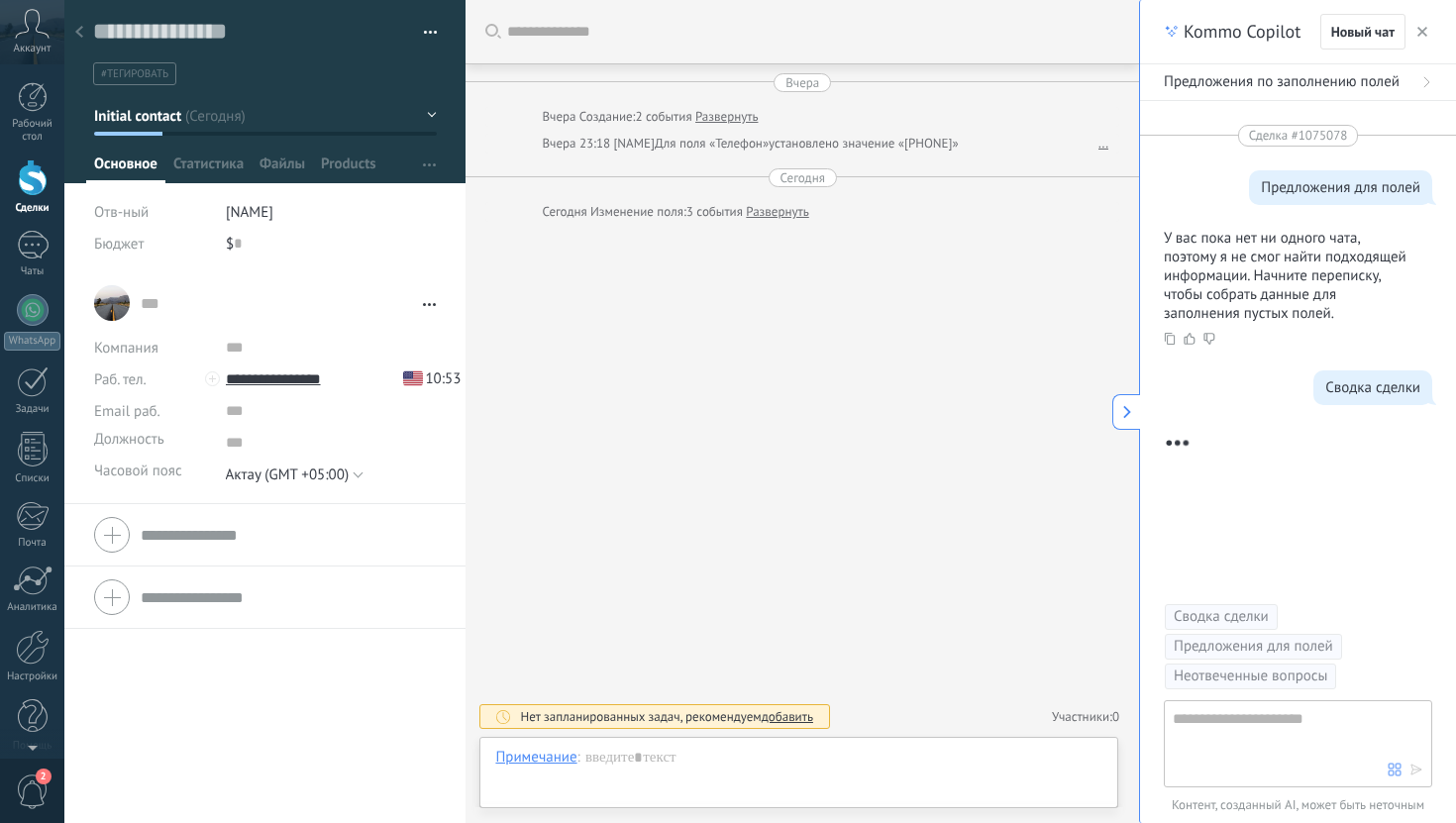 scroll, scrollTop: 2, scrollLeft: 0, axis: vertical 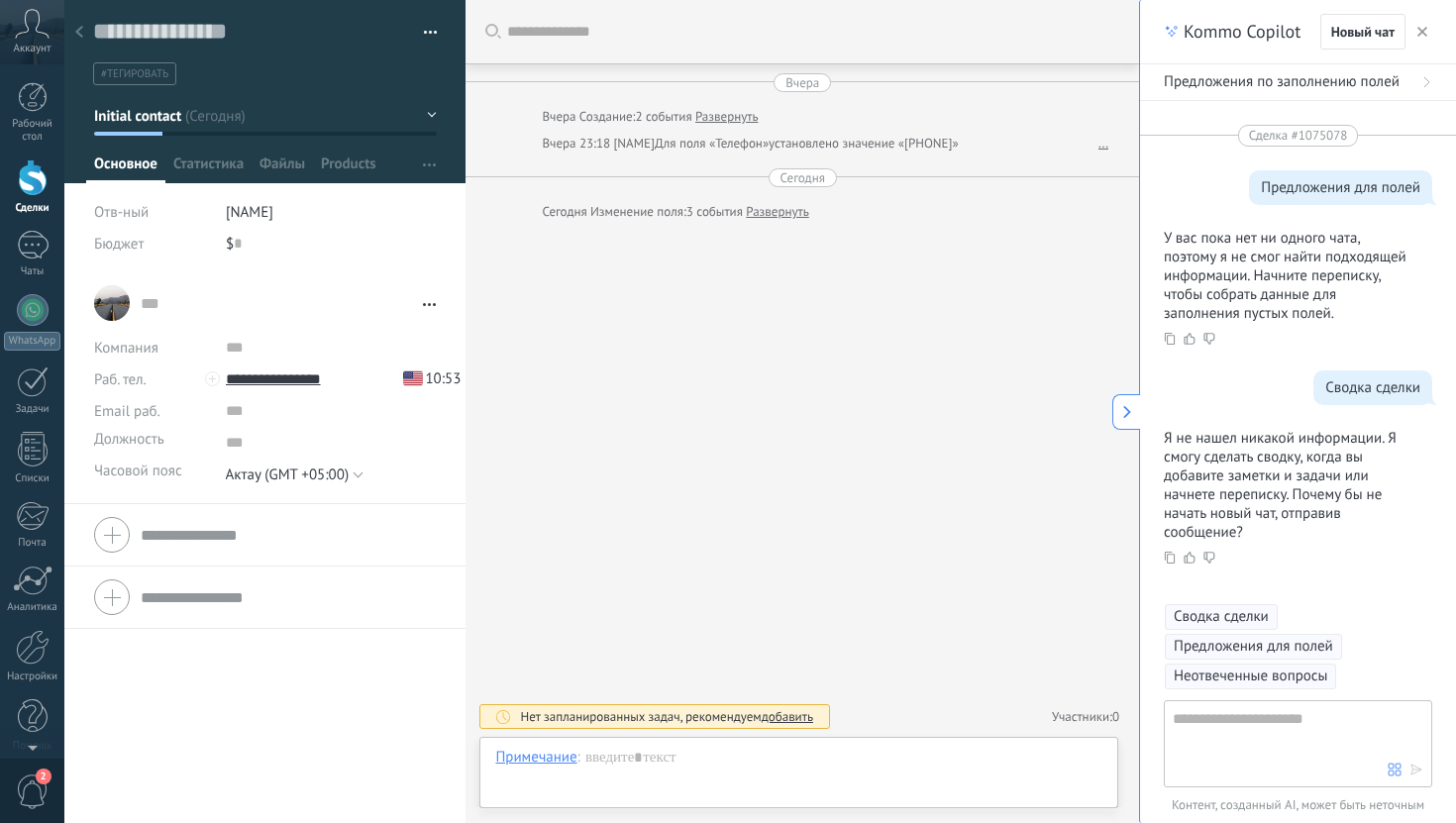 click on "Искать Загрузить еще Вчера Вчера Создание:  2 события   Развернуть Вчера 23:18 Shokh  Для поля «Телефон»  установлено значение «[PHONE]» ... Сегодня Сегодня Изменение поля:  3 события   Развернуть Нет запланированных задач, рекомендуем  добавить Участники:  0 Добавить участника Боты:  0" at bounding box center (802, 411) 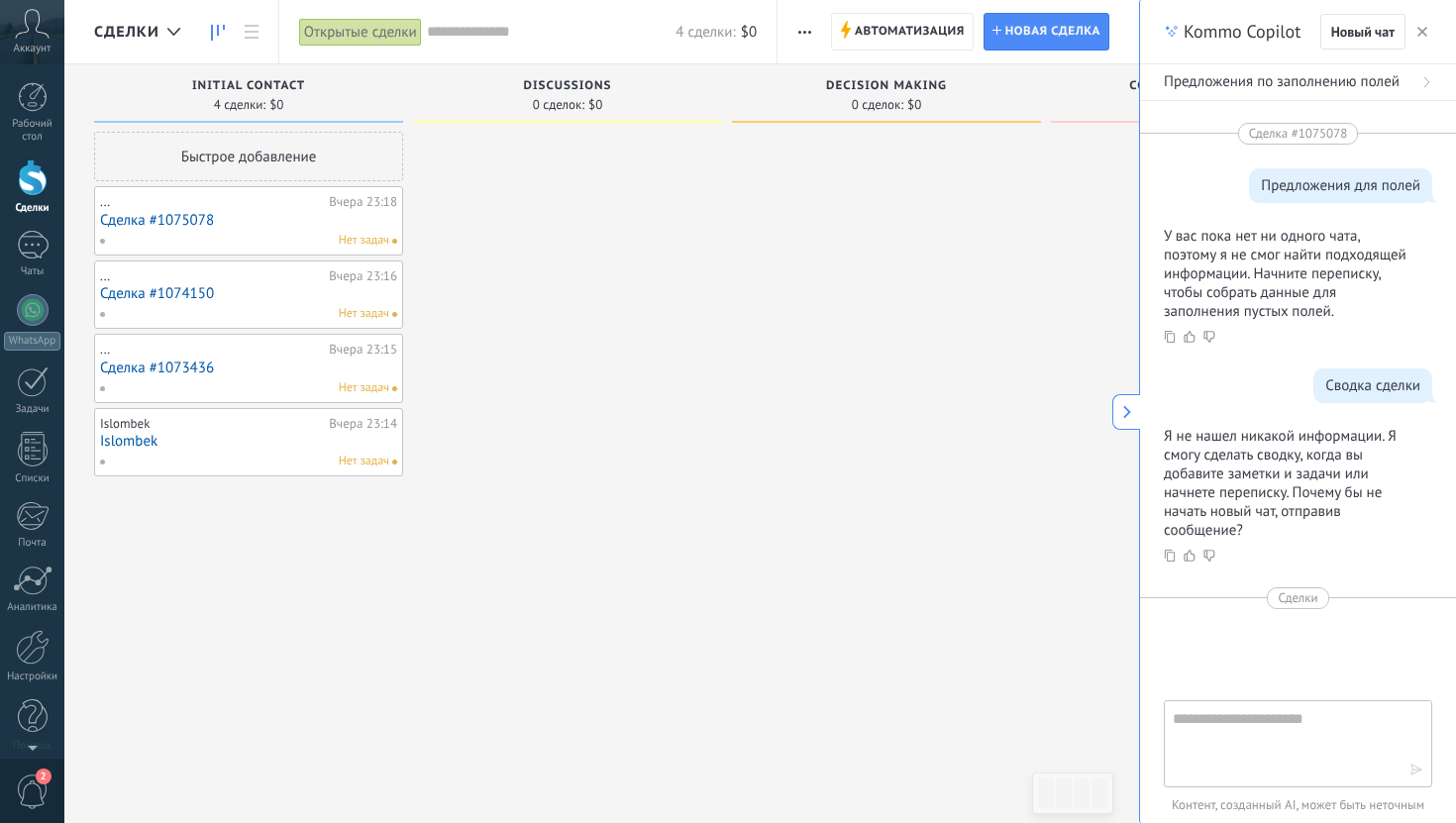 click 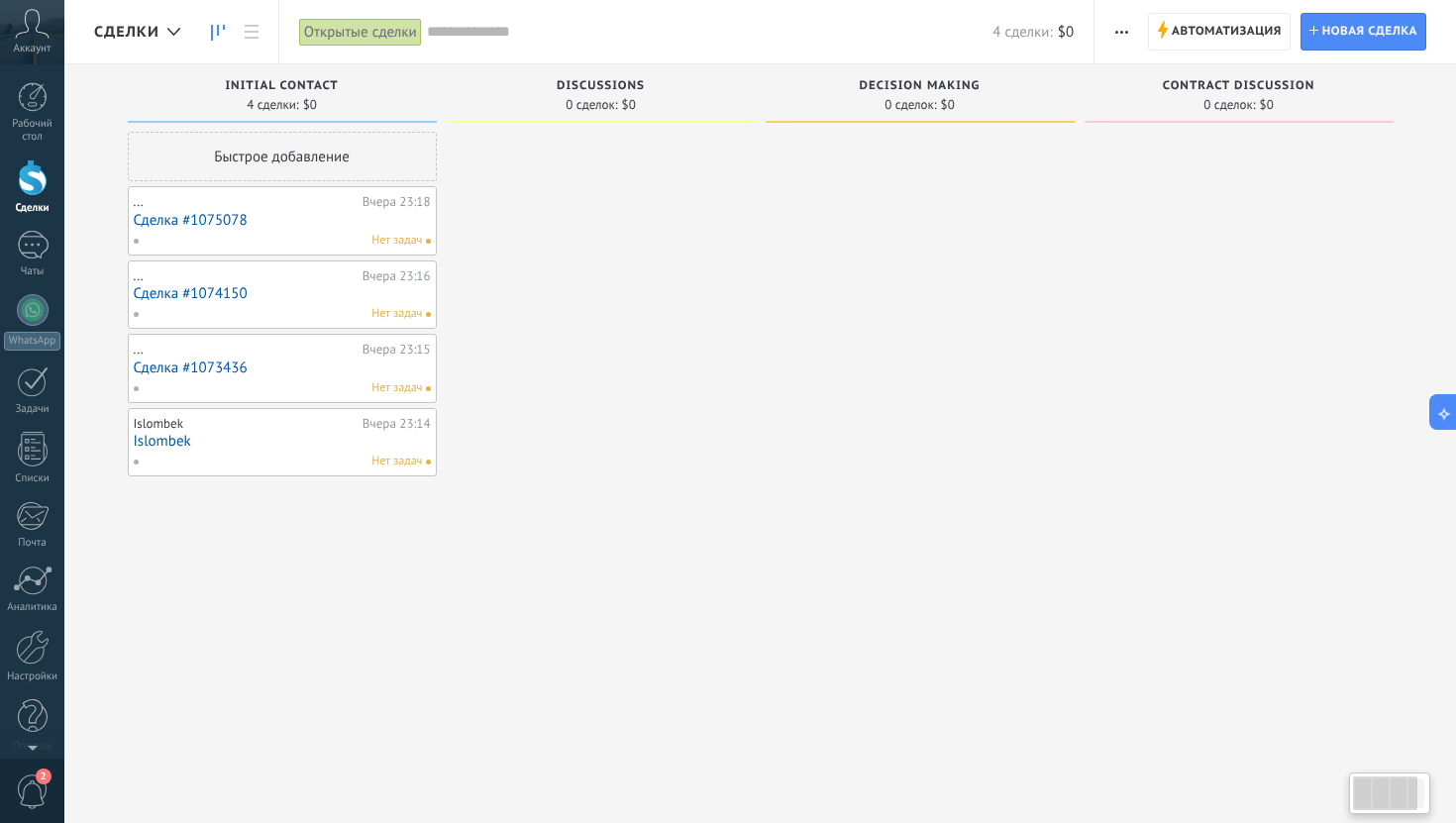 scroll, scrollTop: 30, scrollLeft: 0, axis: vertical 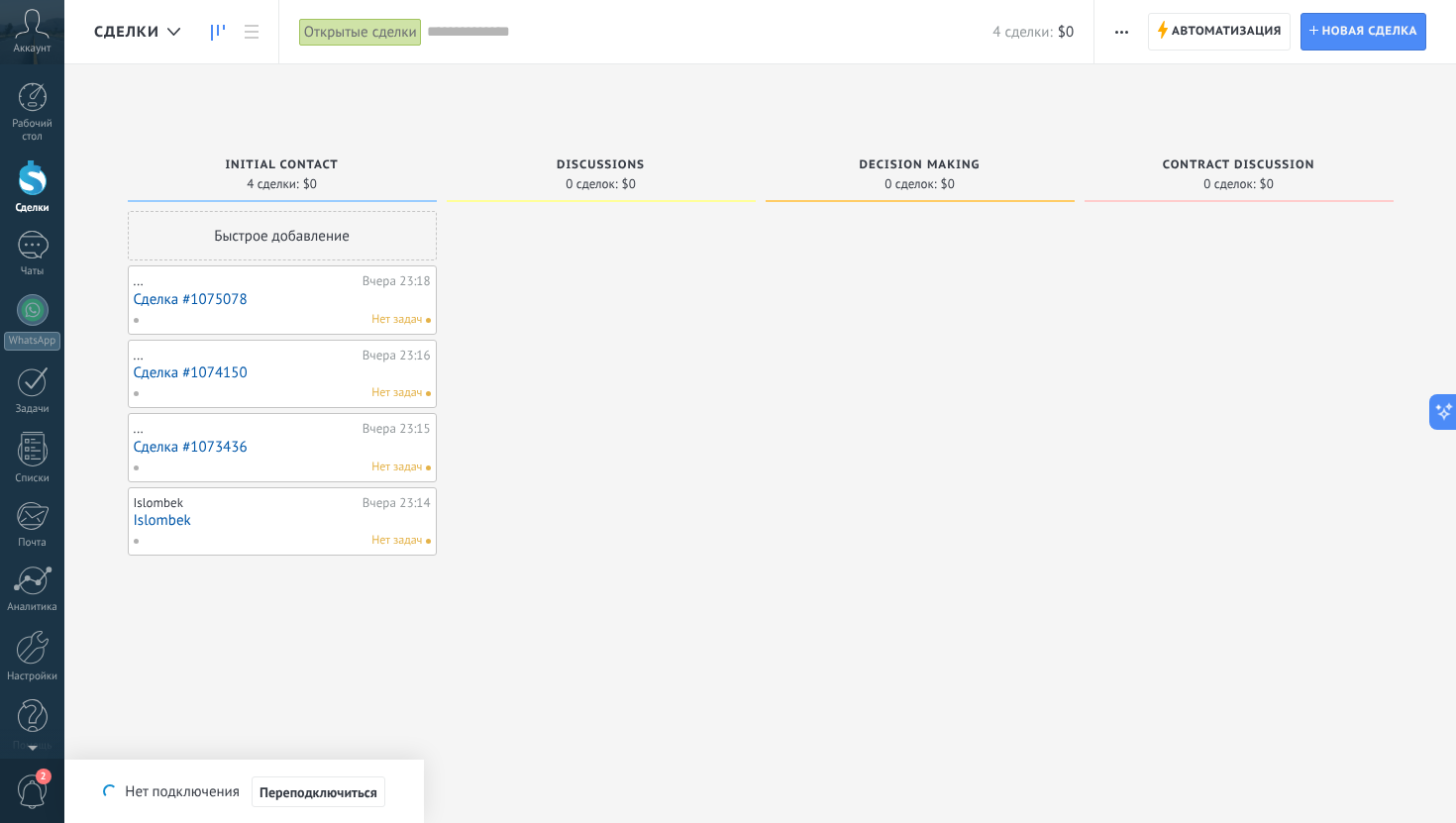 click on "Сделка #1075078" at bounding box center [282, 299] 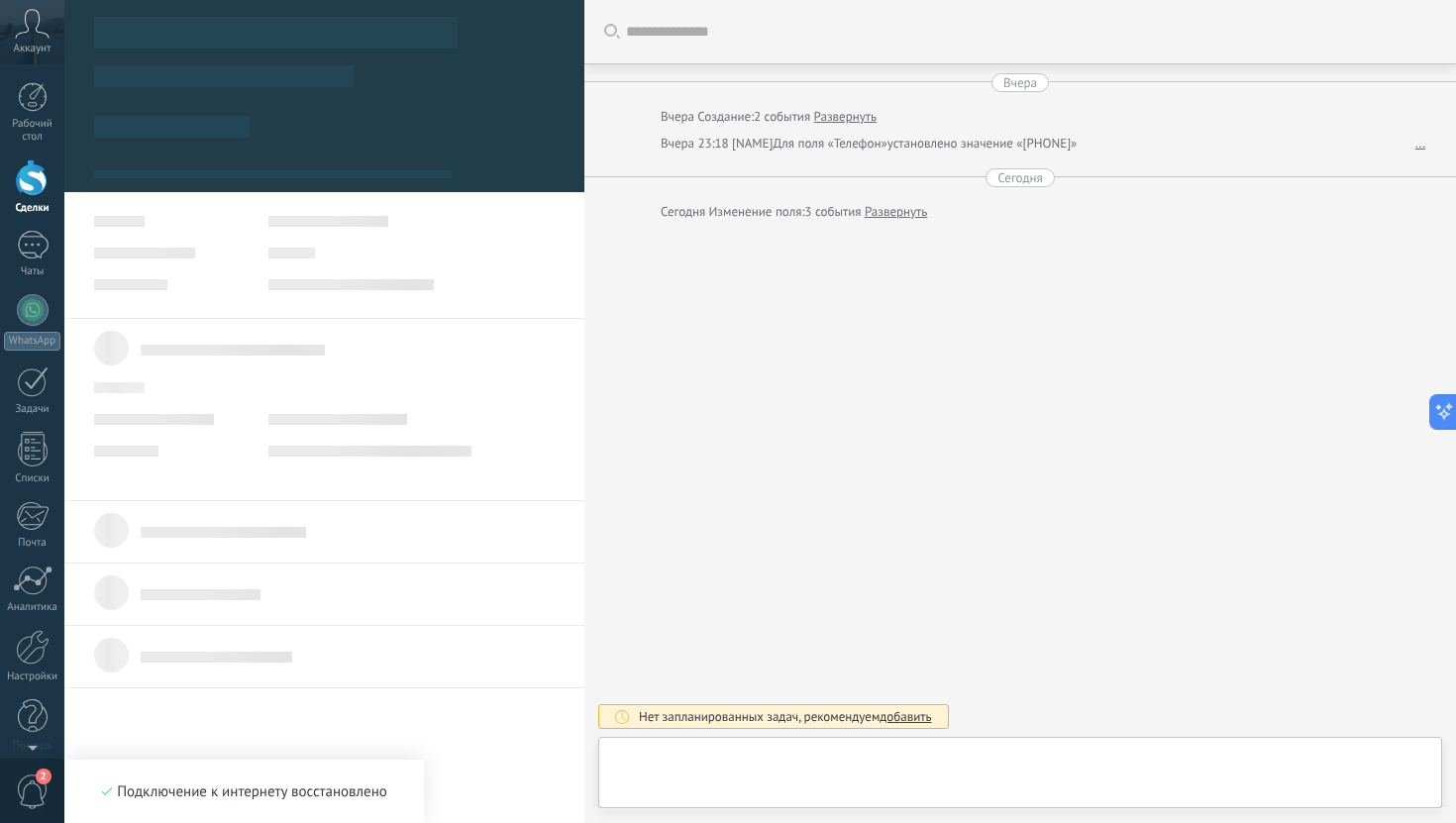 type on "**********" 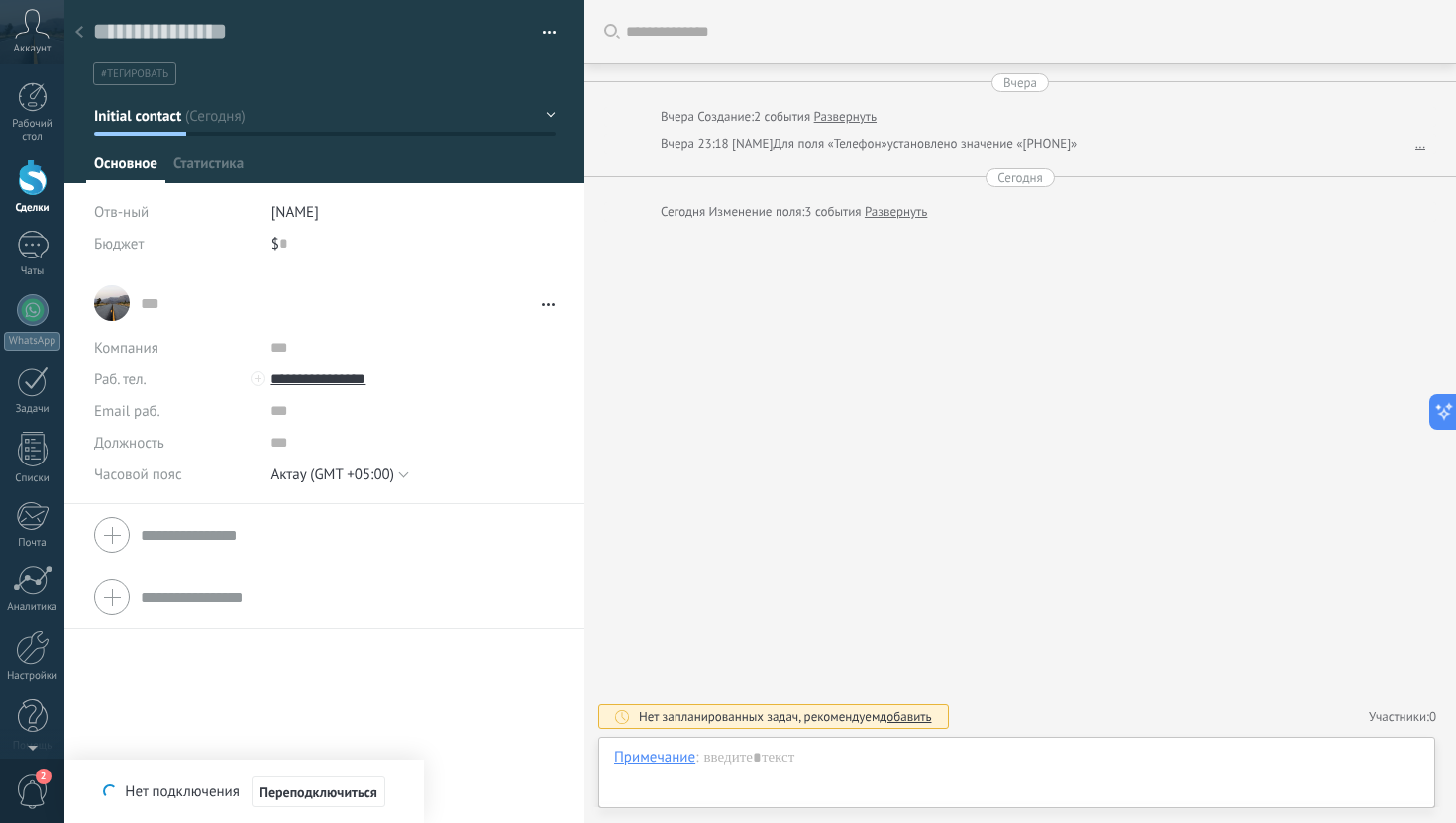 scroll, scrollTop: 30, scrollLeft: 0, axis: vertical 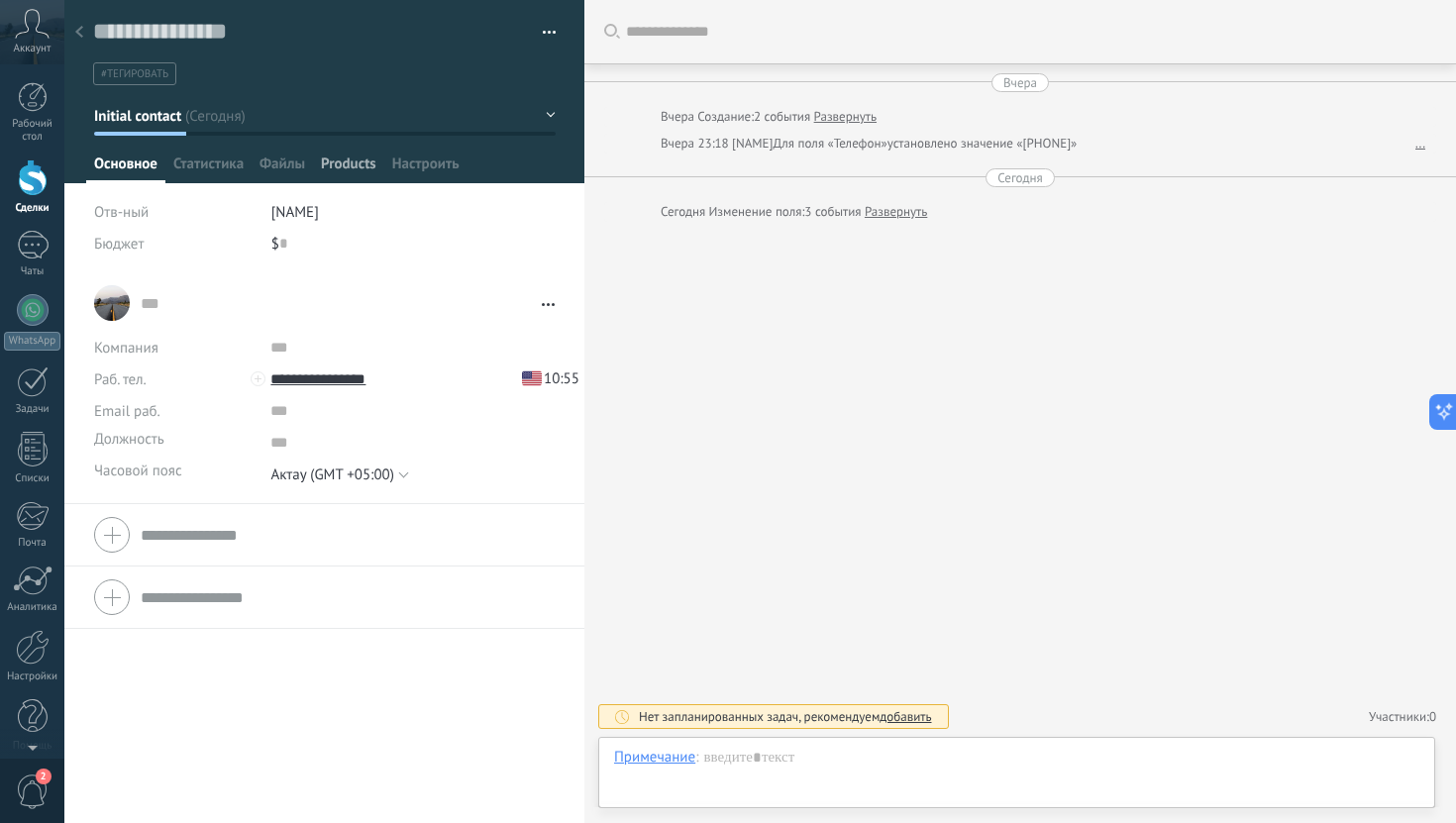 click on "Products" at bounding box center (349, 168) 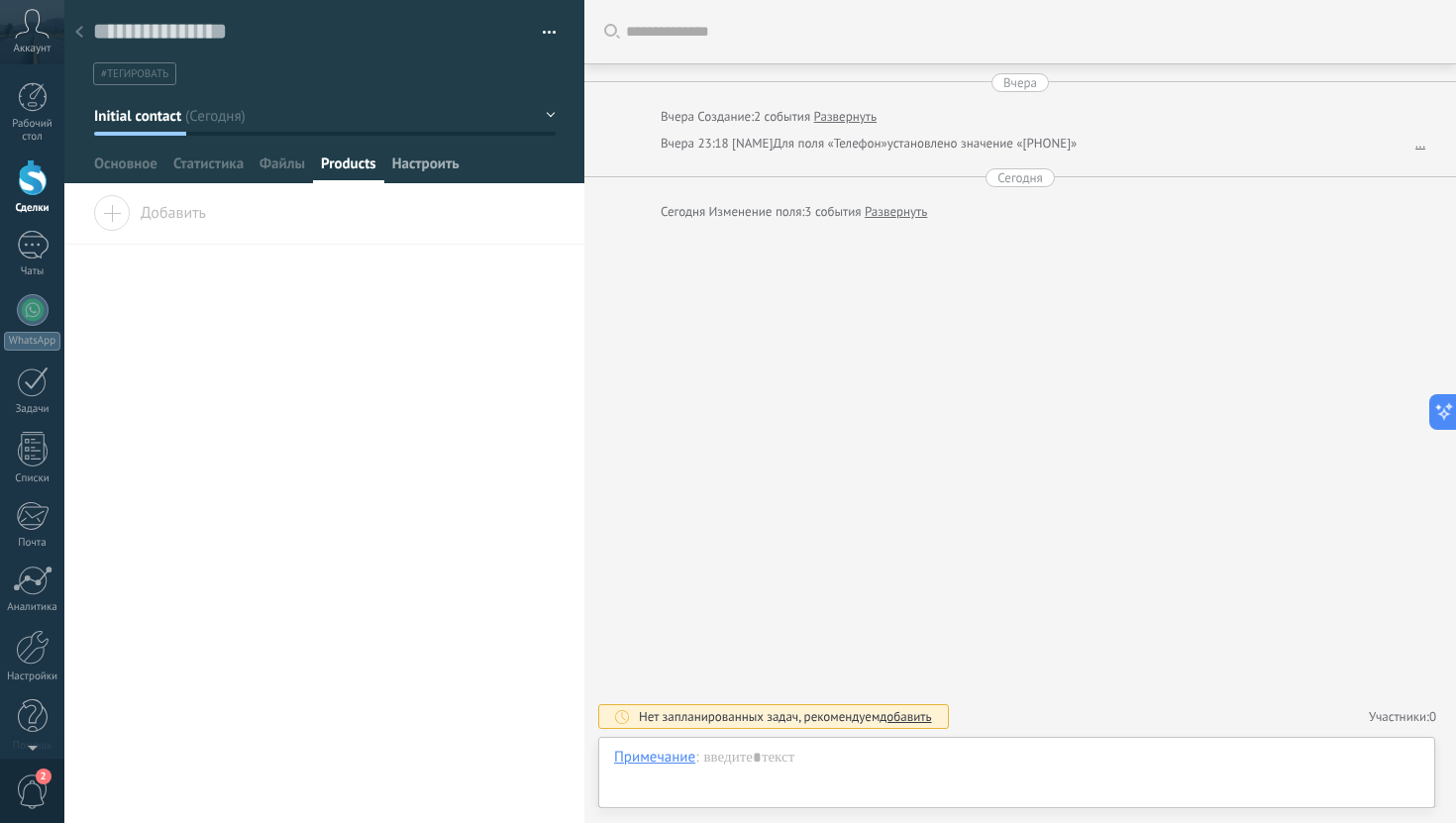 click on "Настроить" at bounding box center (426, 168) 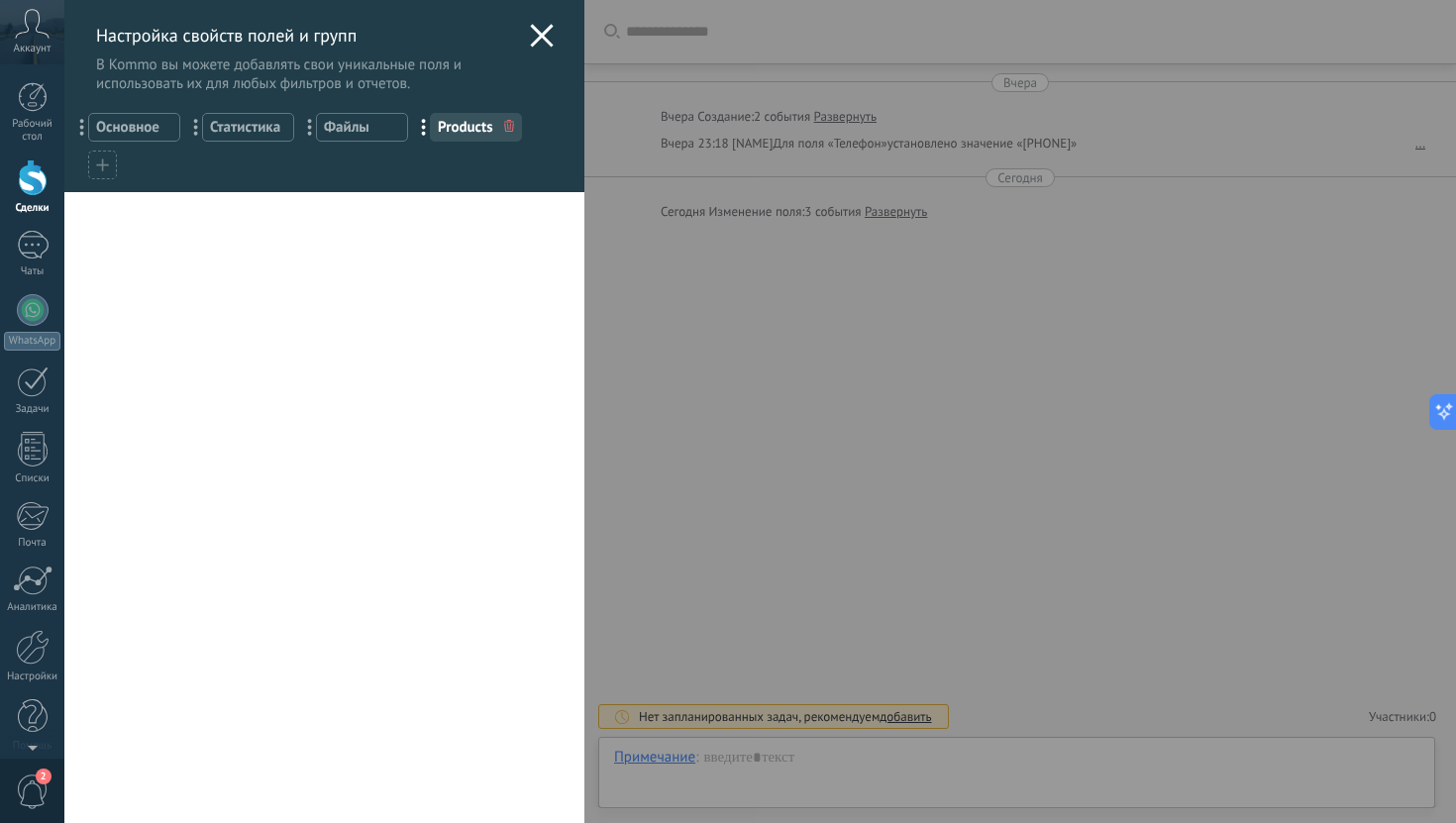 click 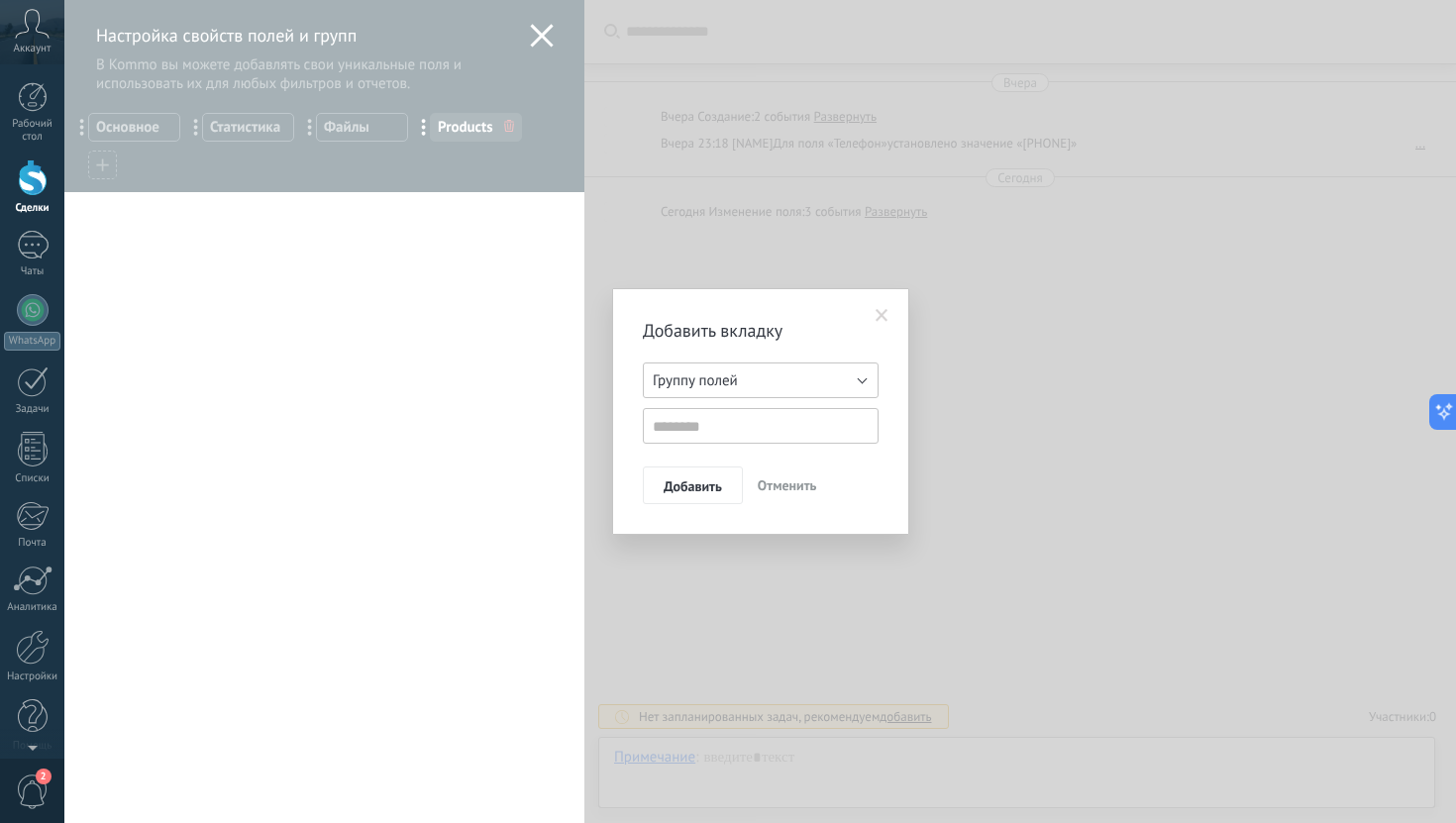 click on "Группу полей" at bounding box center (761, 380) 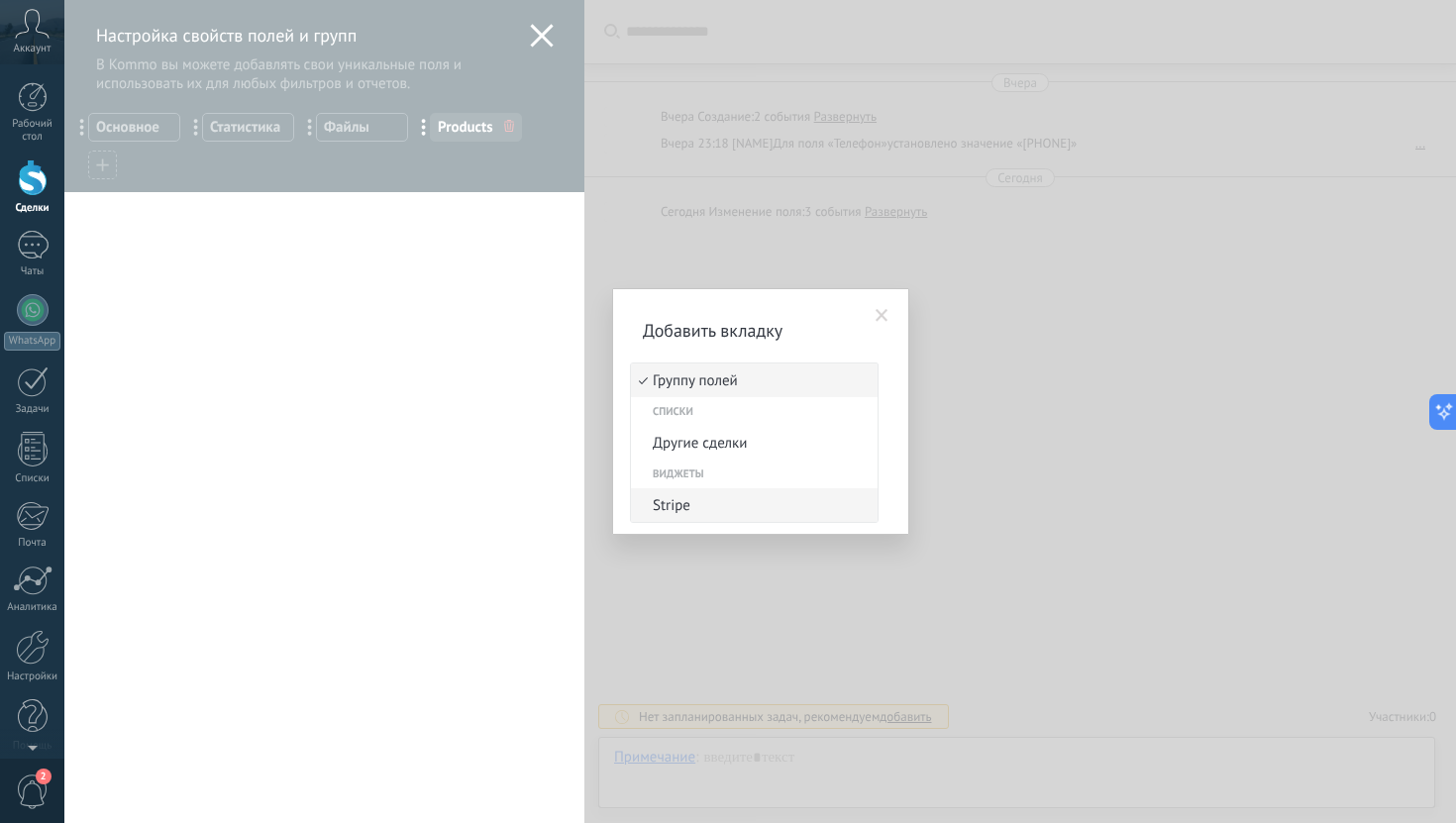 click on "Stripe" at bounding box center [751, 505] 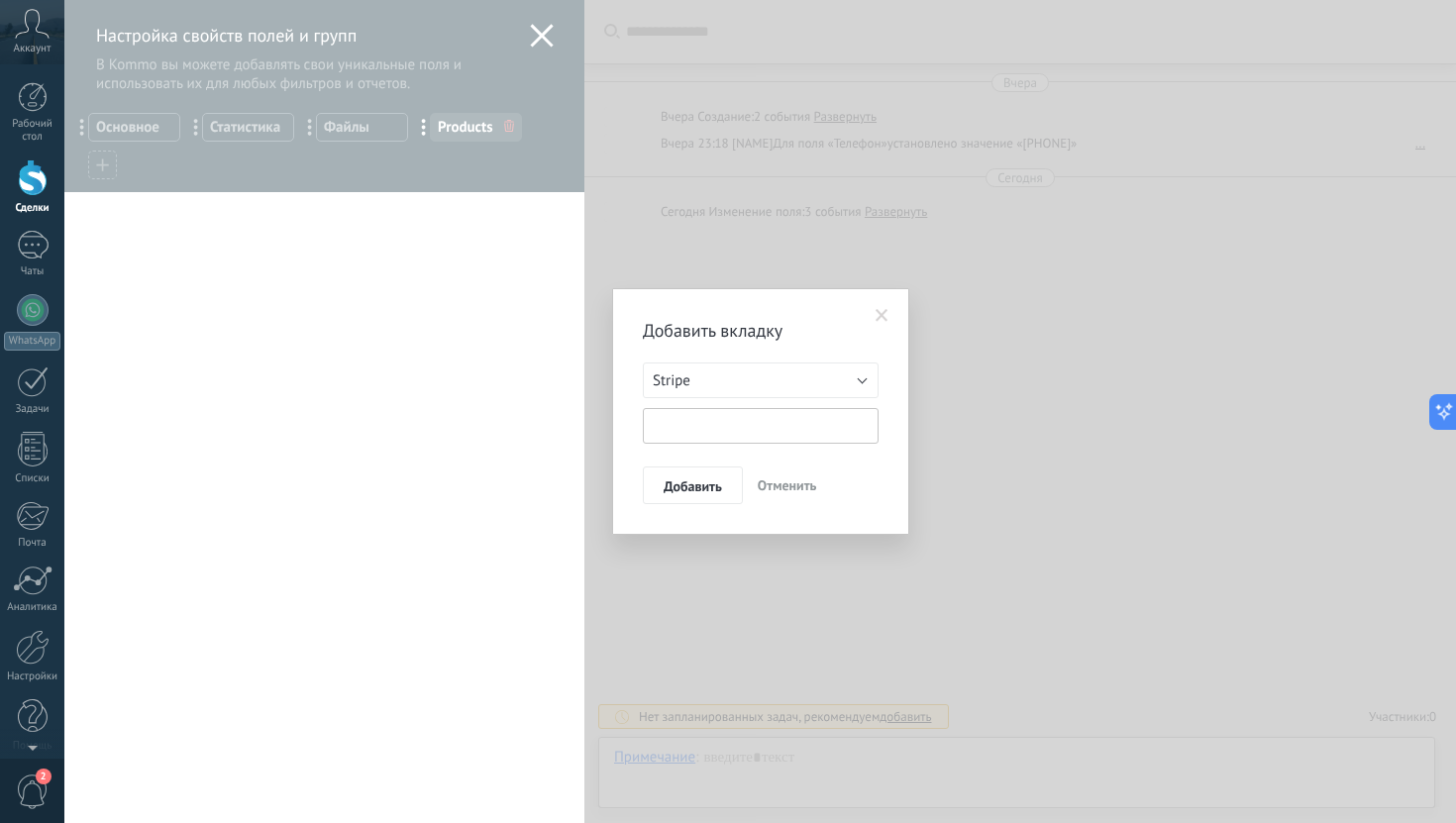 click at bounding box center [761, 426] 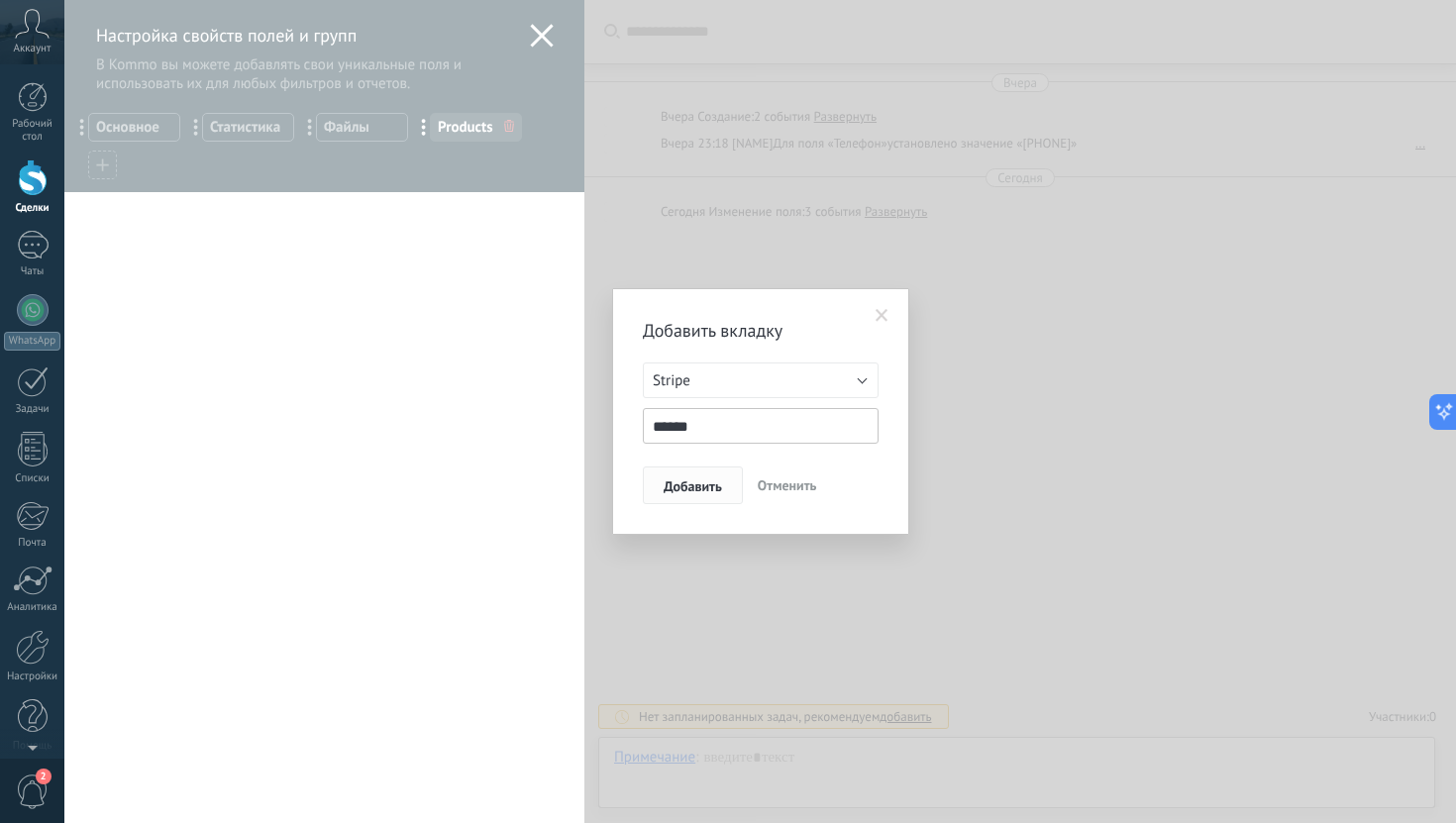 type on "******" 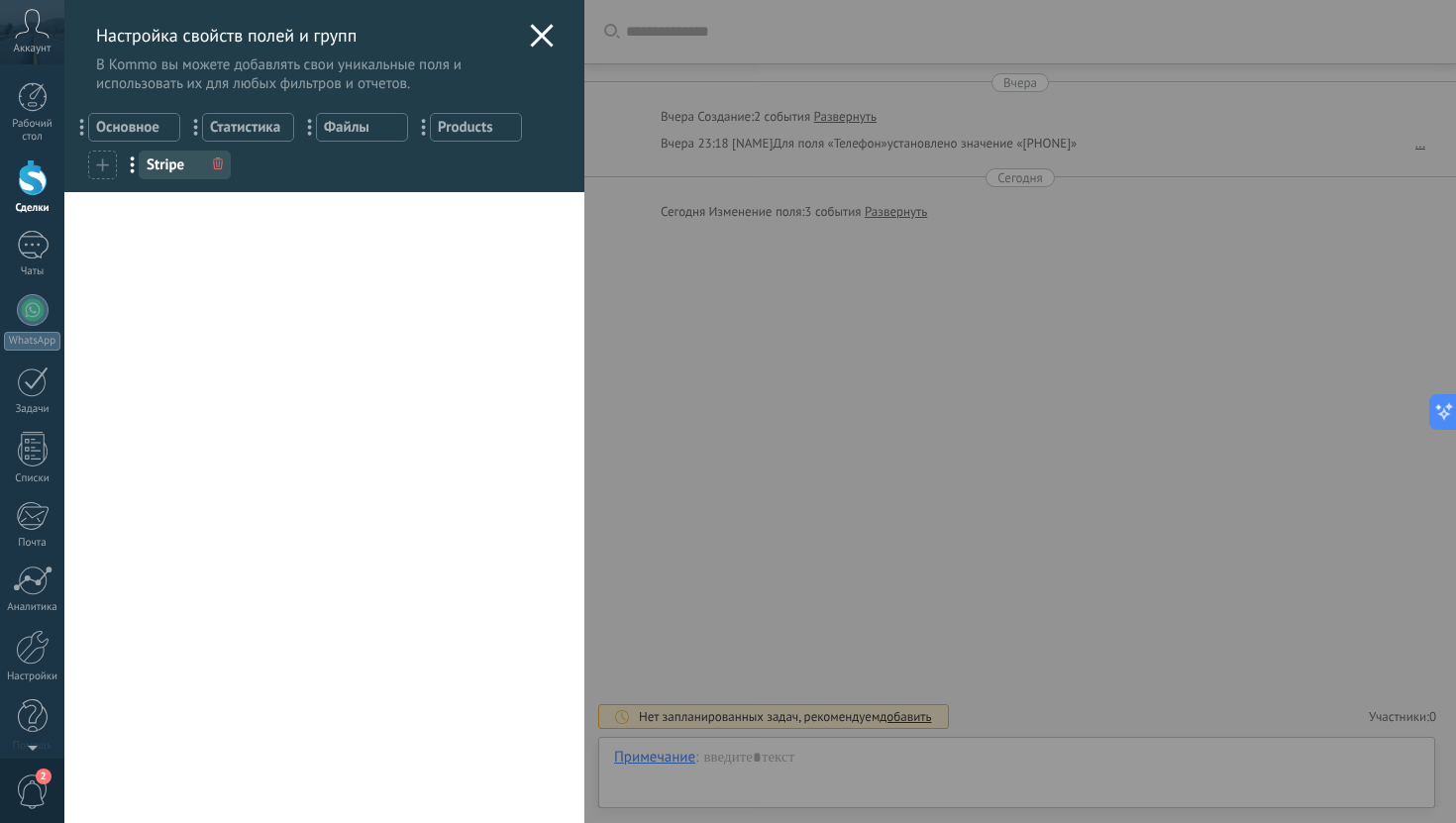click 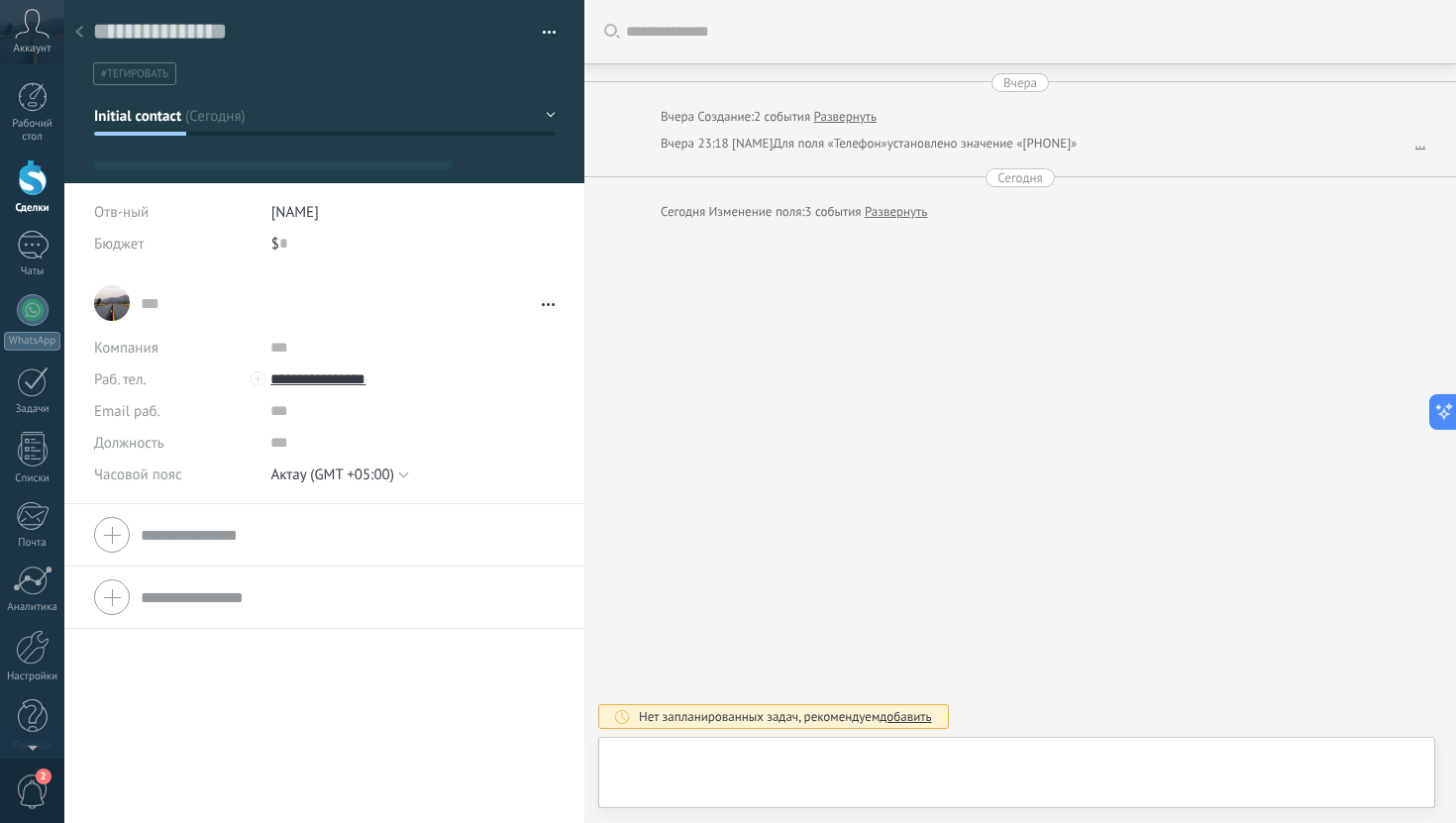 scroll, scrollTop: 30, scrollLeft: 0, axis: vertical 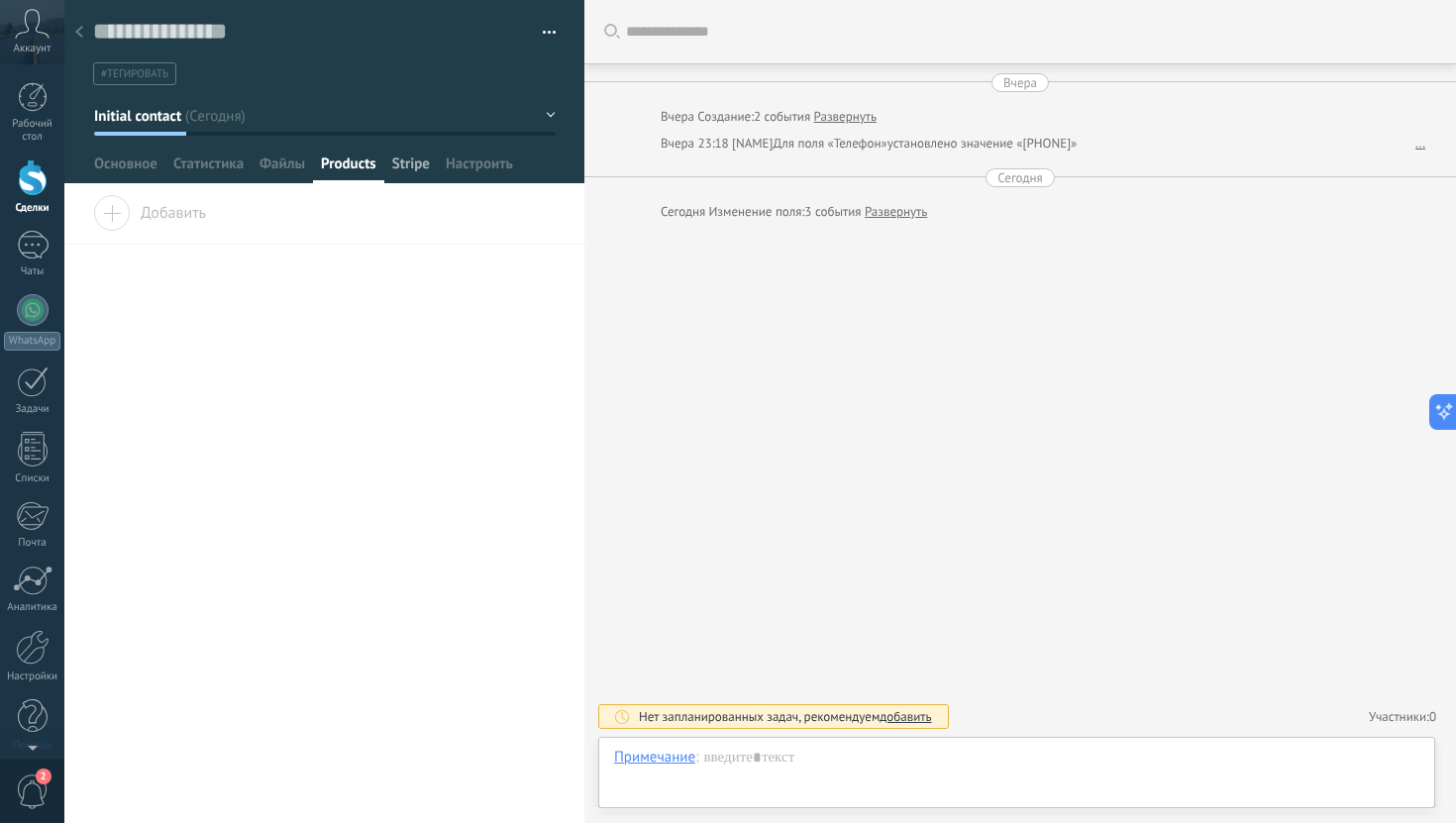 click on "Stripe" at bounding box center (411, 168) 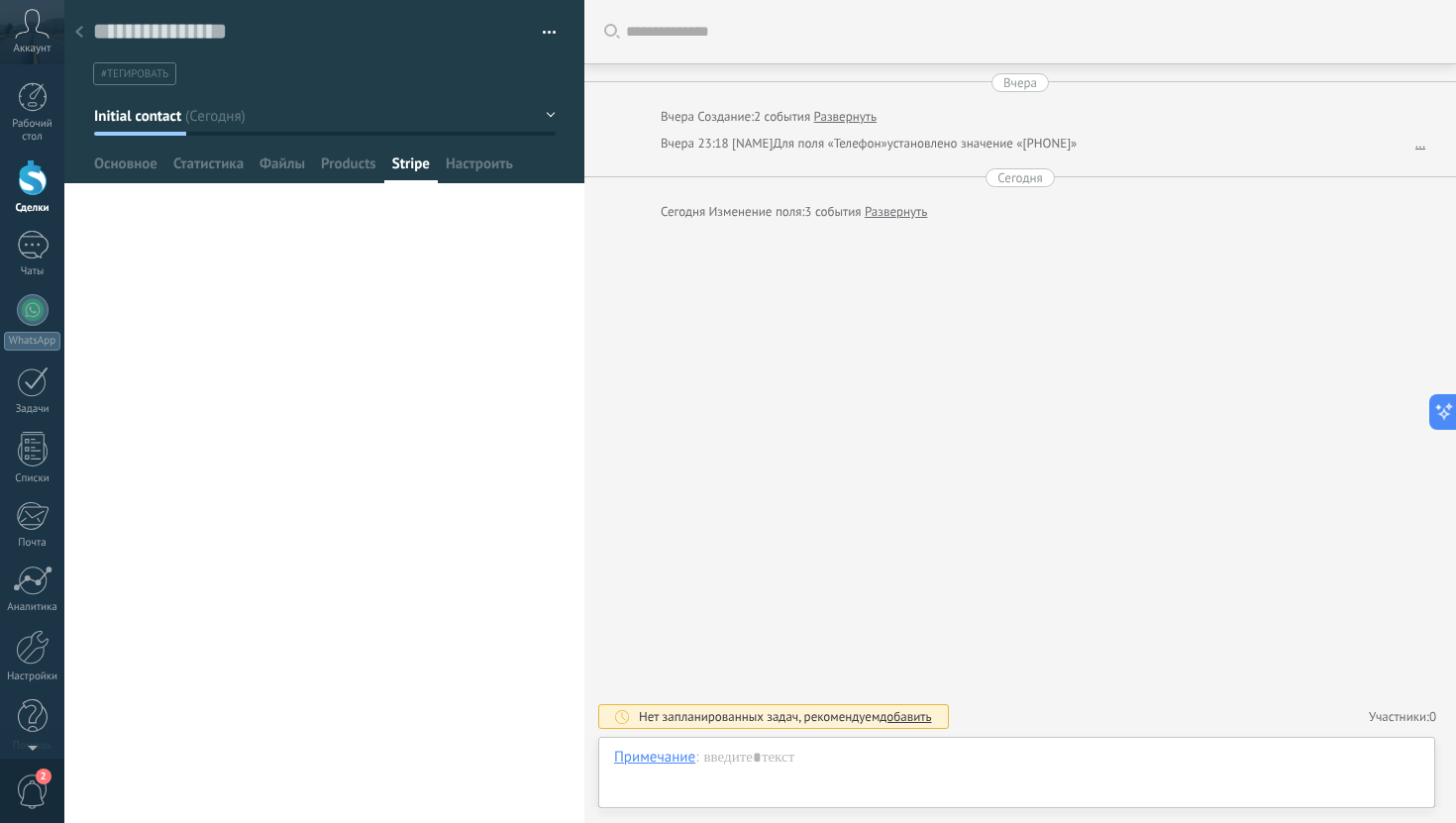 click on "Перейти в карточку" at bounding box center (324, 509) 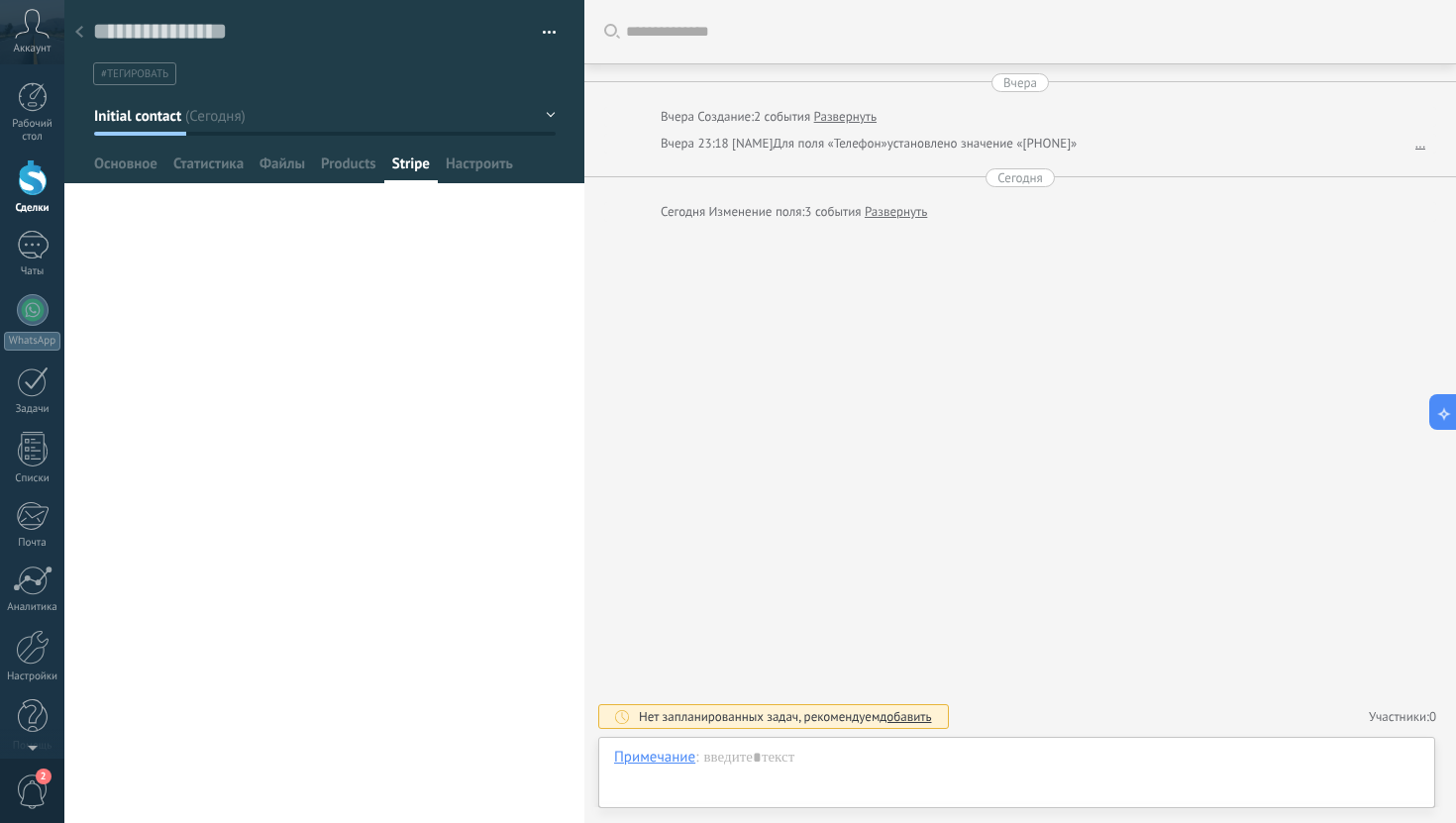 click on "Перейти в карточку" at bounding box center (324, 509) 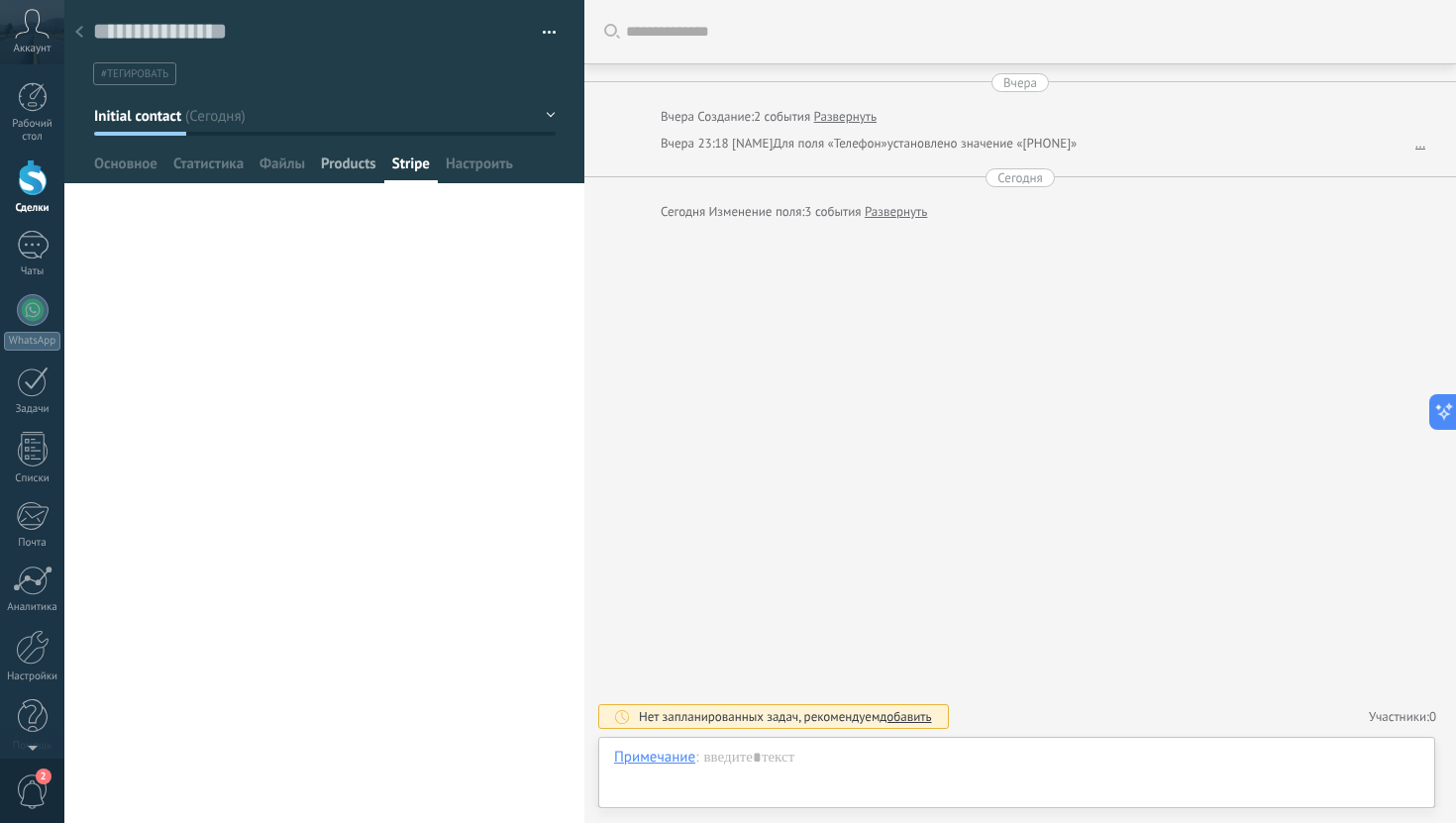 click on "Products" at bounding box center (349, 168) 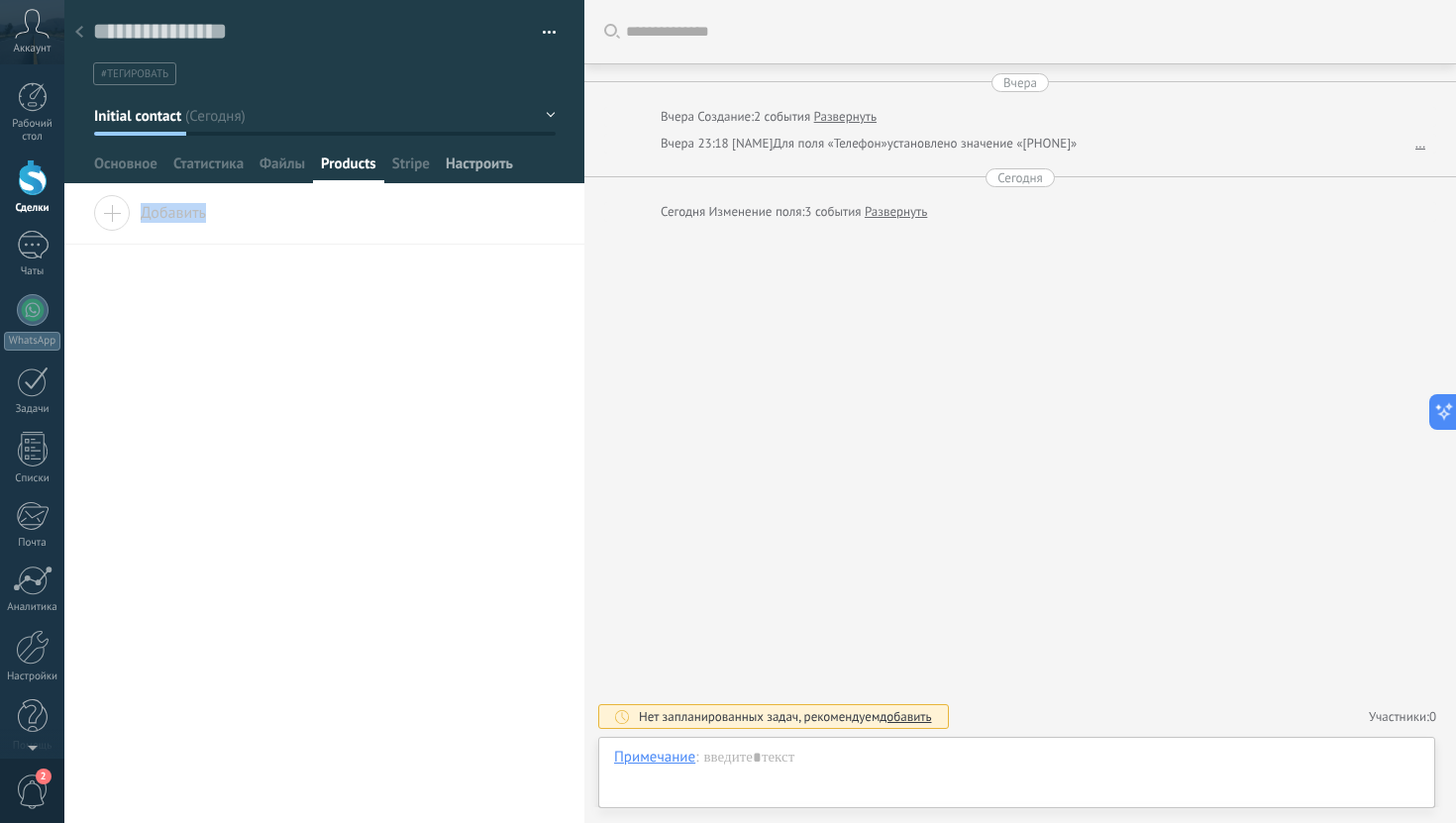 click on "Настроить" at bounding box center (479, 168) 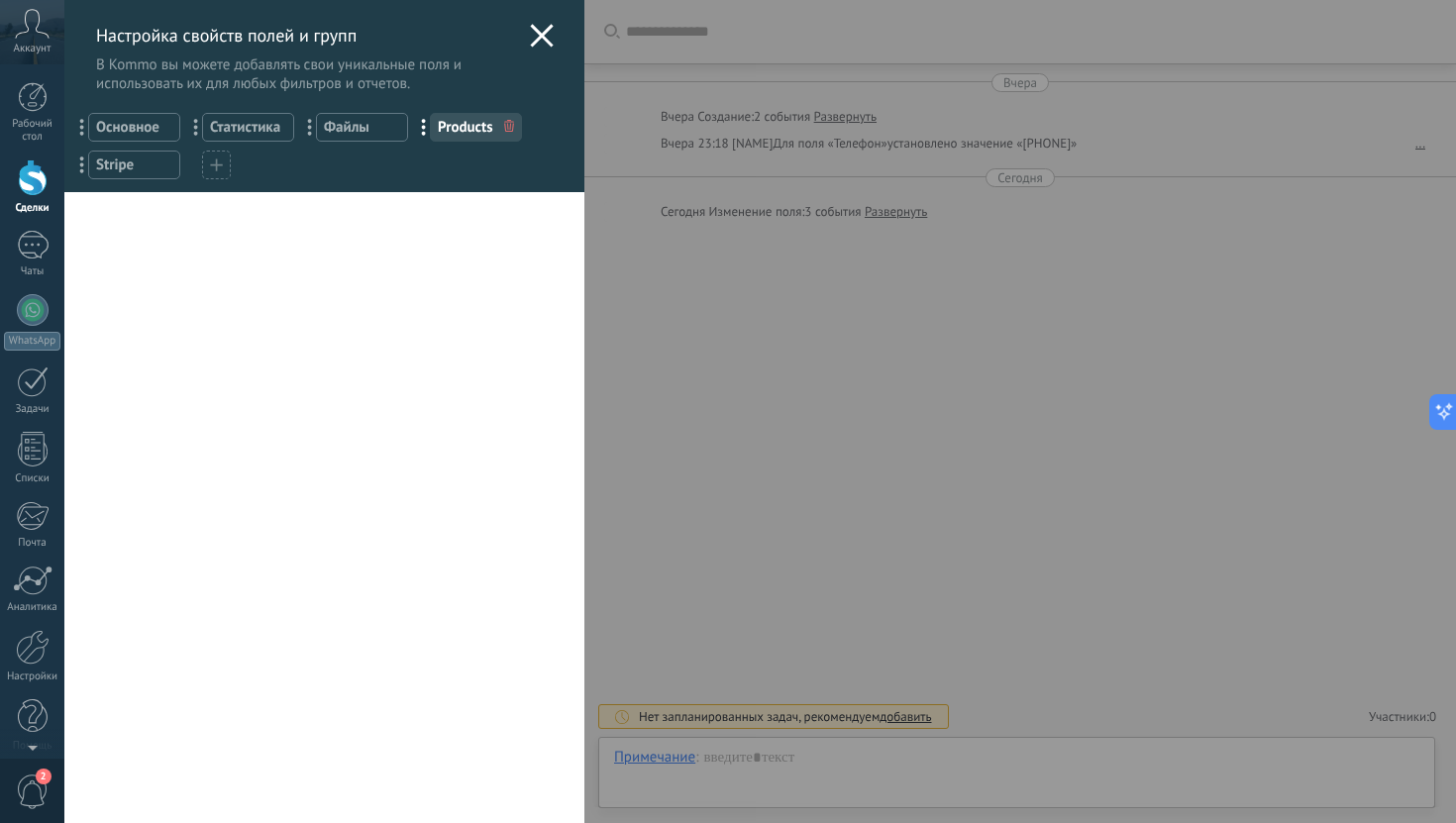 click on "Stripe" at bounding box center (134, 164) 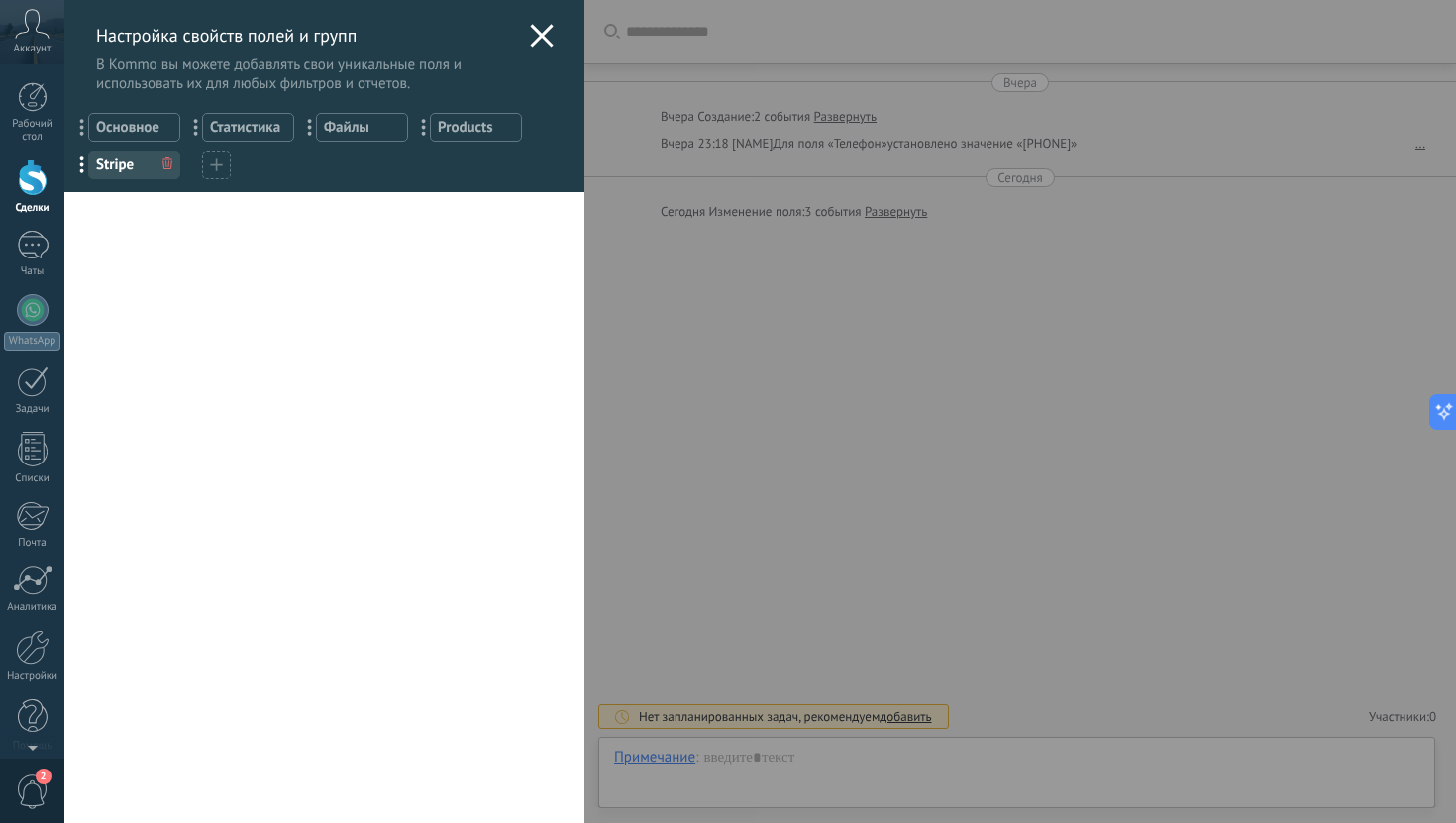 click at bounding box center [167, 164] 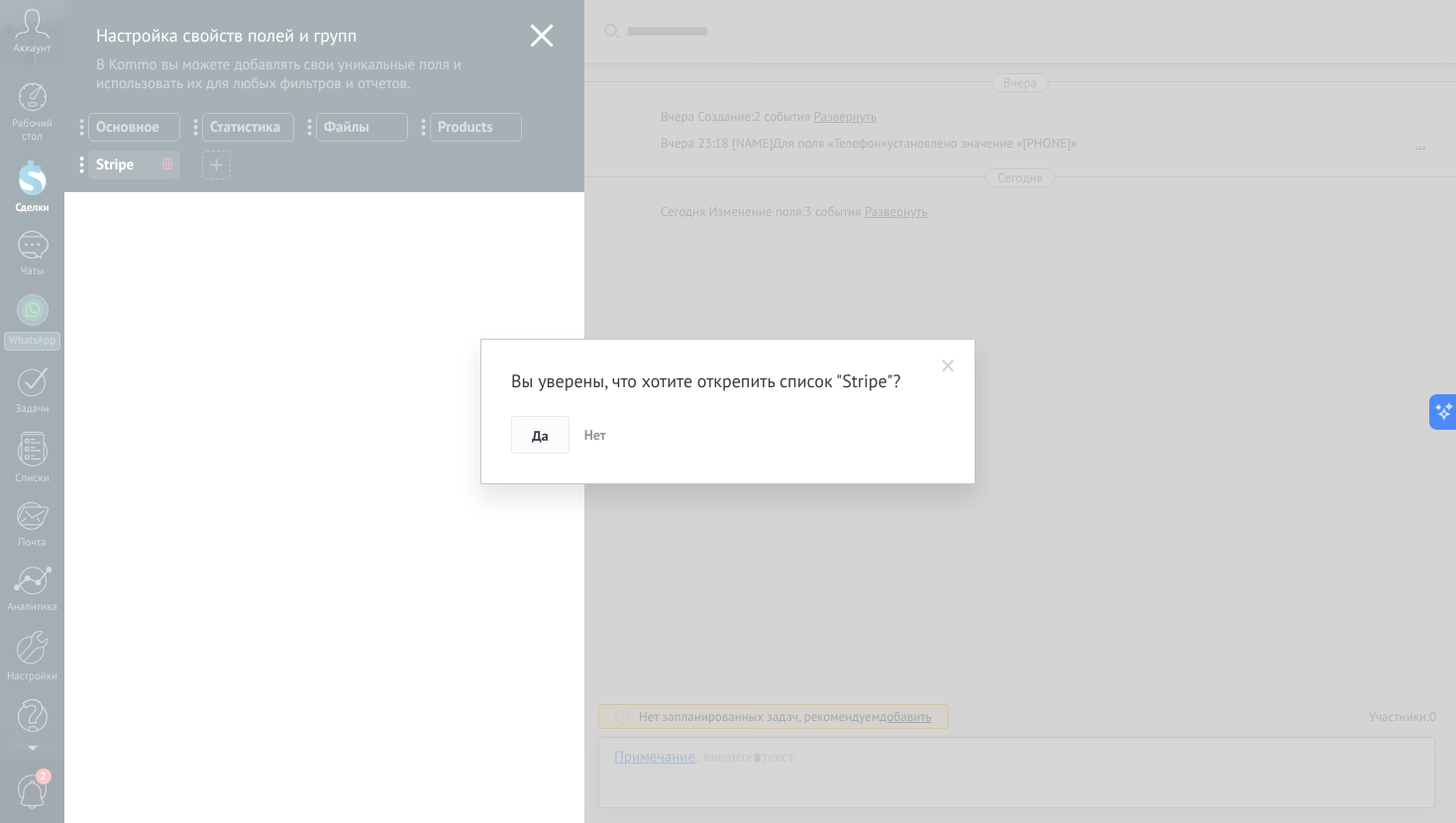 click on "Да" at bounding box center (540, 435) 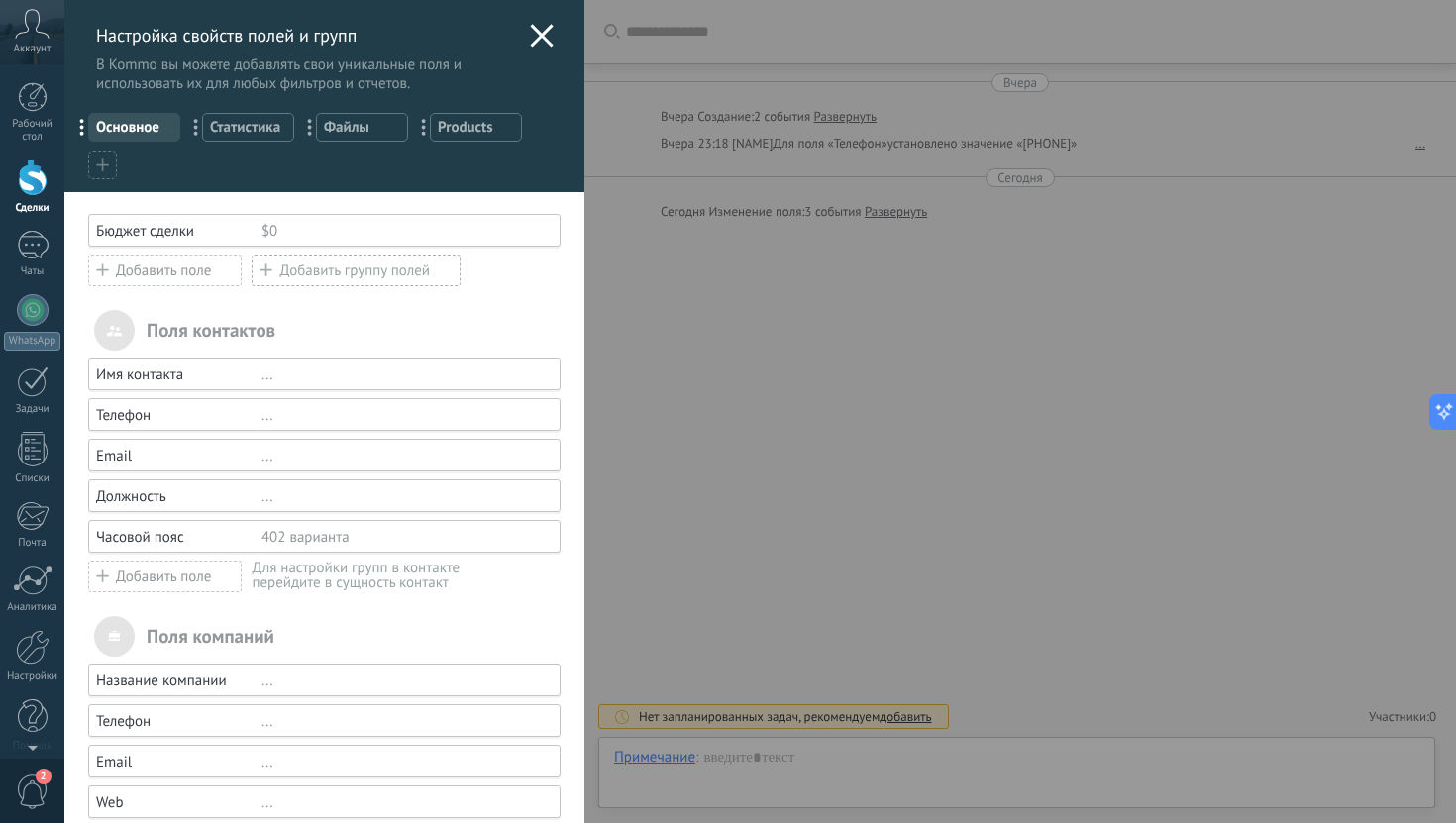 click 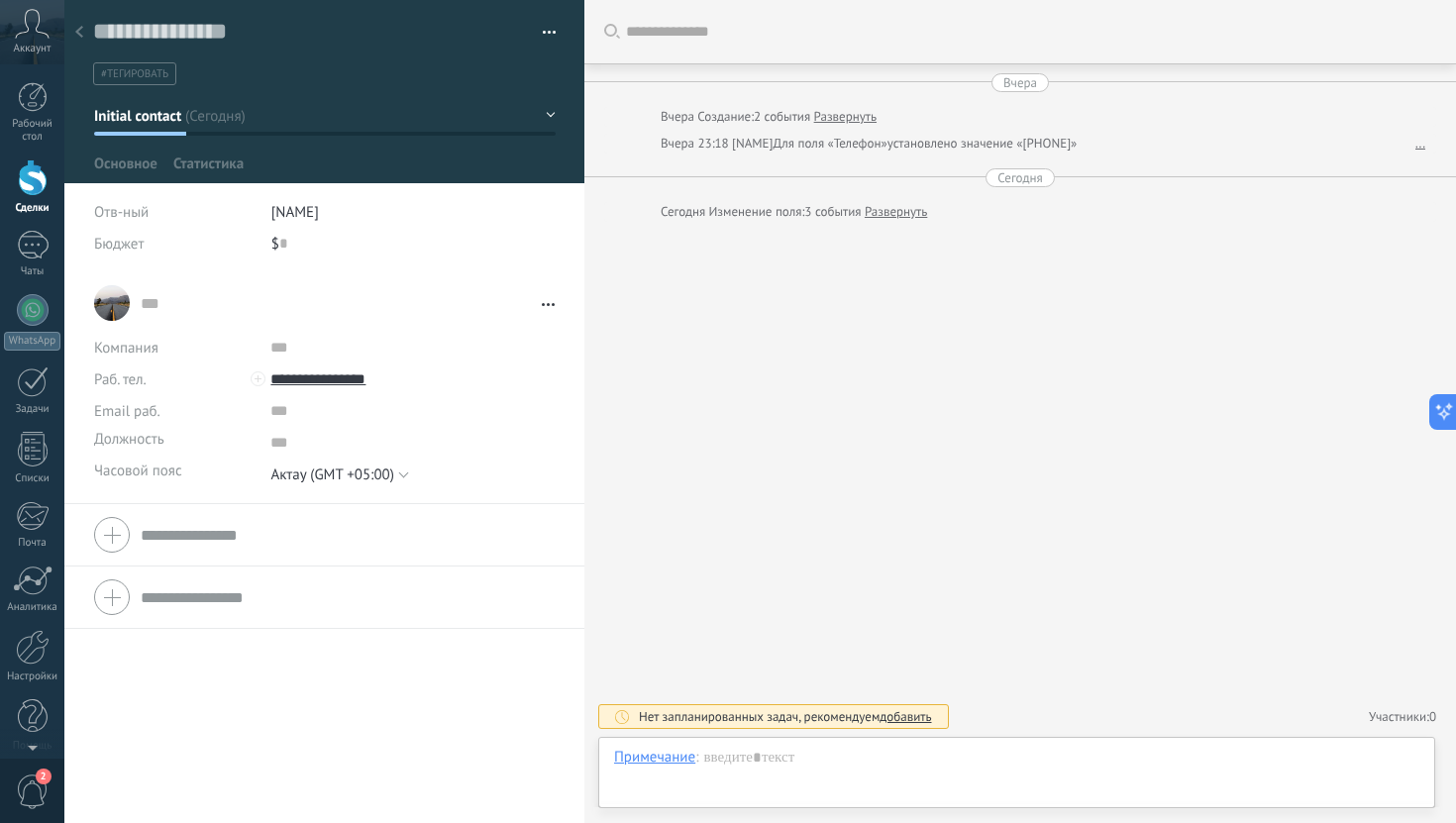type on "**********" 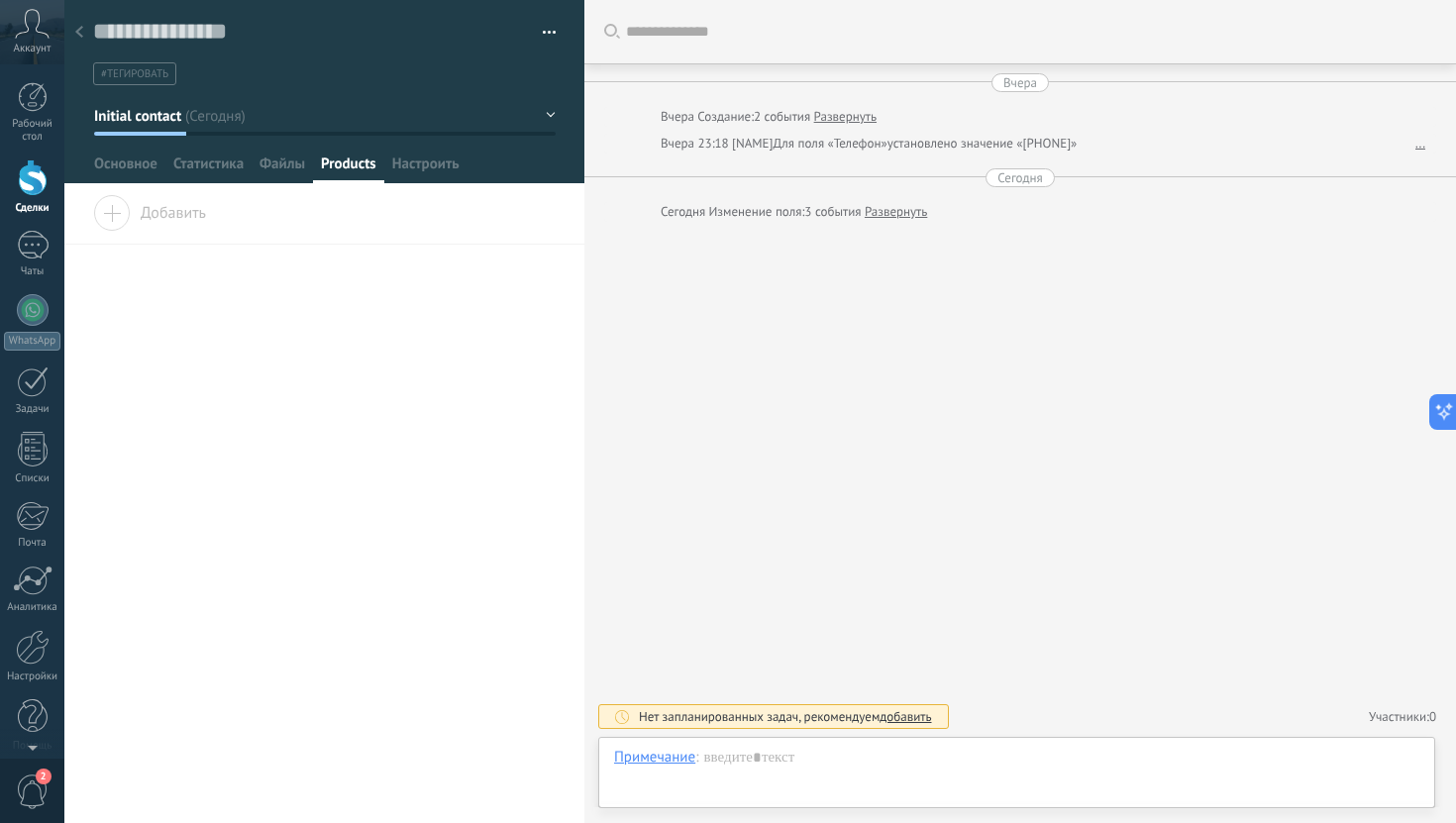click 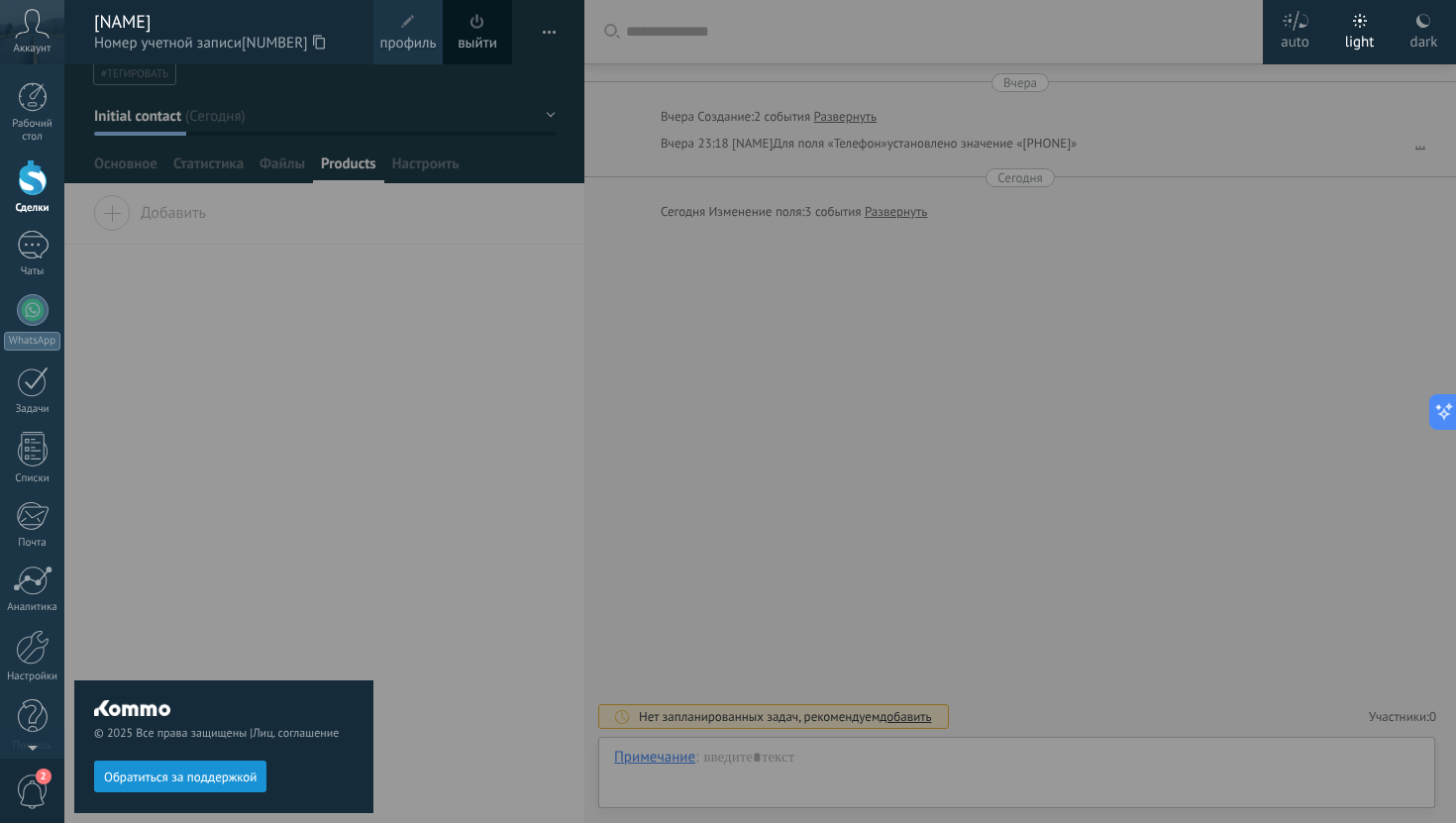 click 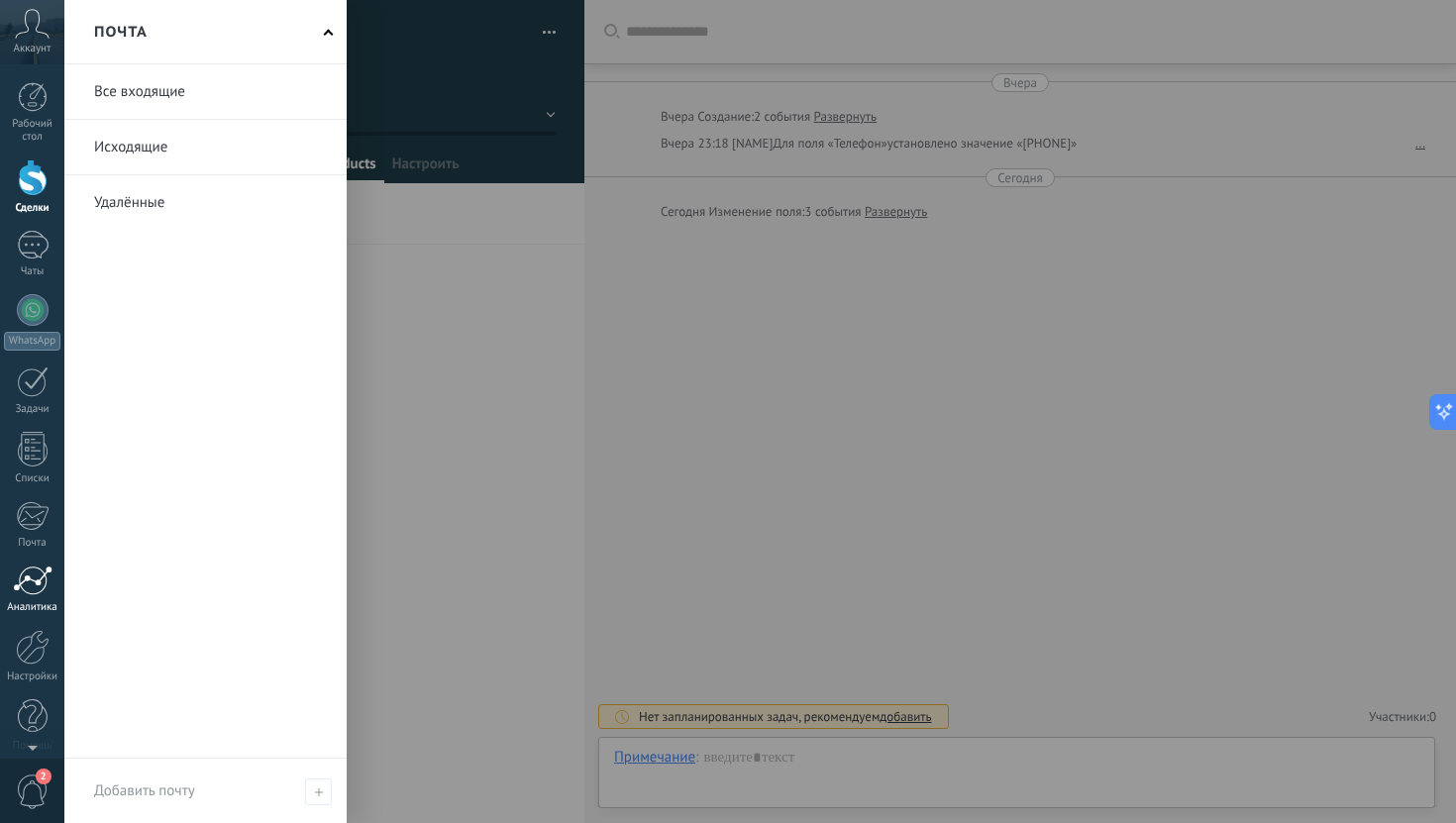 scroll, scrollTop: 14, scrollLeft: 0, axis: vertical 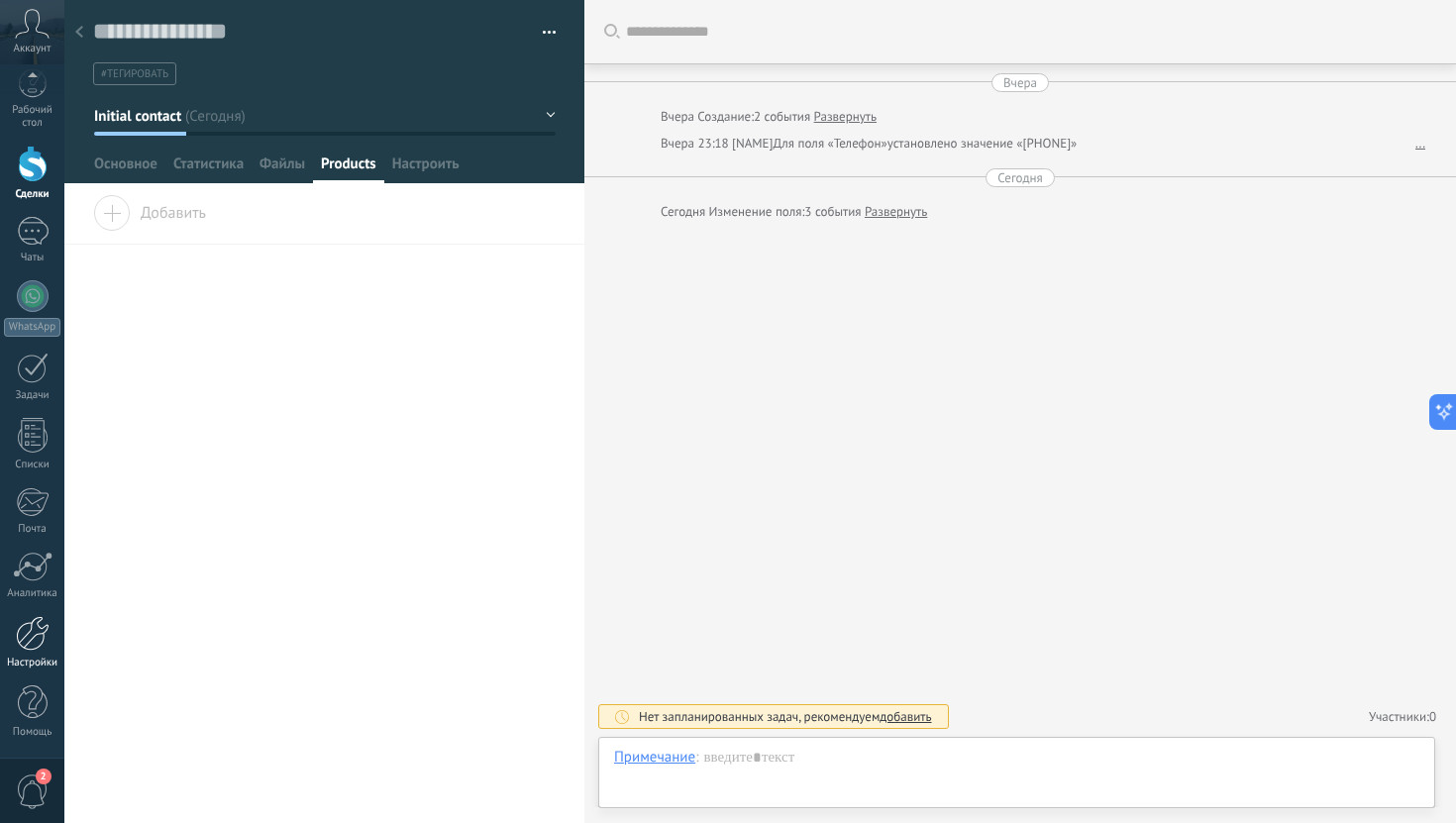 click at bounding box center (33, 633) 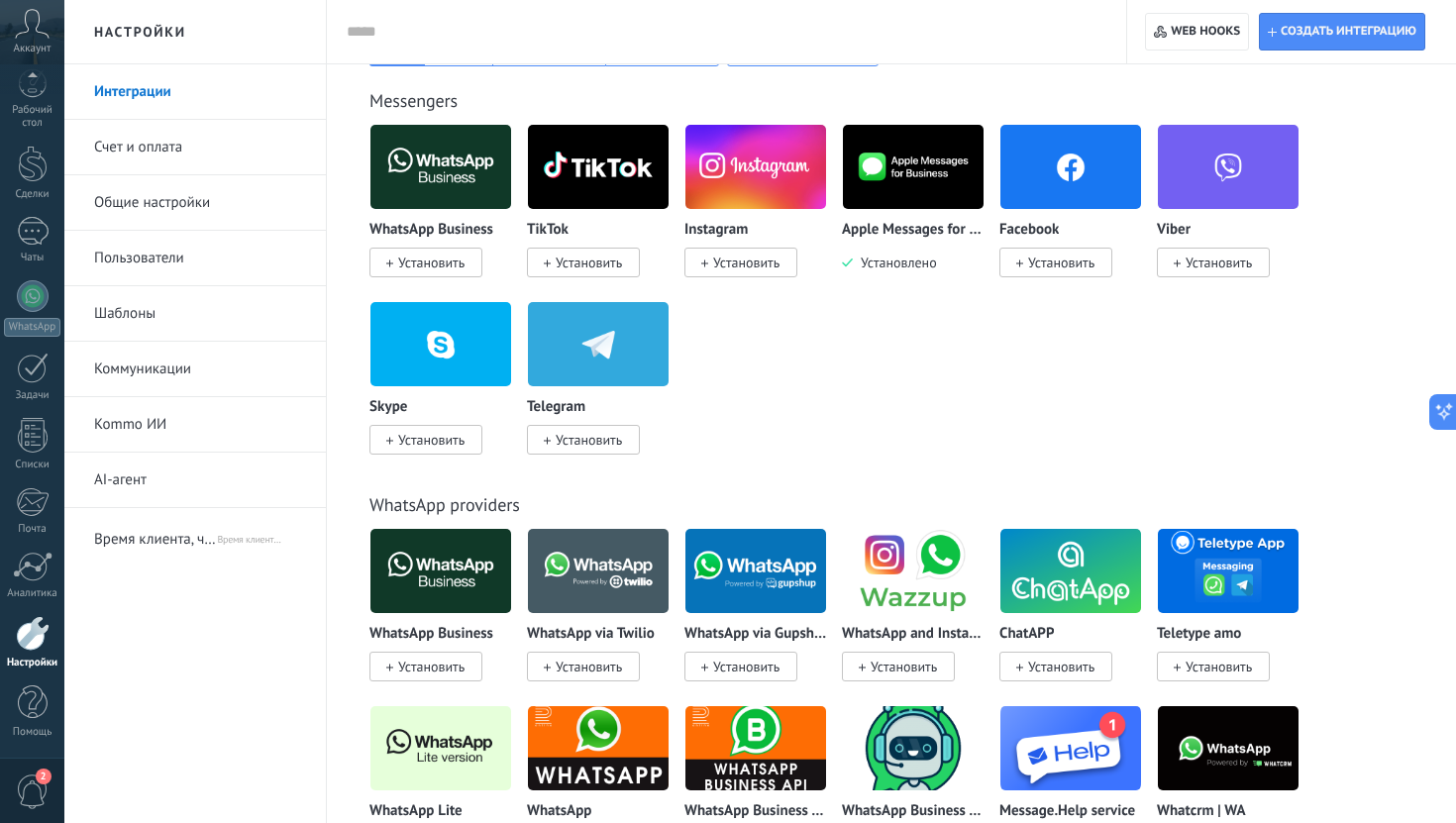 scroll, scrollTop: 399, scrollLeft: 0, axis: vertical 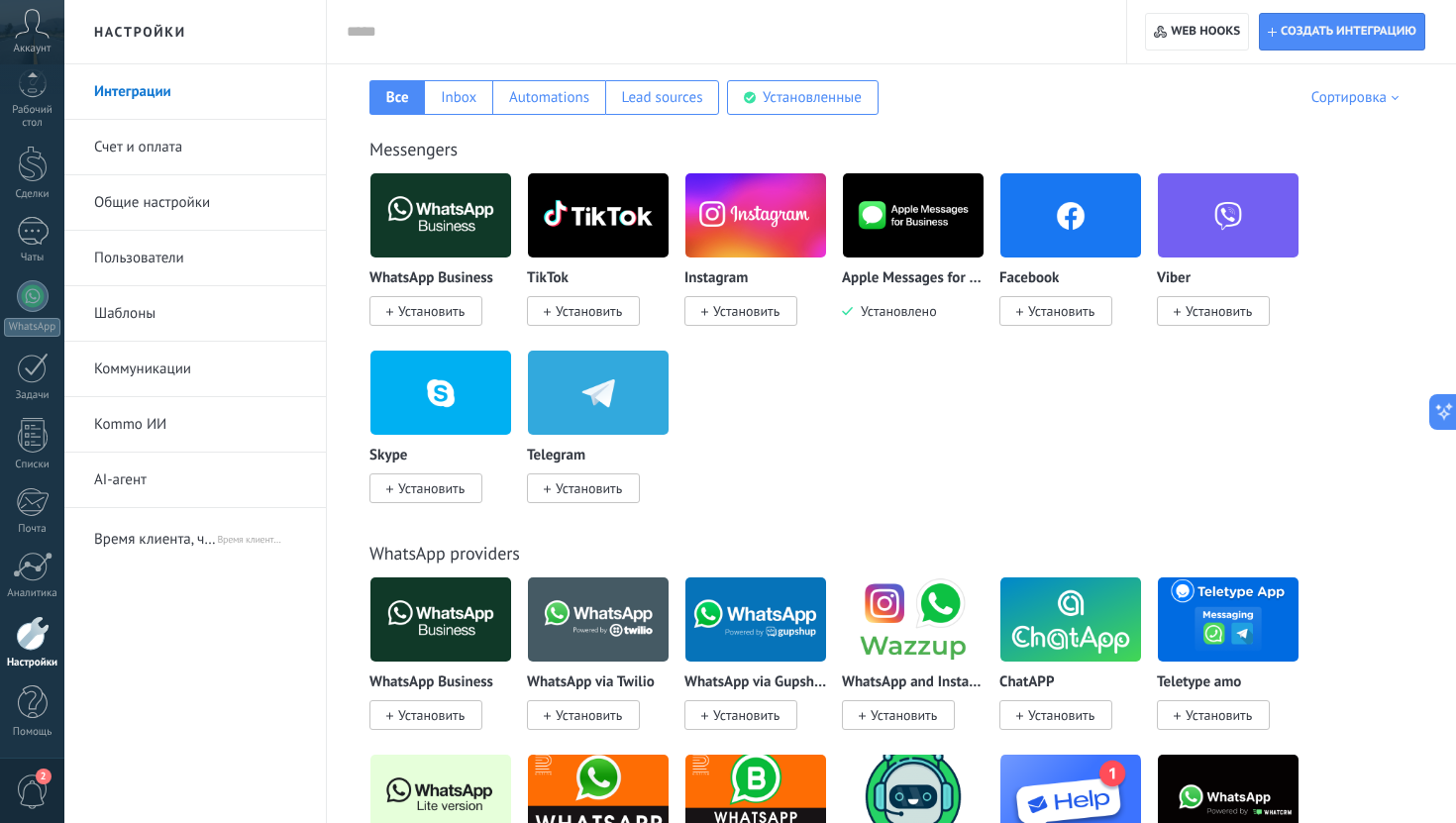click on "Шаблоны" at bounding box center (200, 314) 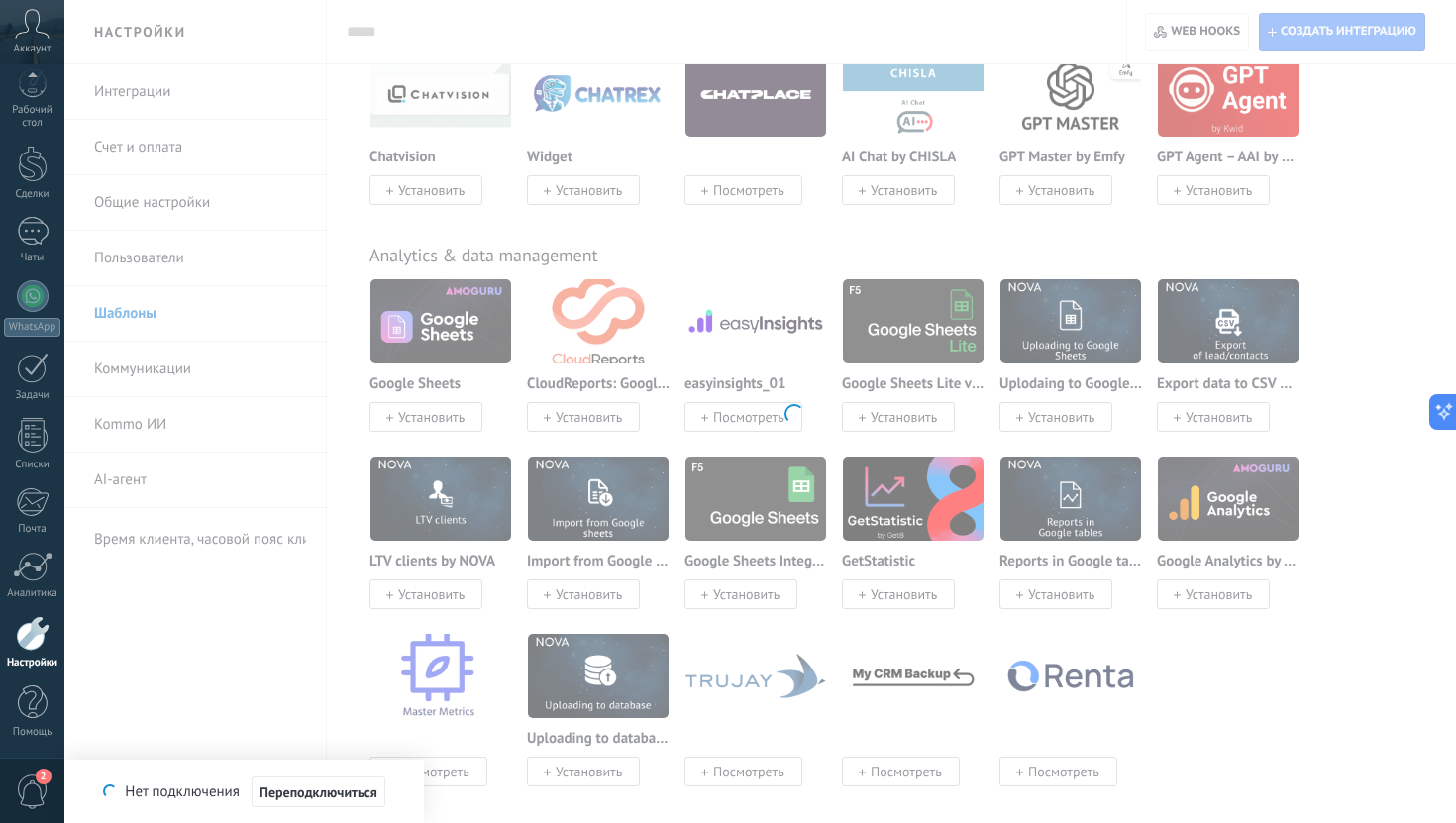 scroll, scrollTop: 0, scrollLeft: 0, axis: both 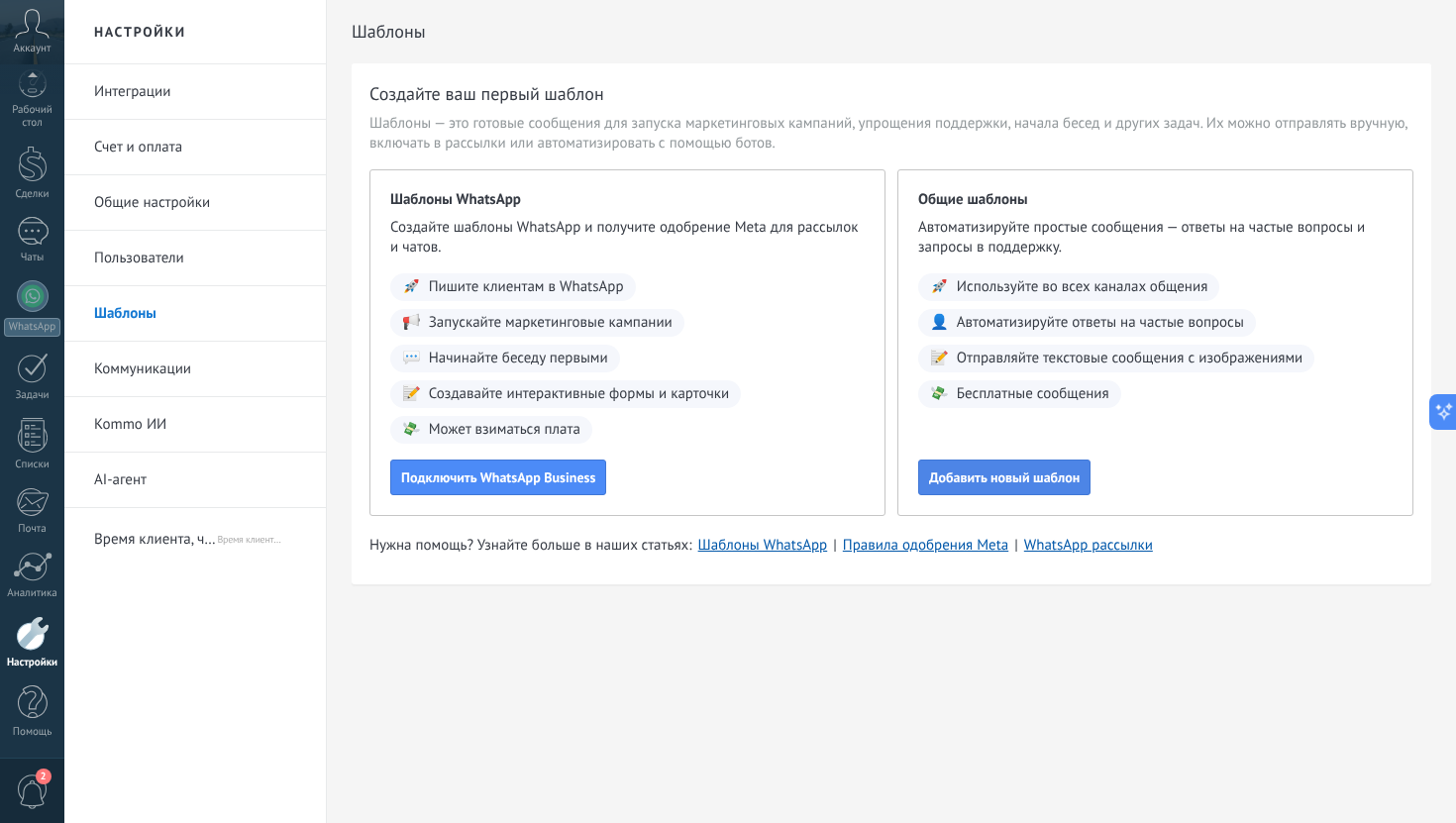 click on "Добавить новый шаблон" at bounding box center (1004, 477) 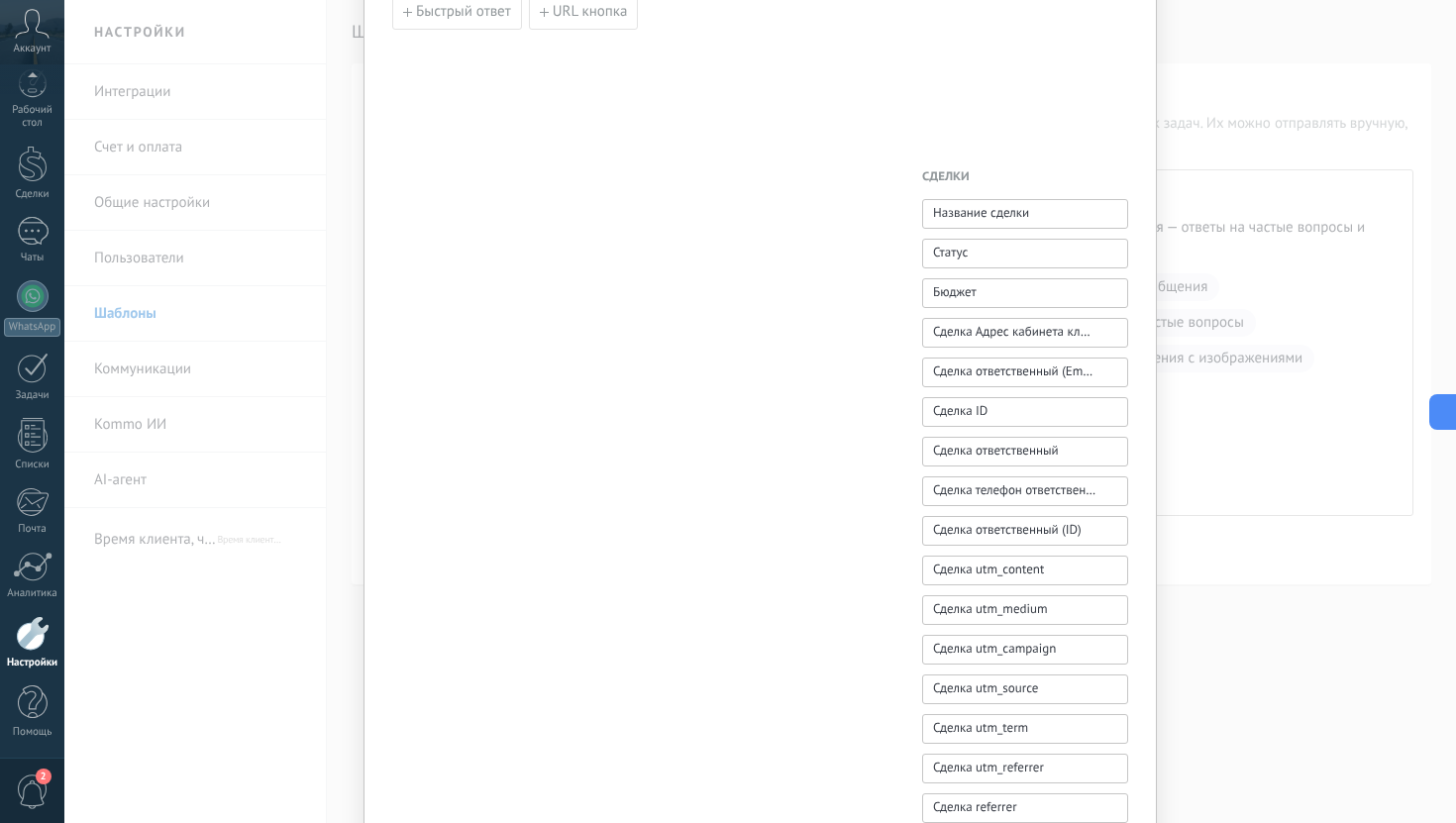 scroll, scrollTop: 772, scrollLeft: 0, axis: vertical 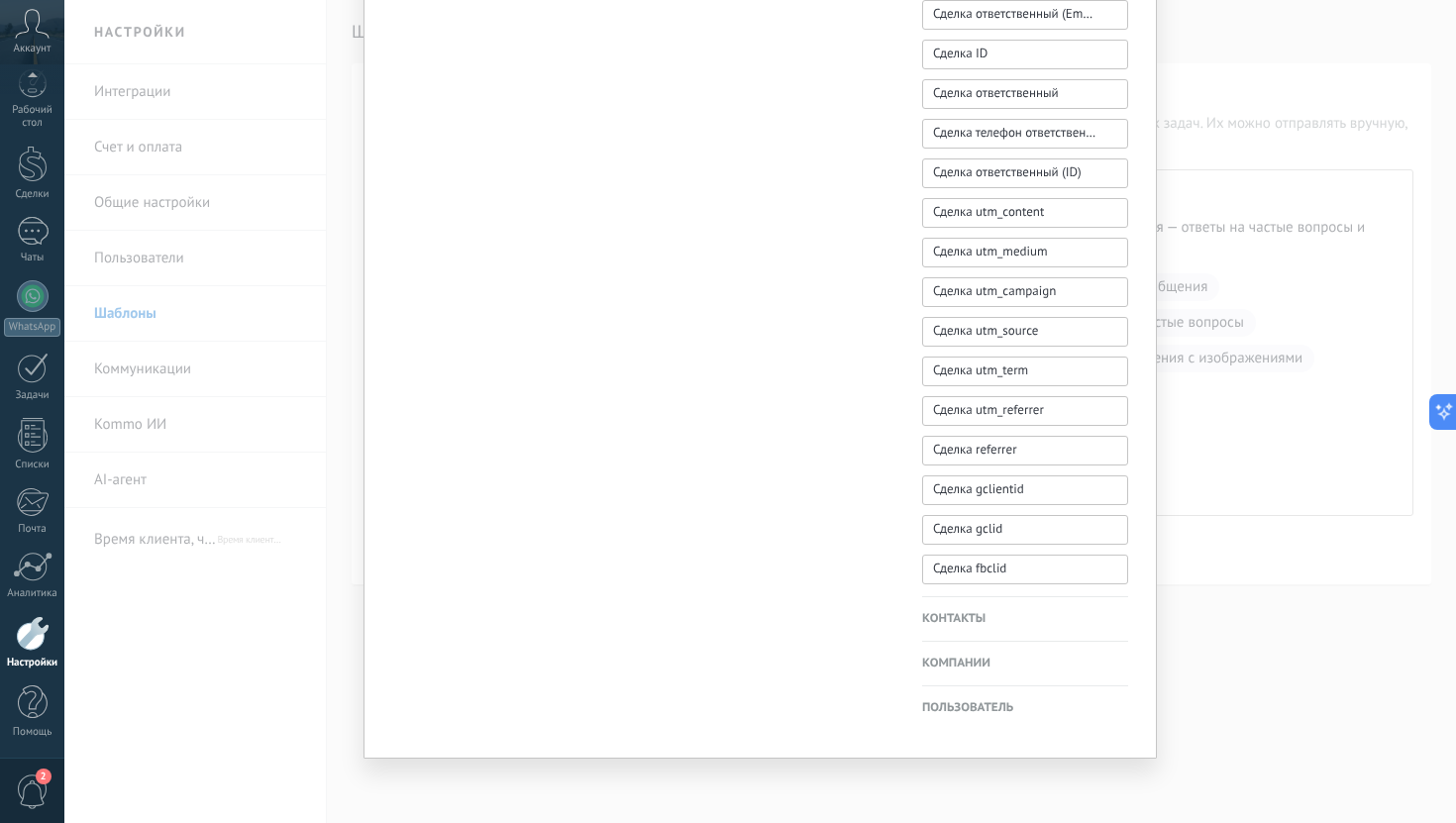 click on "Новый шаблон Отменить Cохранить Изображение или файл Быстрый ответ URL кнопка Сделки Название сделки Статус Бюджет Сделка Адрес кабинета клиента Сделка ответственный (Email) Сделка ID Сделка ответственный Сделка телефон ответственного пользователя Сделка ответственный (ID) Сделка utm_content Сделка utm_medium Сделка utm_campaign Сделка utm_source Сделка utm_term Сделка utm_referrer Сделка referrer Сделка gclientid Сделка gclid Сделка fbclid Контакты Имя контакта Имя Фамилия Контакт ID Контакт ответственный Контакт телефон ответственного пользователя Контакт ответственный (ID) Контакт телефон (Факс)" at bounding box center (760, 411) 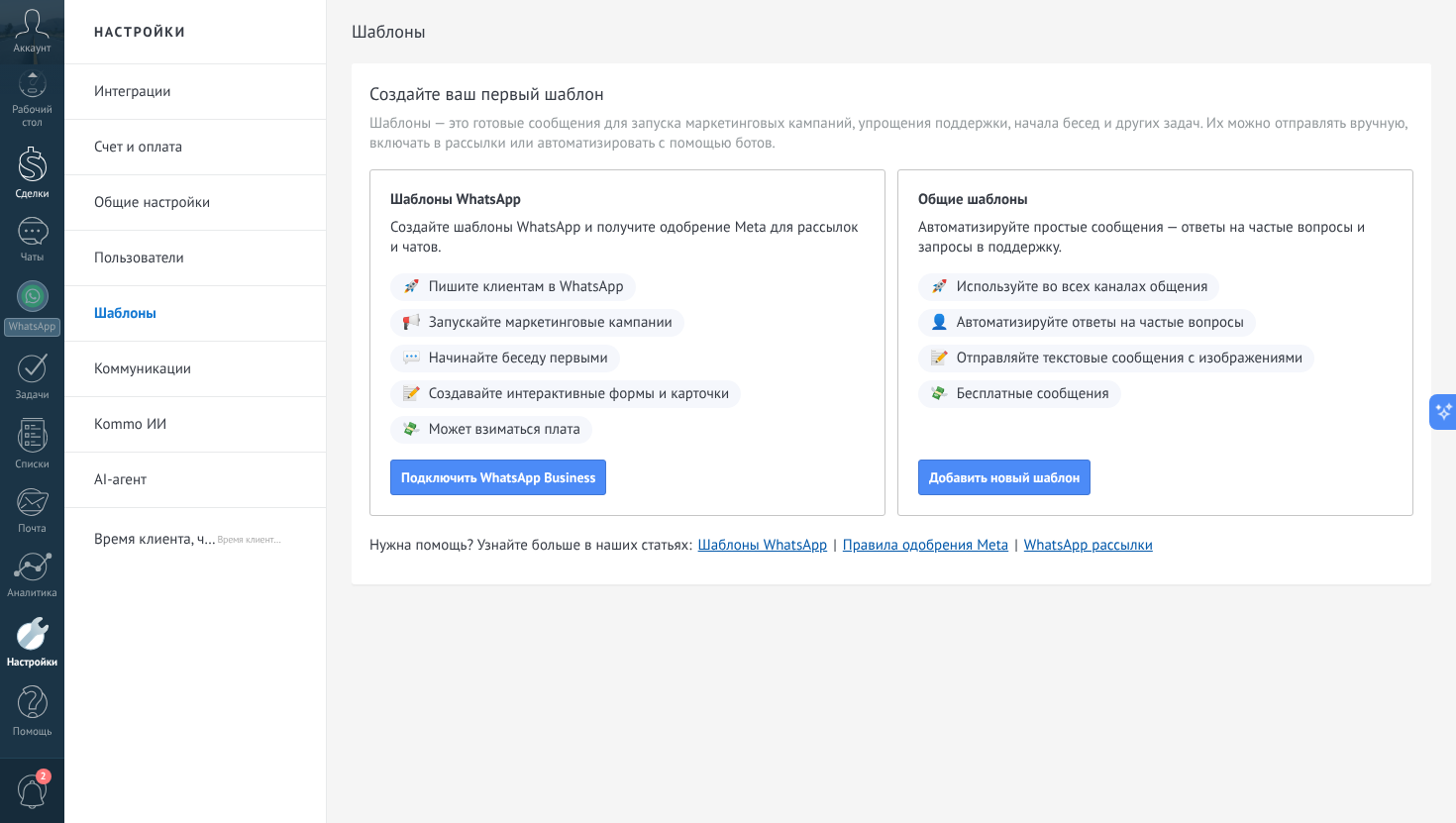 click at bounding box center (33, 163) 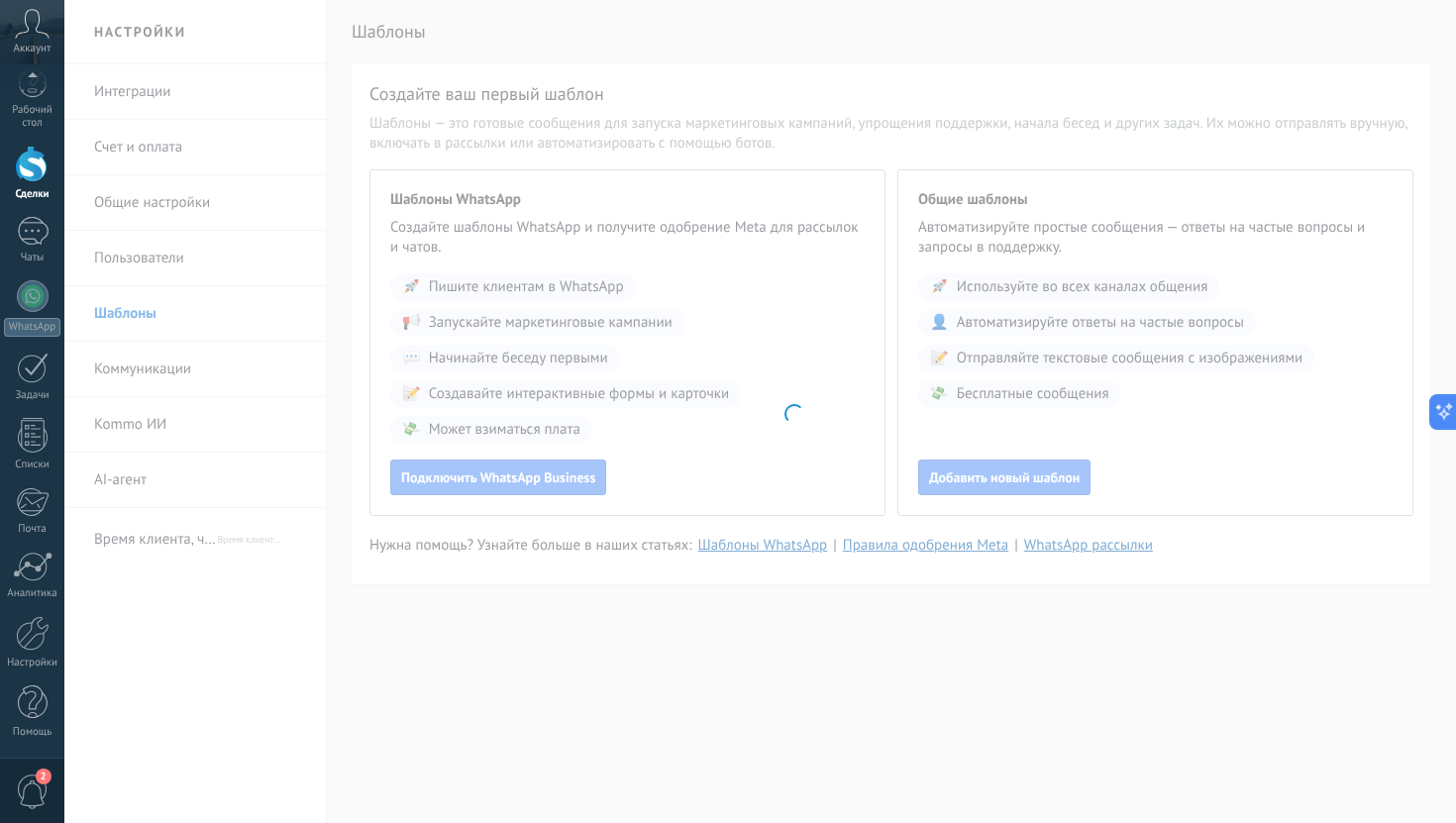 scroll, scrollTop: 0, scrollLeft: 0, axis: both 